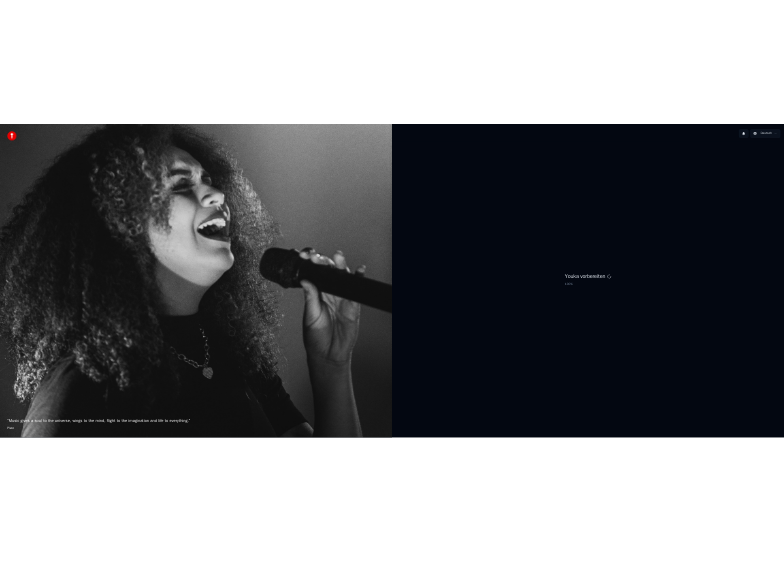 scroll, scrollTop: 0, scrollLeft: 0, axis: both 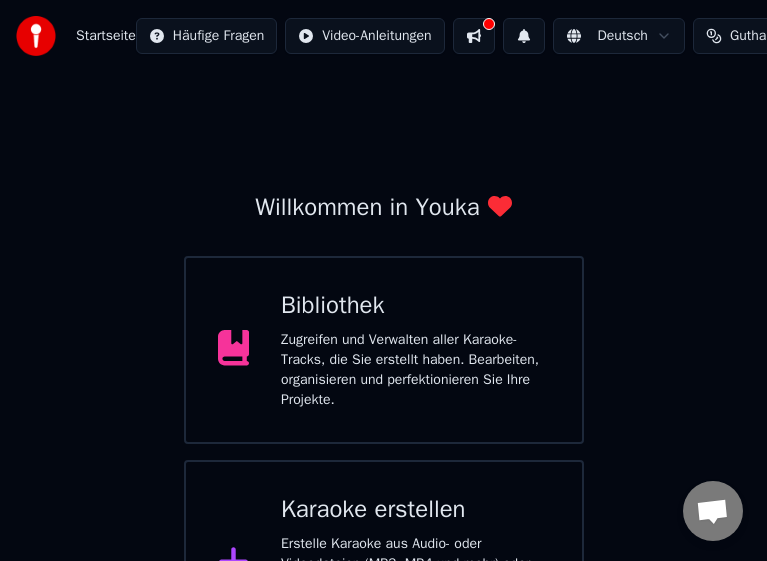 click on "Karaoke erstellen Erstelle Karaoke aus Audio- oder Videodateien (MP3, MP4 und mehr) oder füge eine URL ein, um sofort ein Karaoke-Video mit synchronisierten Liedtexten zu generieren." at bounding box center (415, 564) 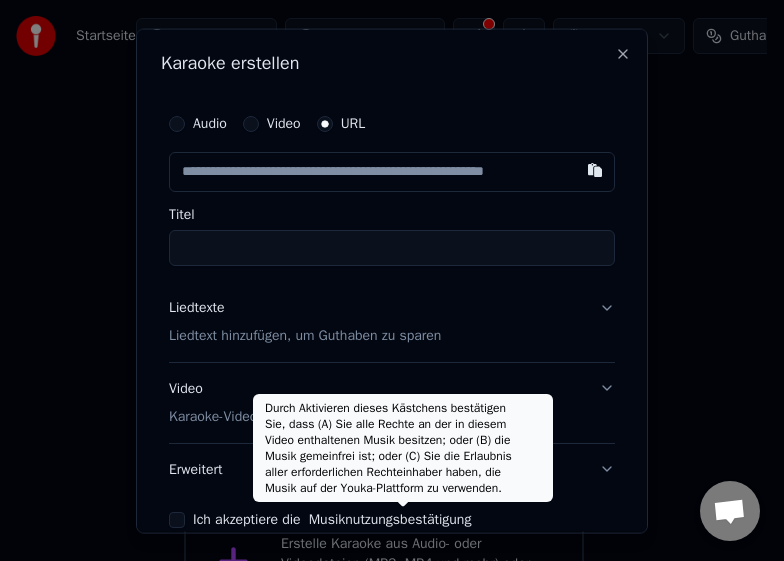 type on "**********" 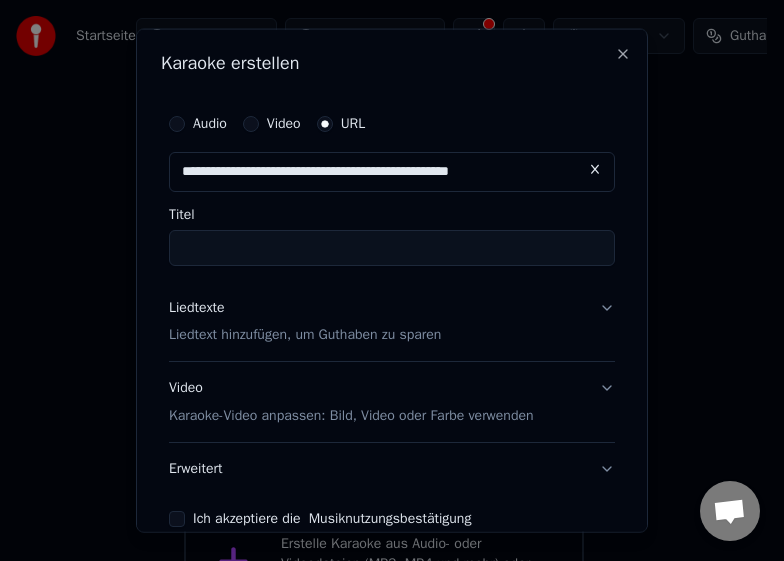 type on "******" 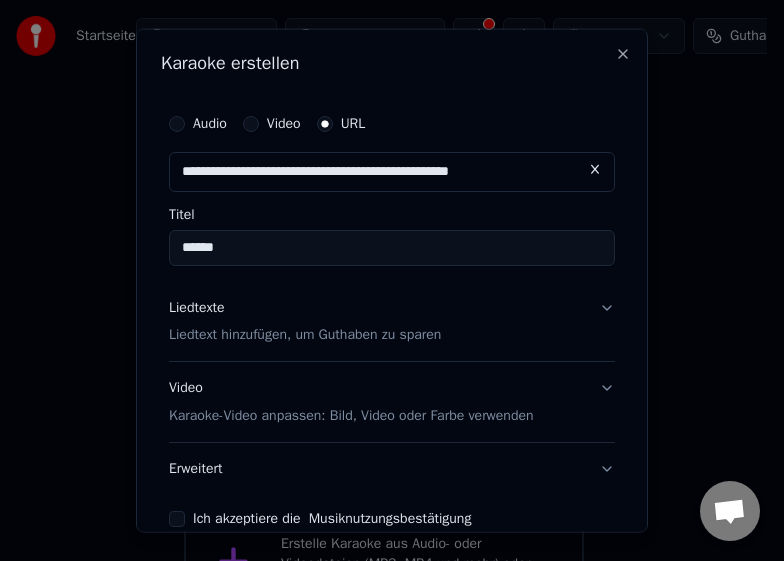 type on "**********" 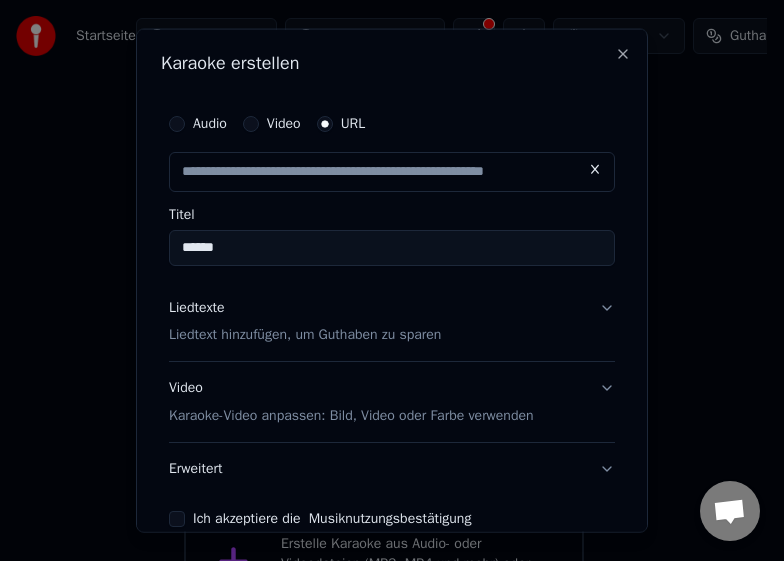 click on "Liedtext hinzufügen, um Guthaben zu sparen" at bounding box center (305, 335) 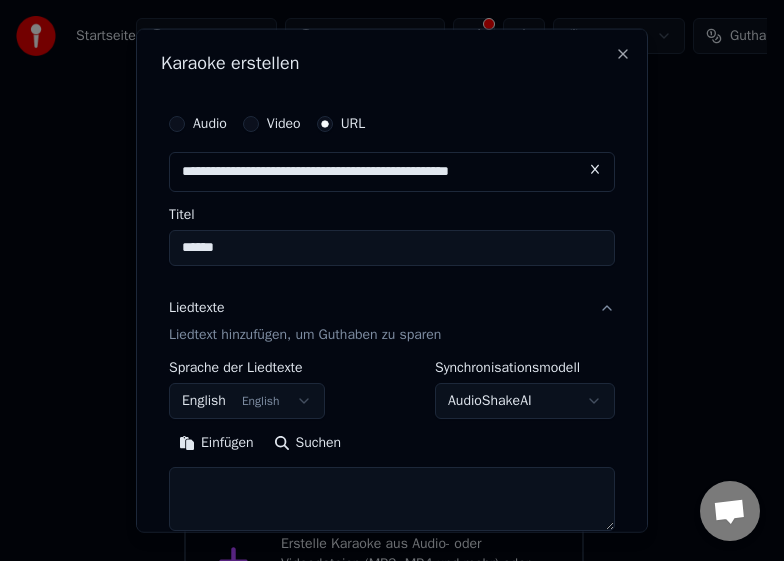 click on "Einfügen" at bounding box center (216, 443) 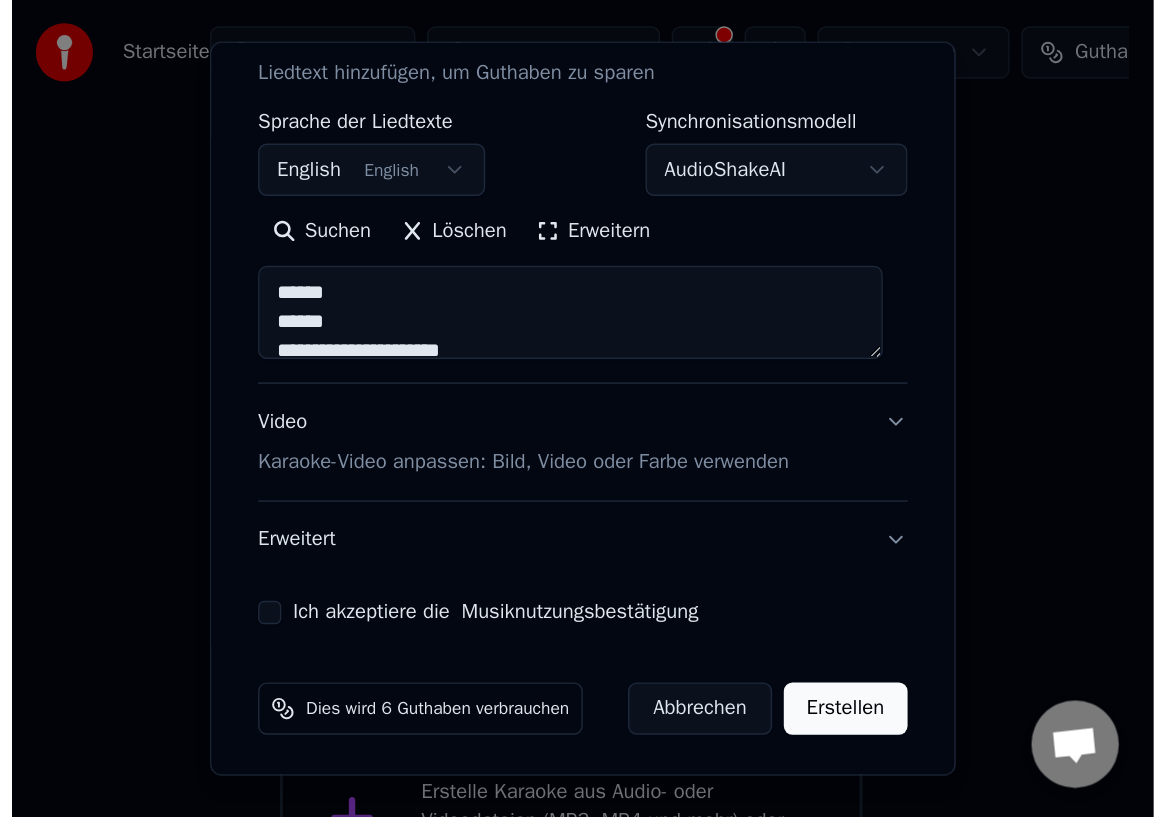 scroll, scrollTop: 289, scrollLeft: 0, axis: vertical 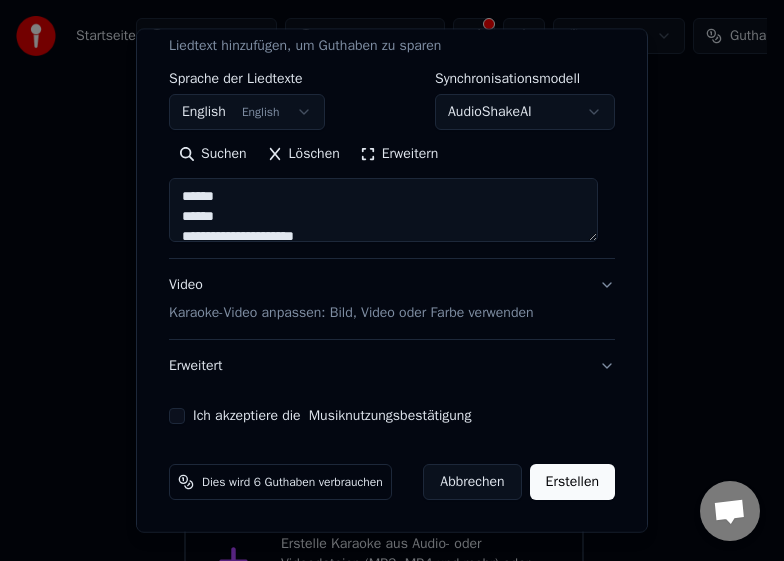 click on "Ich akzeptiere die   Musiknutzungsbestätigung" at bounding box center [177, 416] 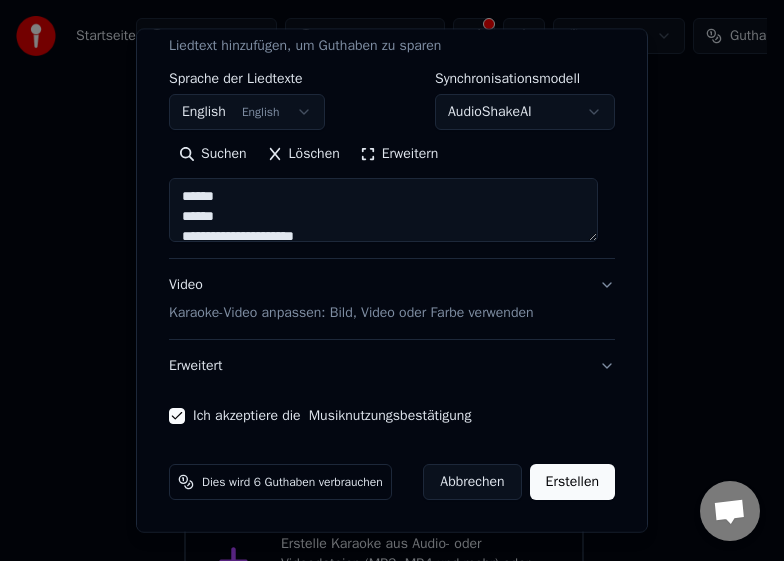 click on "Erstellen" at bounding box center [572, 482] 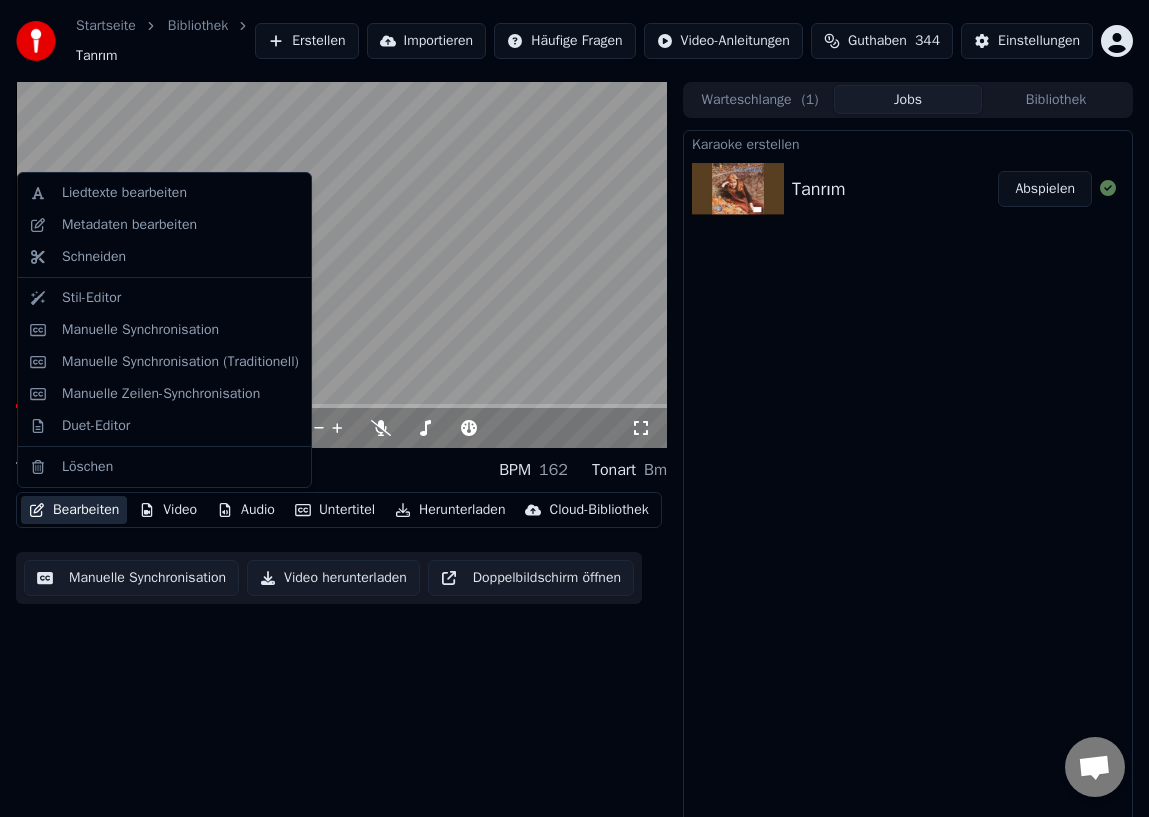 click on "Bearbeiten" at bounding box center (74, 510) 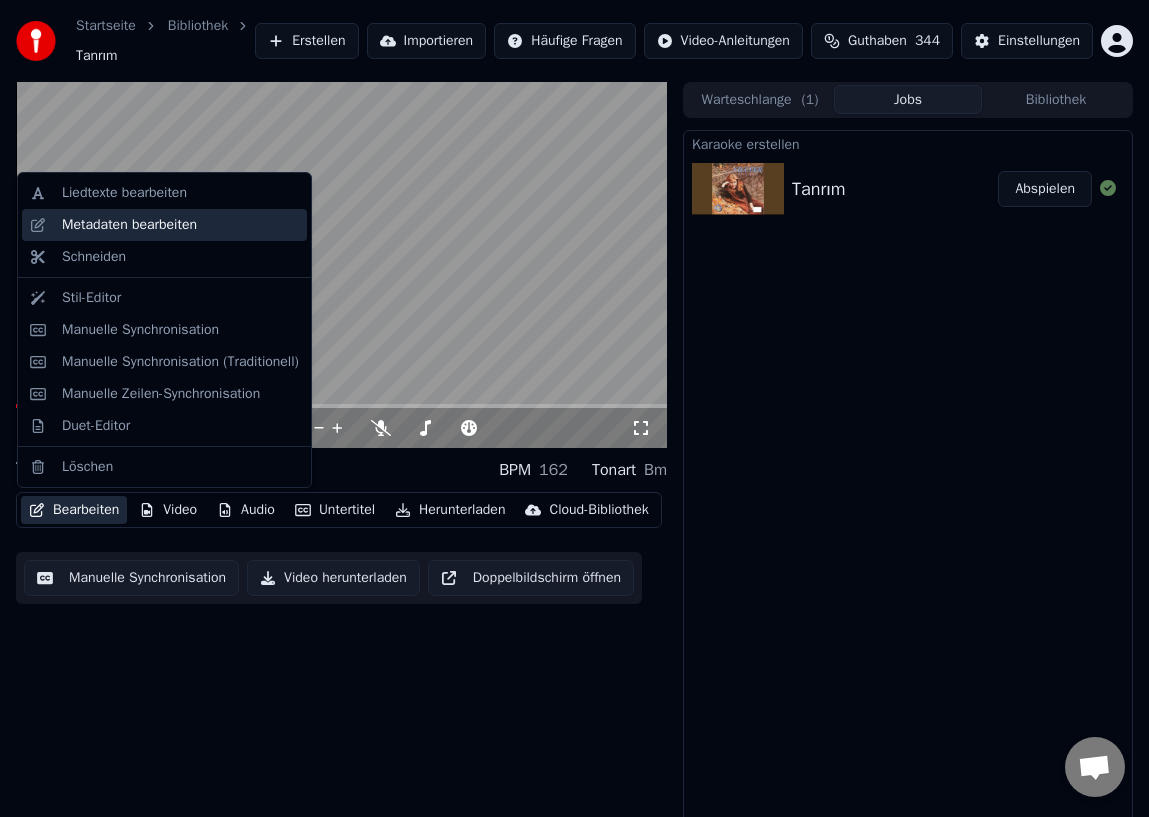 click on "Metadaten bearbeiten" at bounding box center [164, 225] 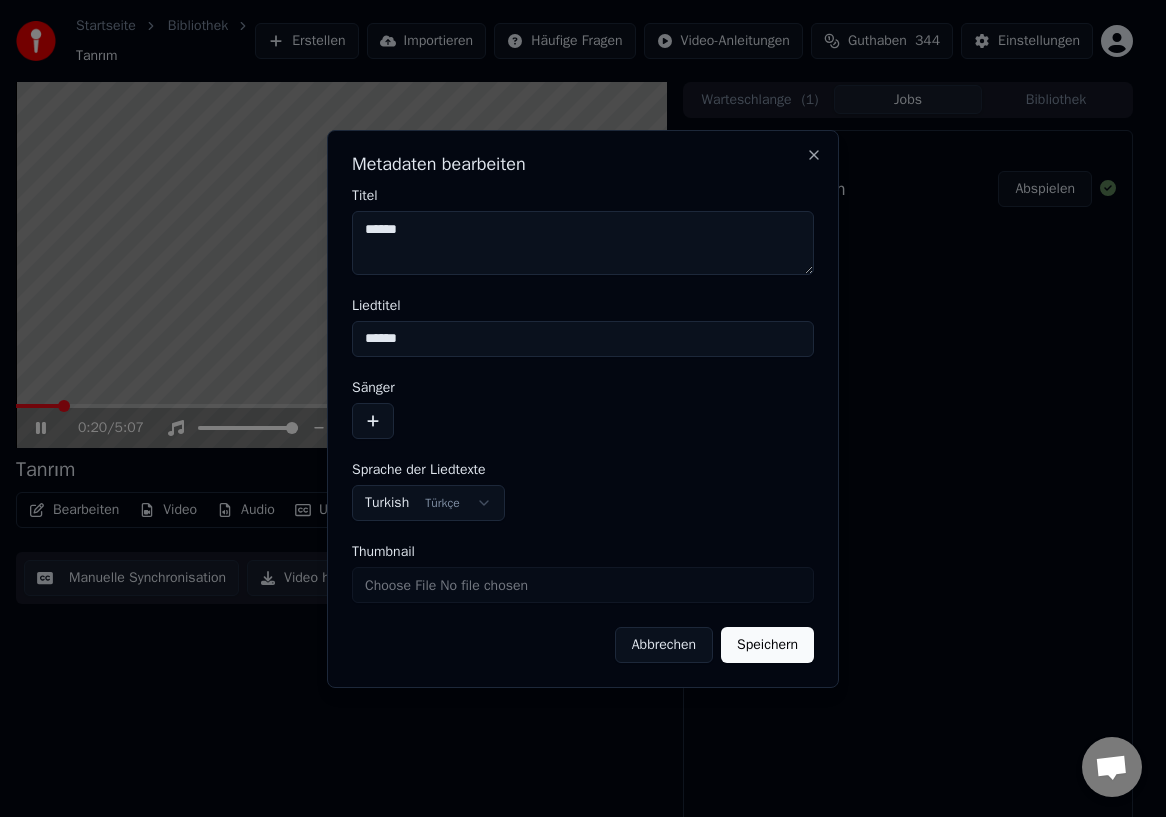 drag, startPoint x: 445, startPoint y: 347, endPoint x: 272, endPoint y: 328, distance: 174.04022 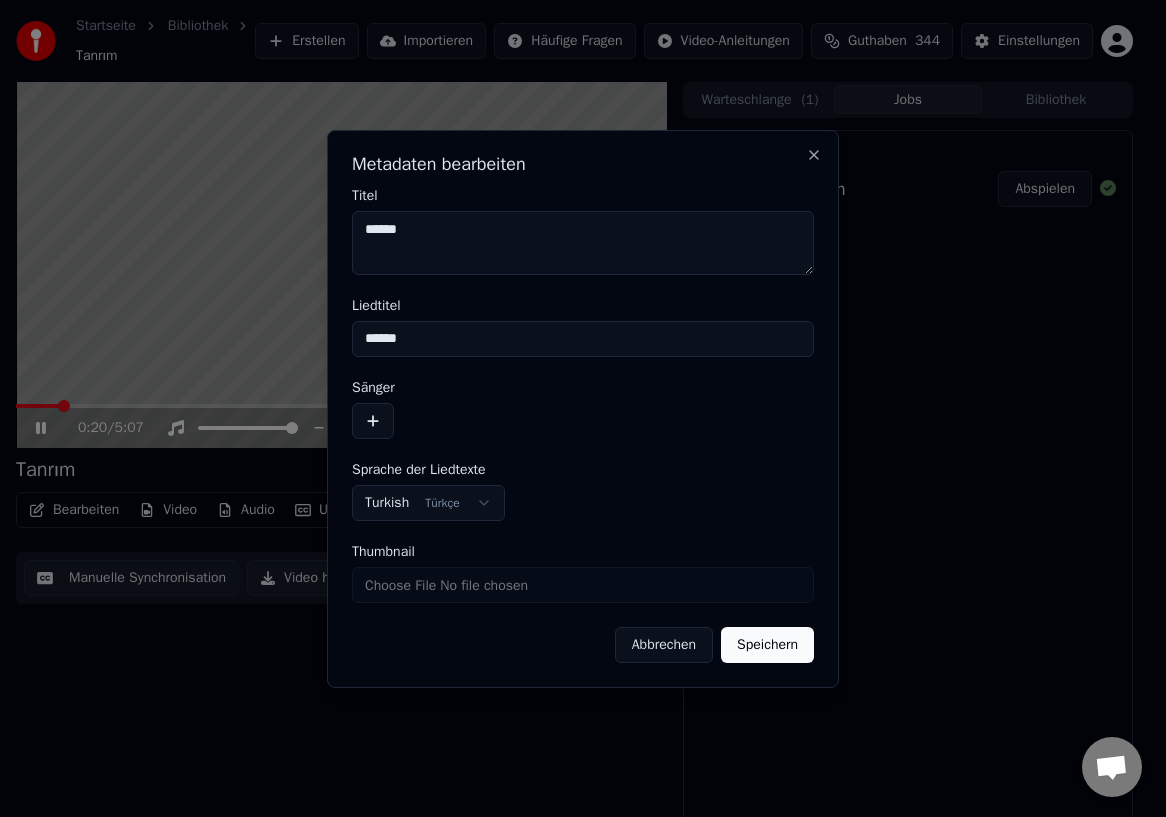 click on "**********" at bounding box center [574, 408] 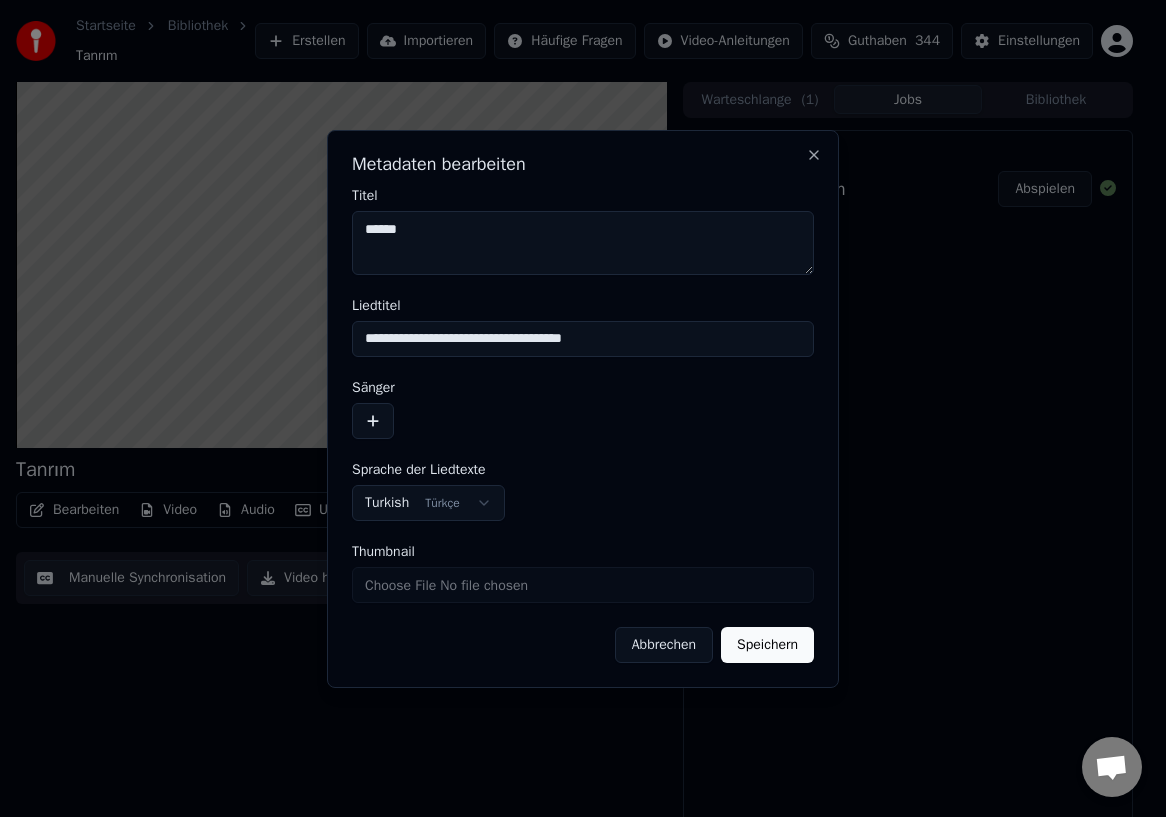 type on "**********" 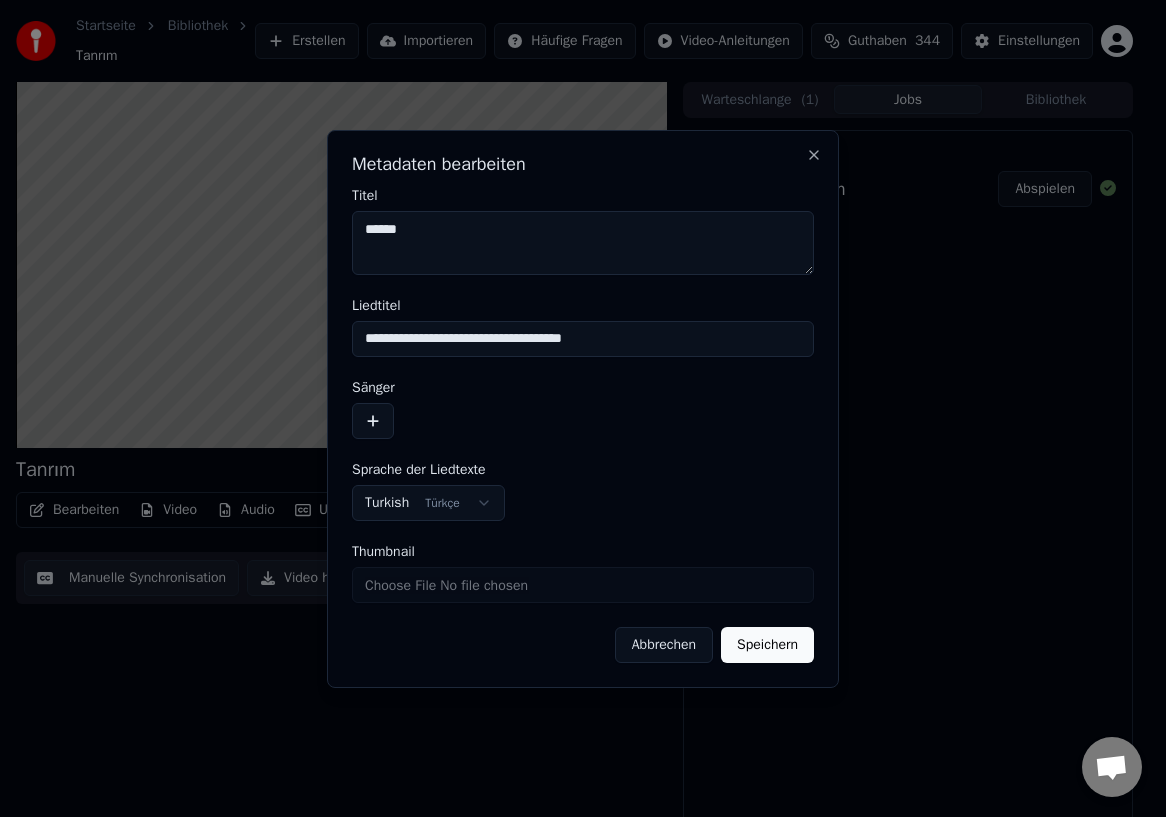 click on "******" at bounding box center (583, 243) 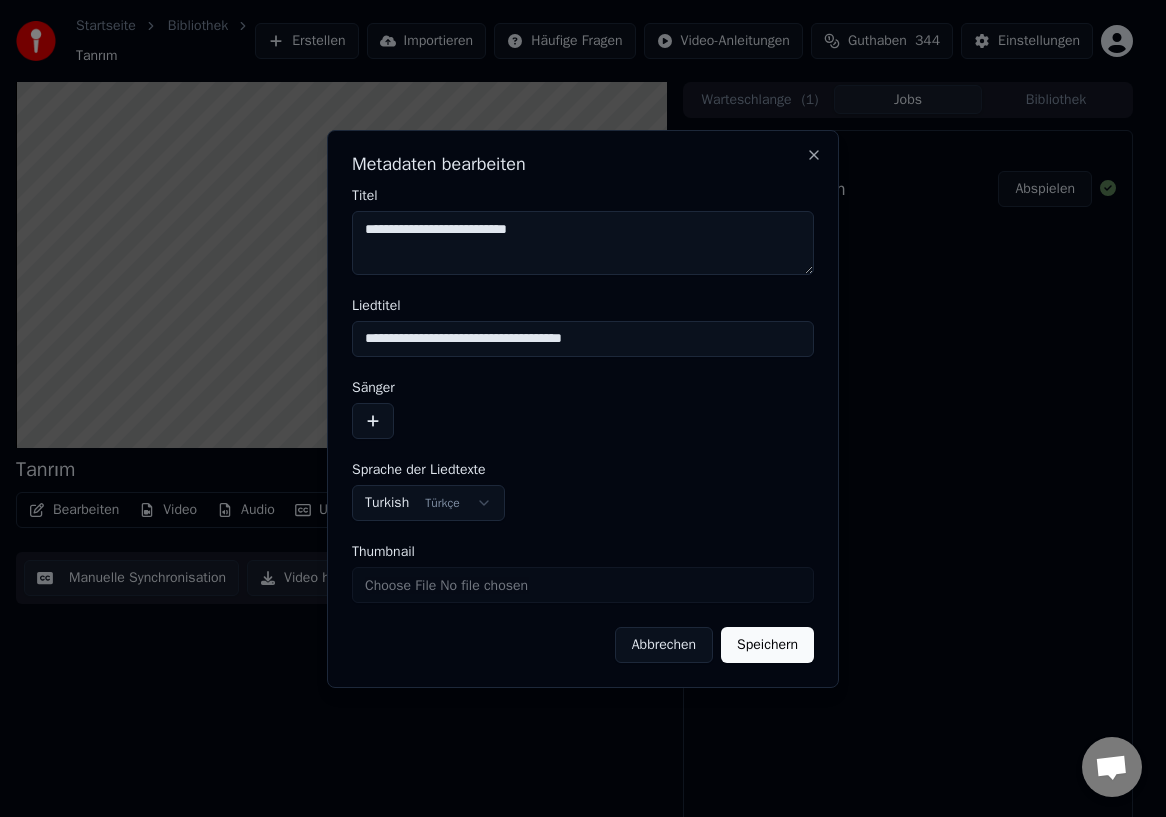 click on "**********" at bounding box center (583, 243) 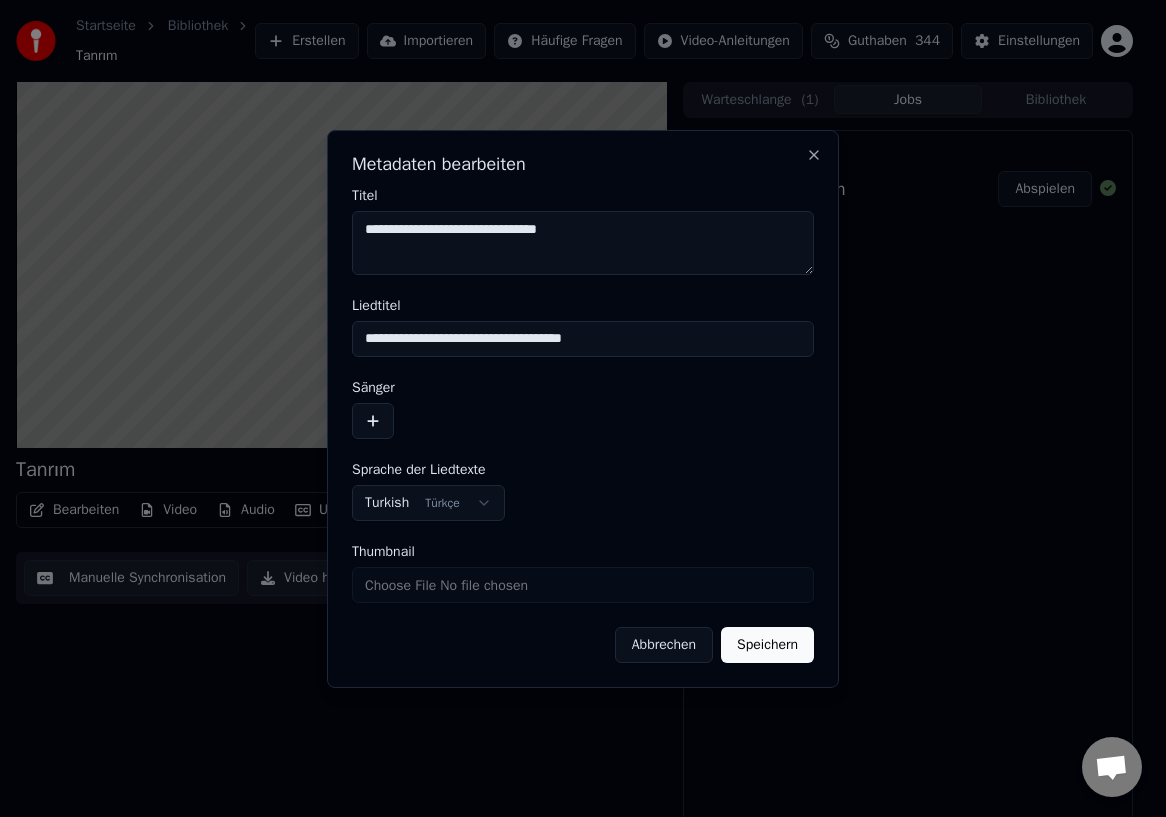 click on "**********" at bounding box center [583, 243] 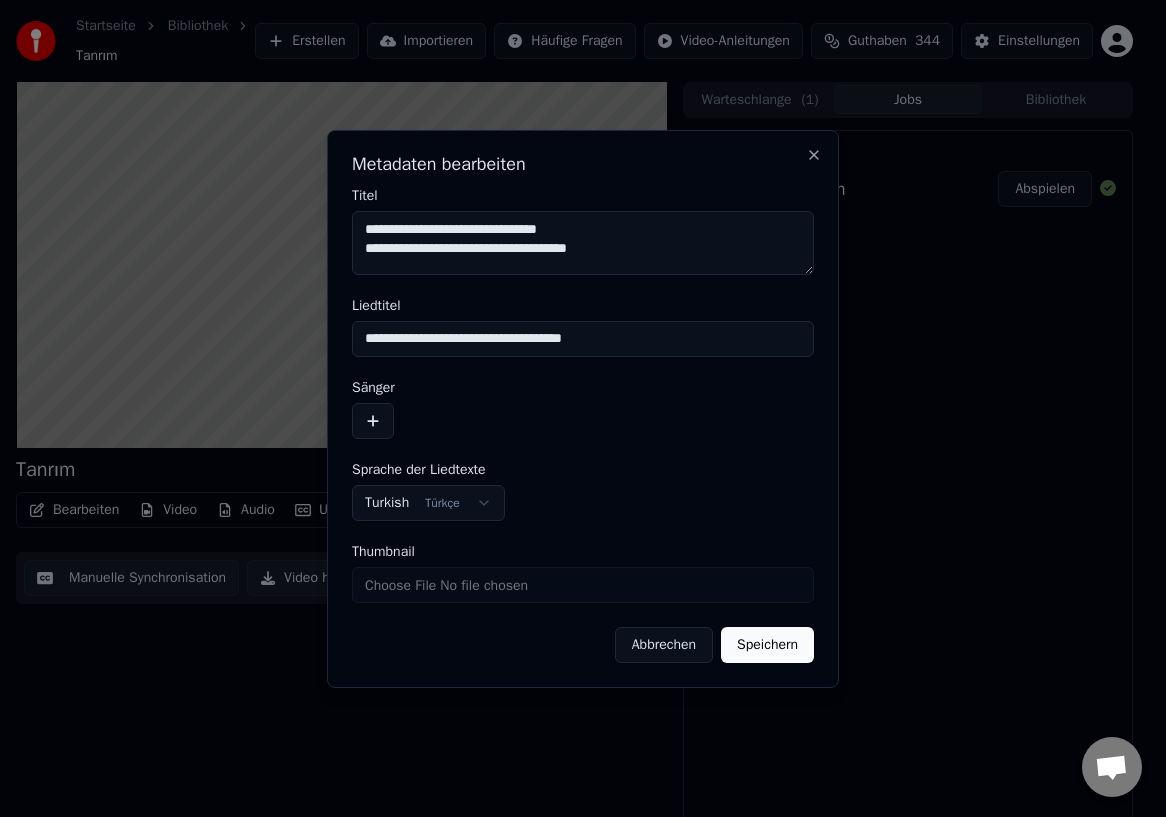 scroll, scrollTop: 6, scrollLeft: 0, axis: vertical 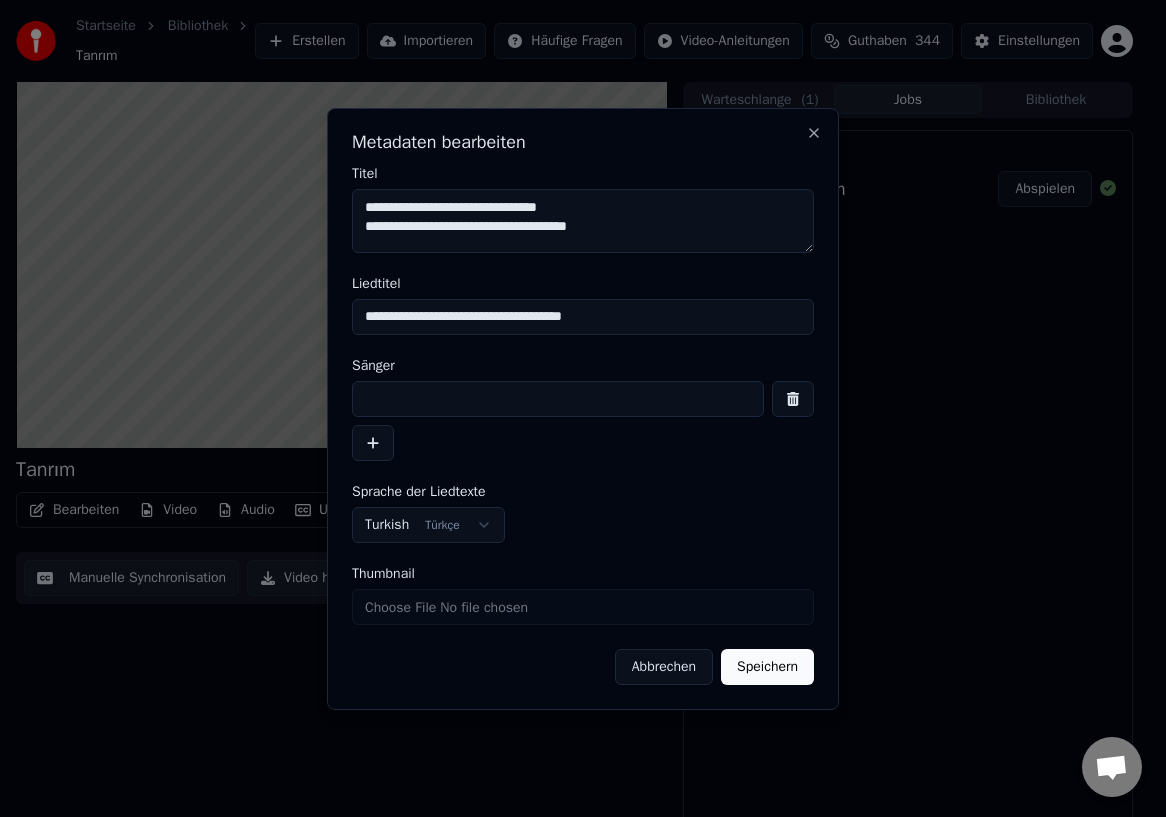 click at bounding box center (558, 399) 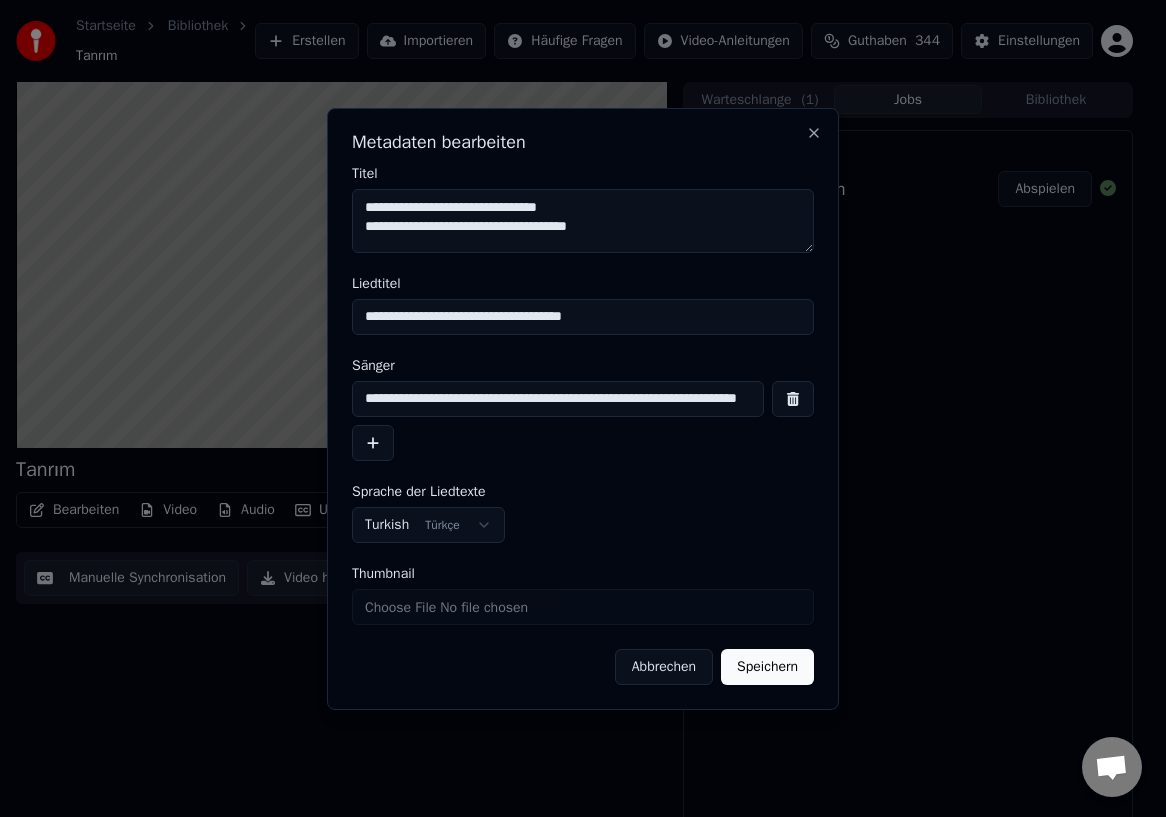 scroll, scrollTop: 0, scrollLeft: 66, axis: horizontal 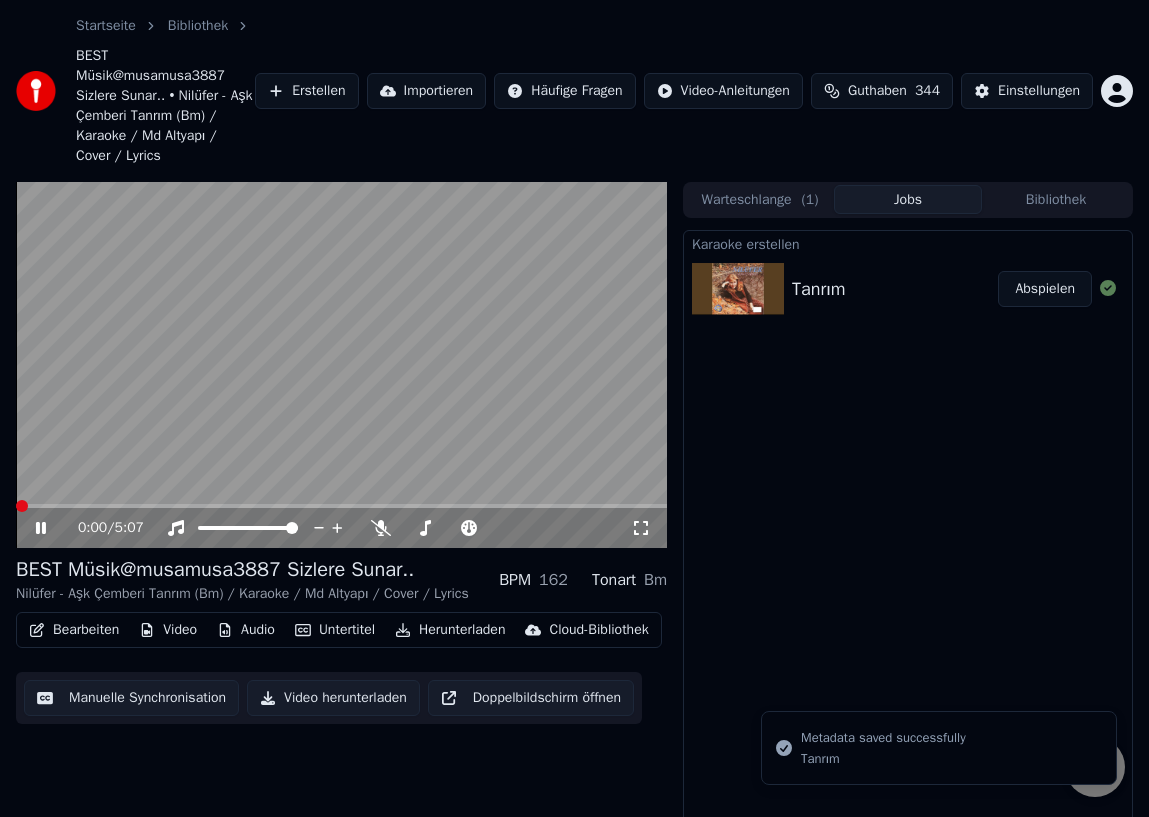 click at bounding box center (22, 506) 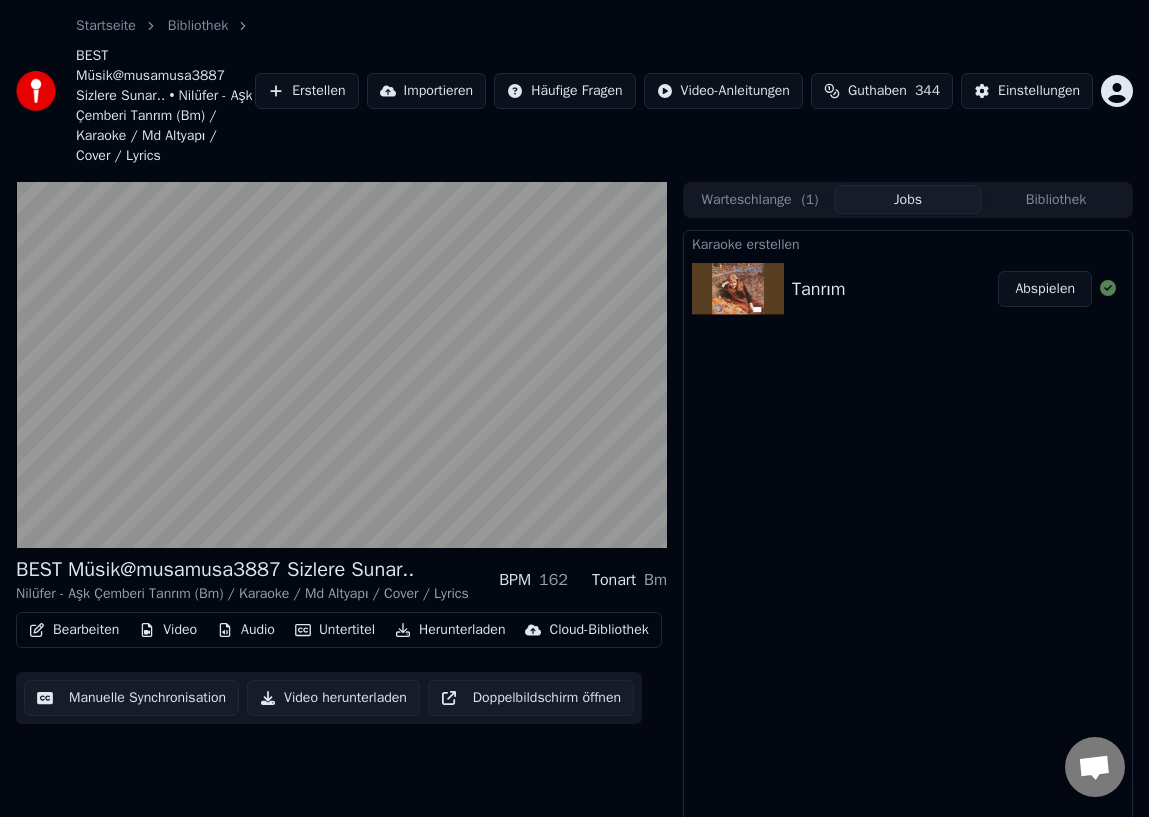 click on "Untertitel" at bounding box center [335, 630] 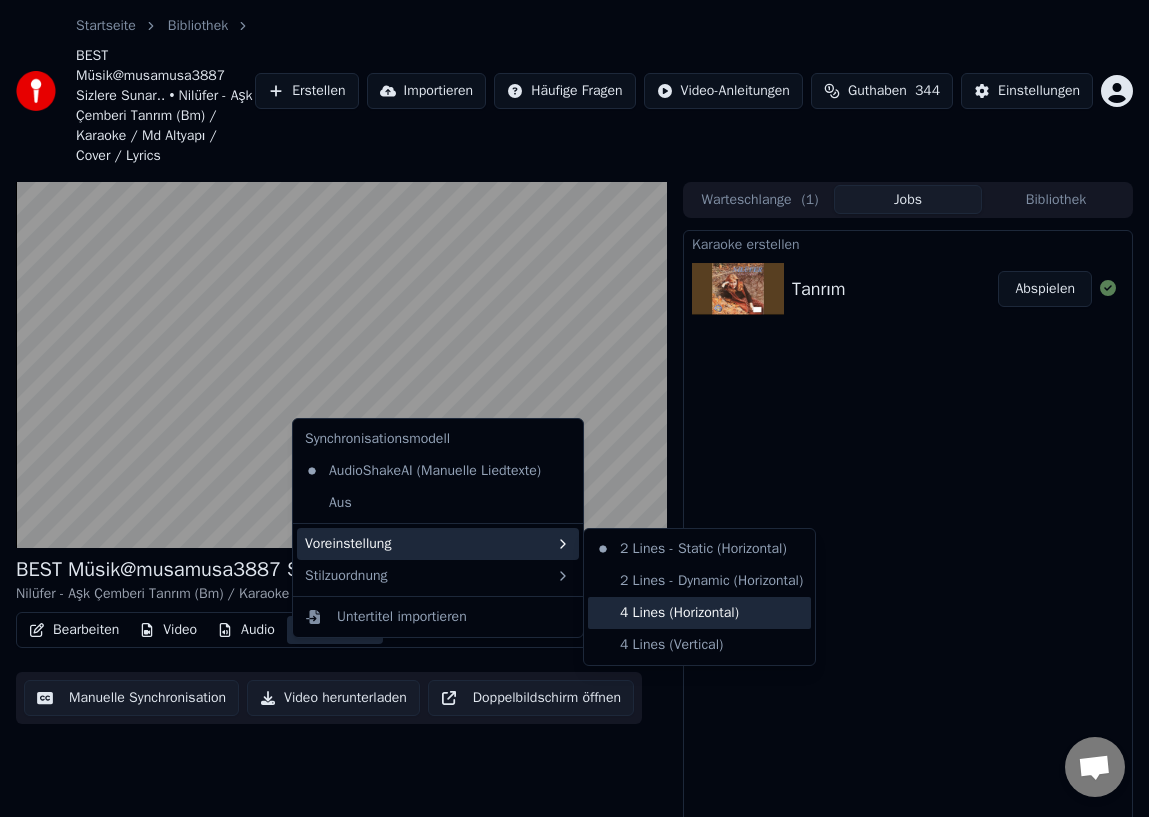 click on "4 Lines (Horizontal)" at bounding box center [699, 613] 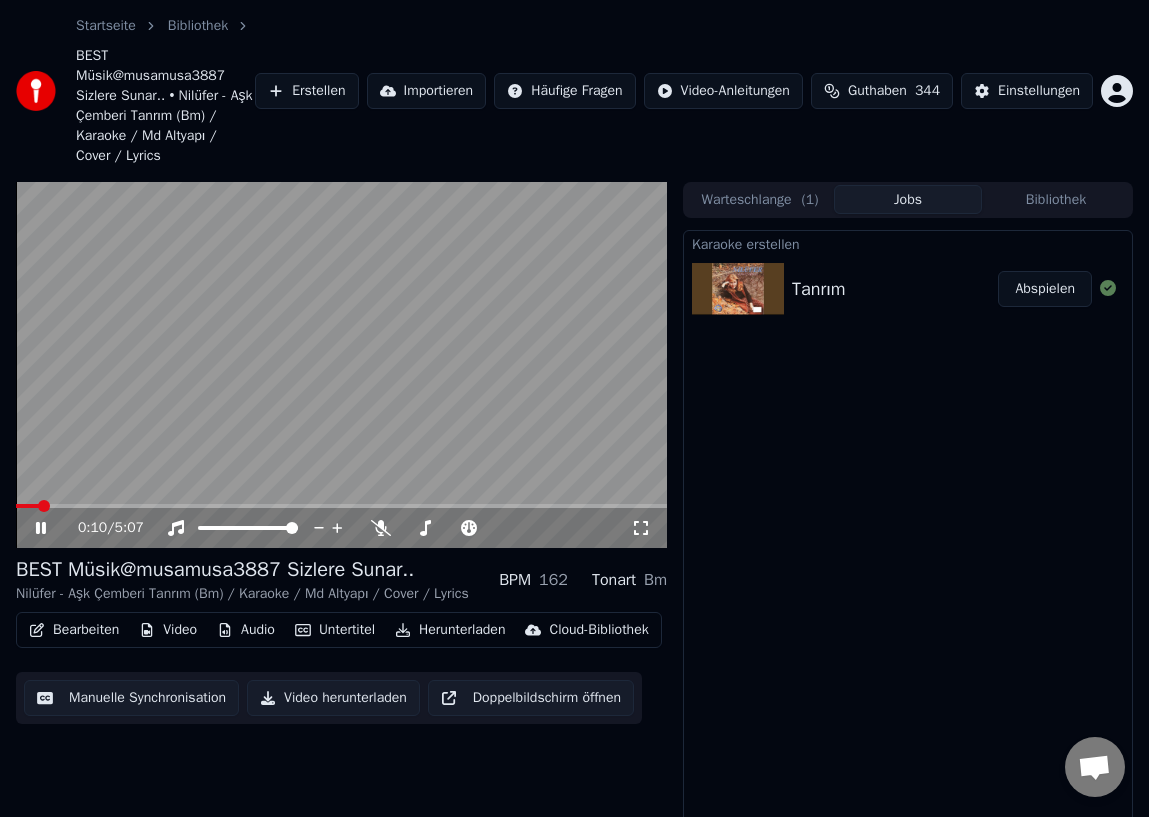 click on "Manuelle Synchronisation" at bounding box center (131, 698) 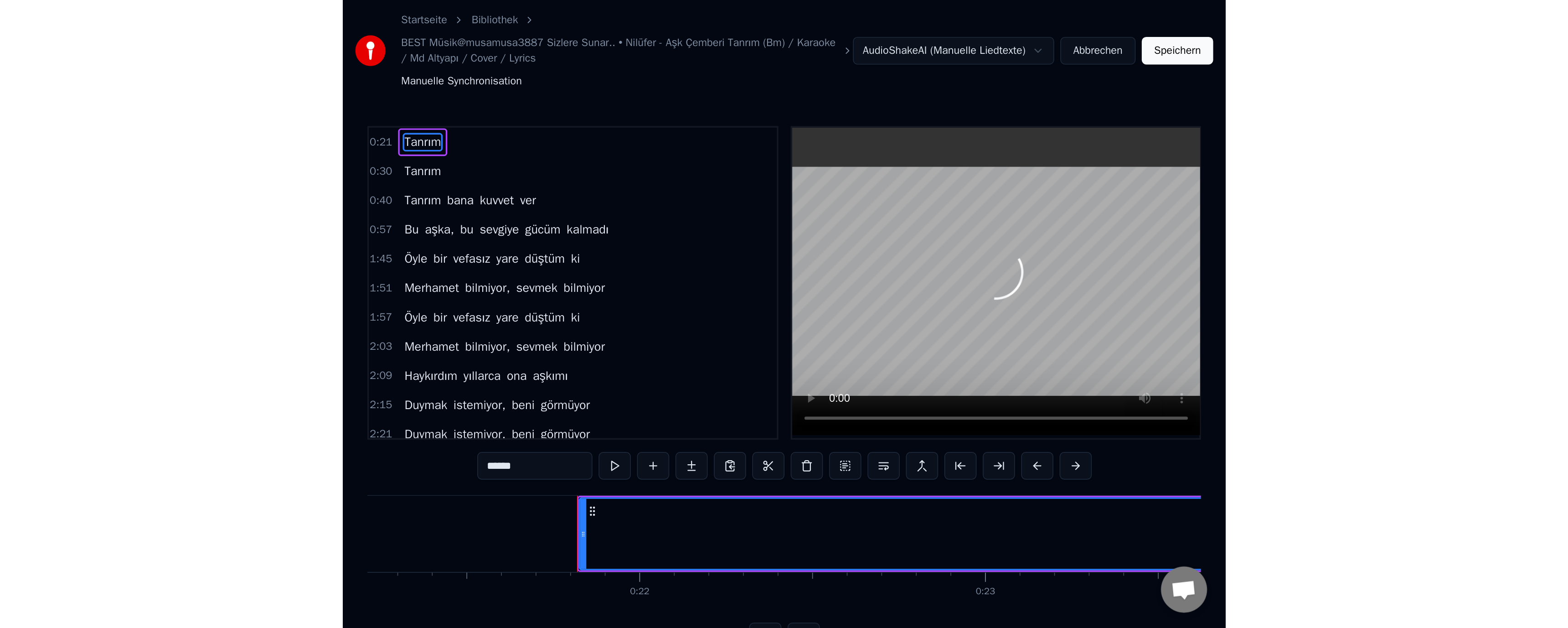 scroll, scrollTop: 0, scrollLeft: 4430, axis: horizontal 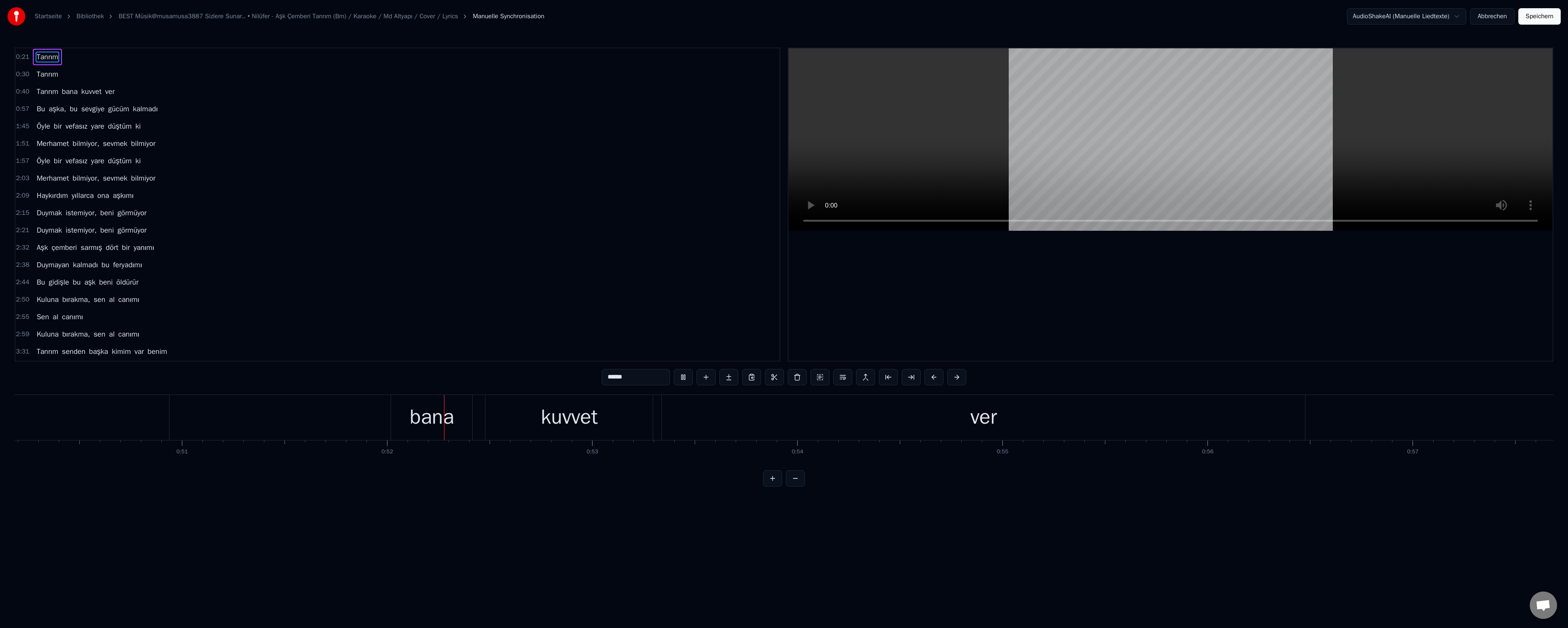 click on "bana" at bounding box center (432, 417) 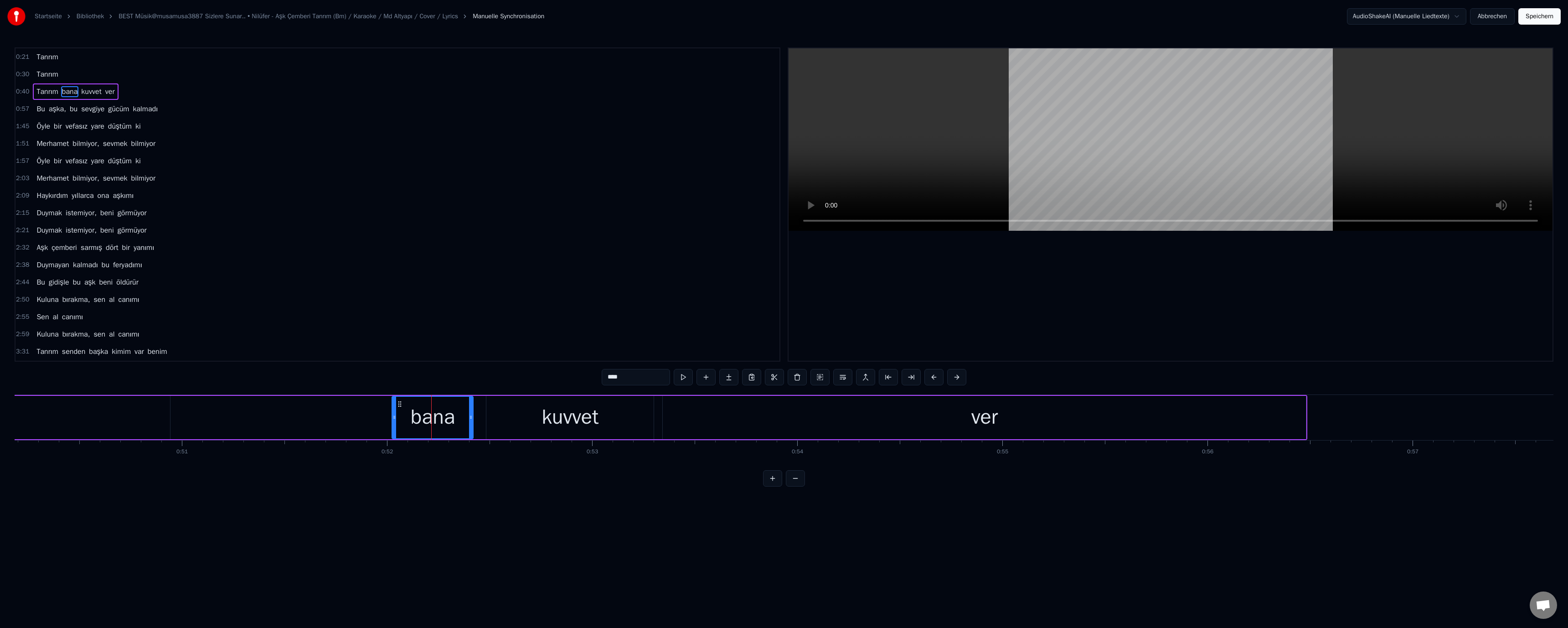 click on "****" at bounding box center (636, 377) 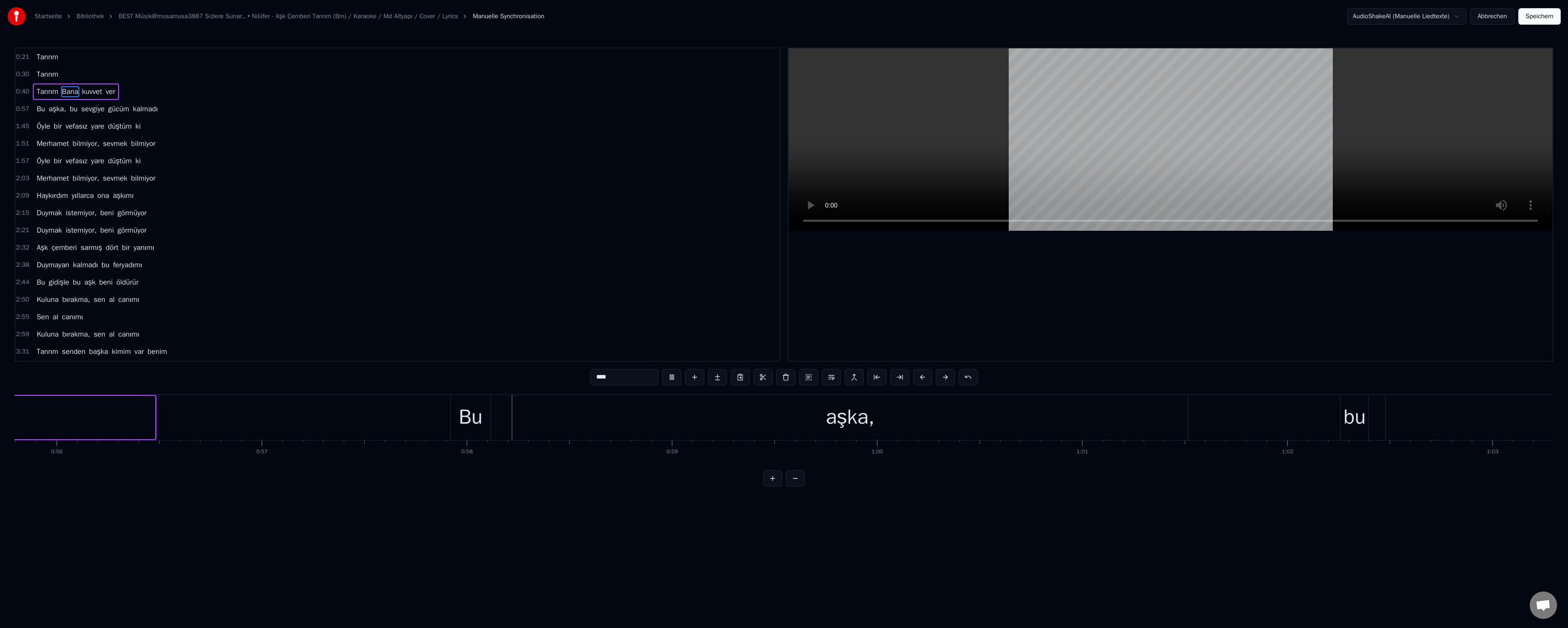 scroll, scrollTop: 0, scrollLeft: 11791, axis: horizontal 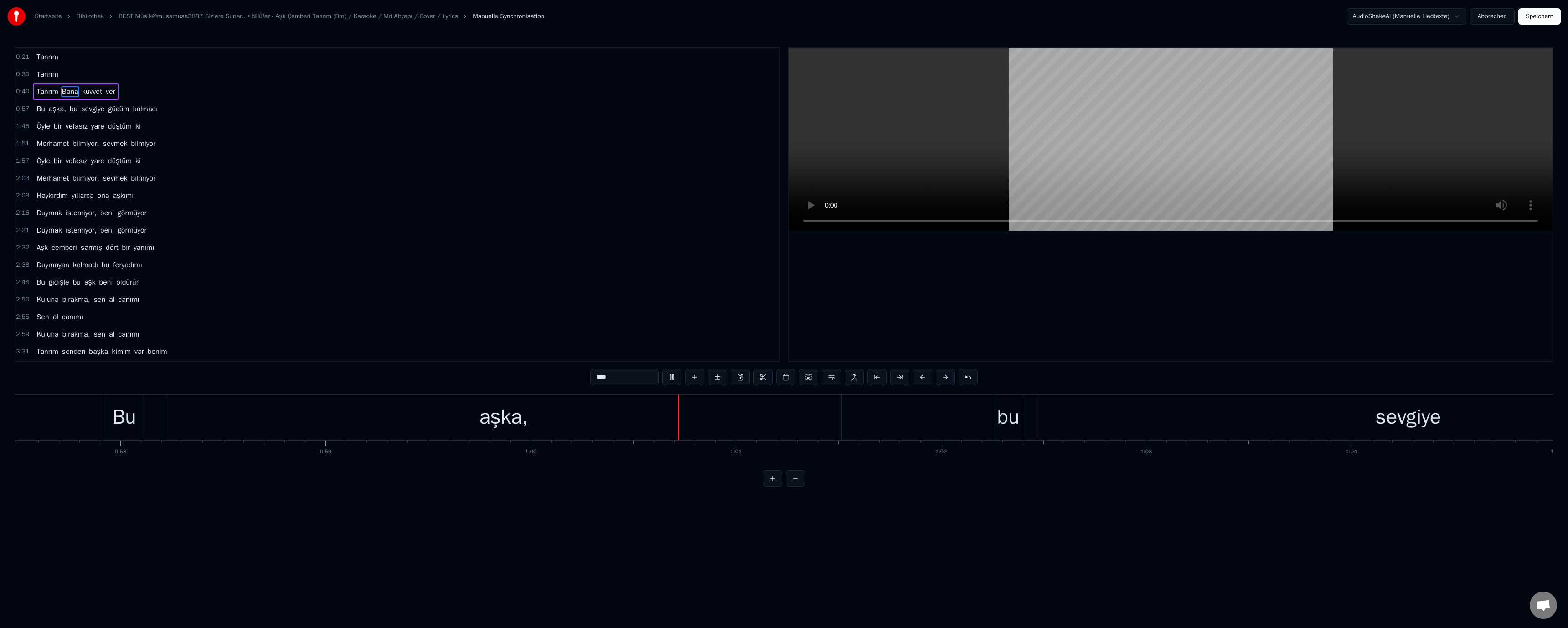 click on "bu" at bounding box center (1008, 417) 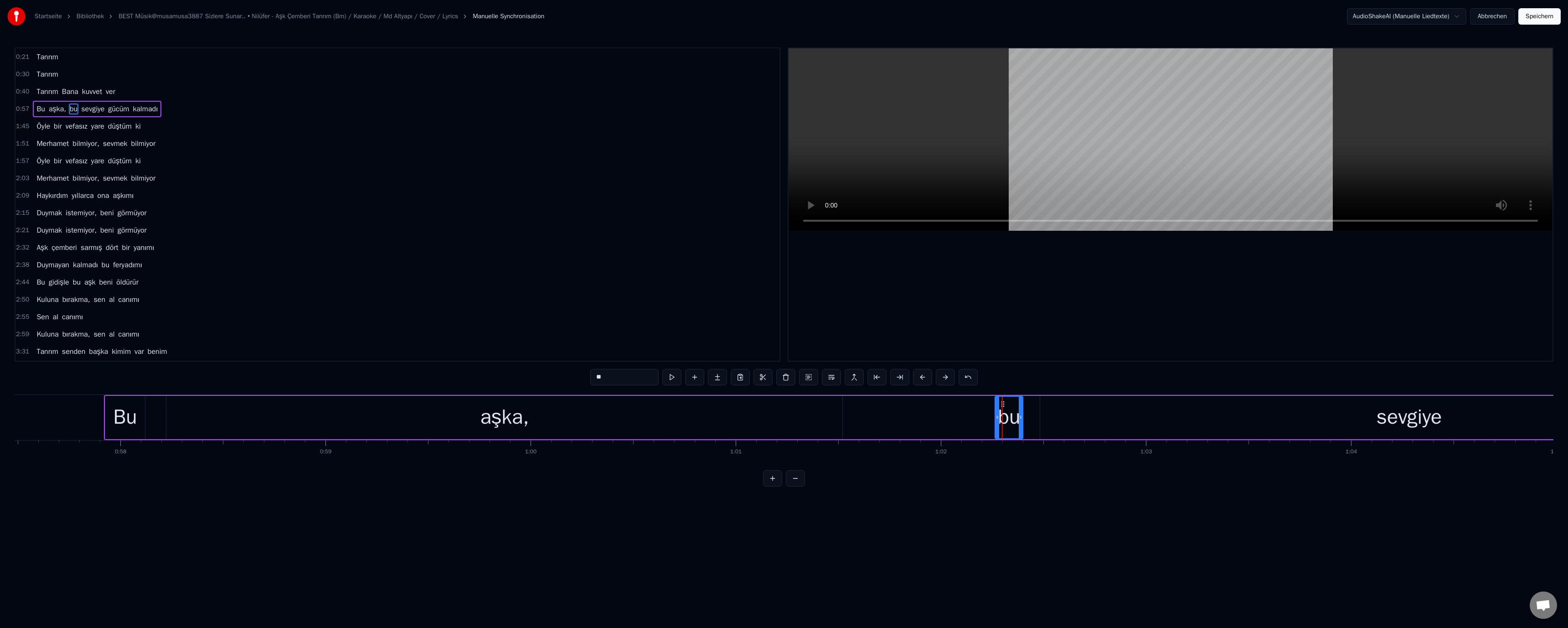 drag, startPoint x: 595, startPoint y: 378, endPoint x: 598, endPoint y: 385, distance: 7.615773 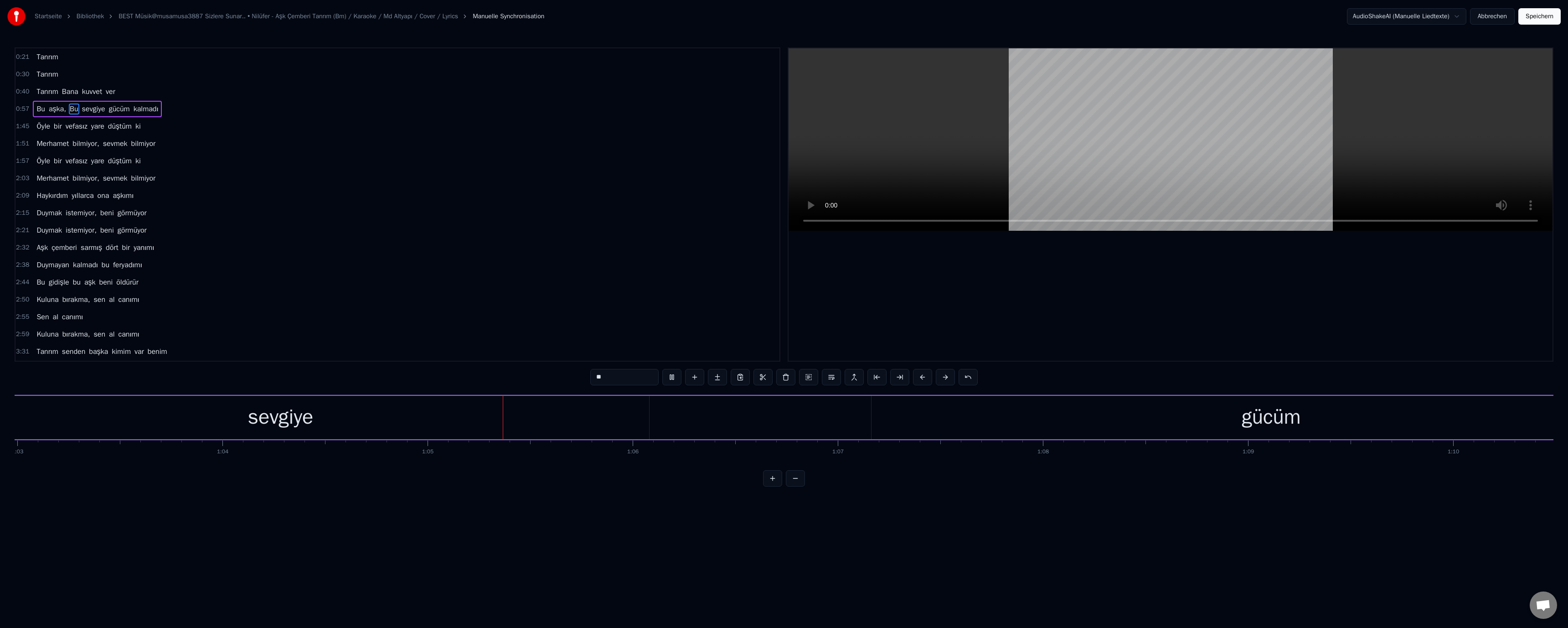 scroll, scrollTop: 0, scrollLeft: 13259, axis: horizontal 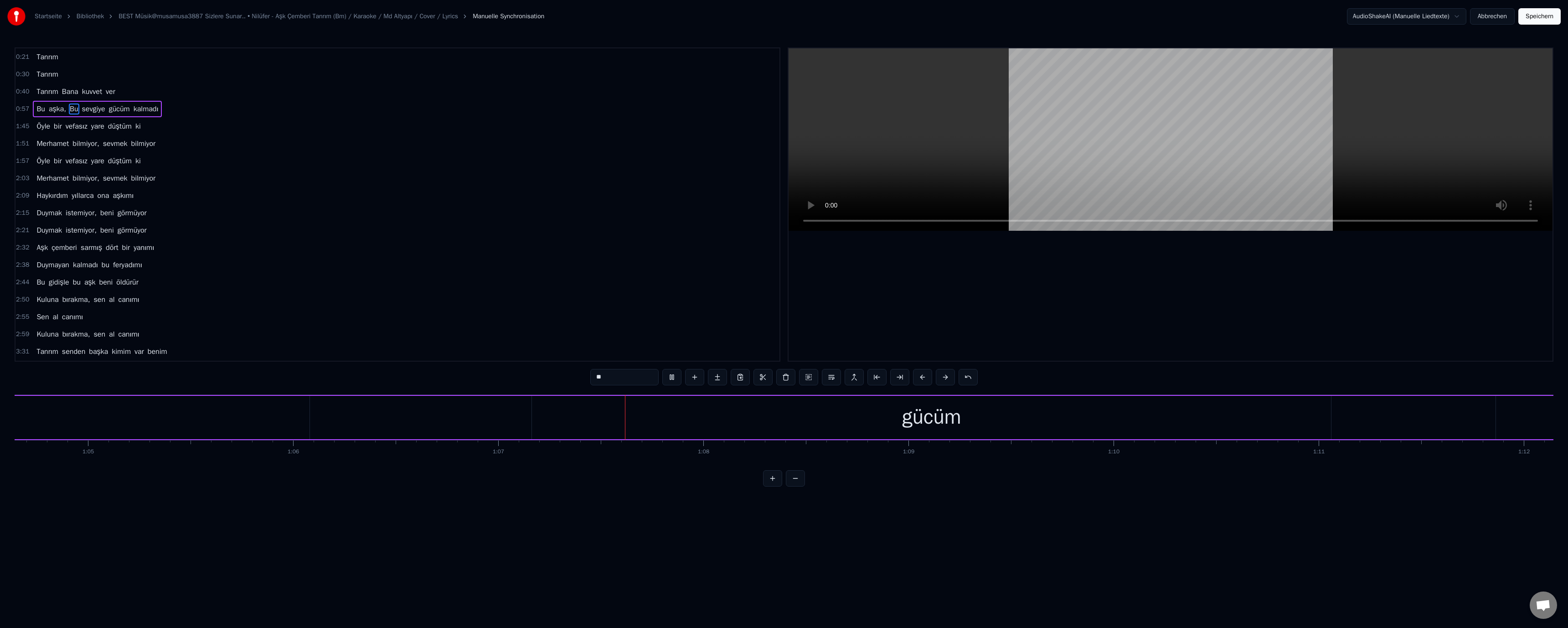 click on "gücüm" at bounding box center (931, 417) 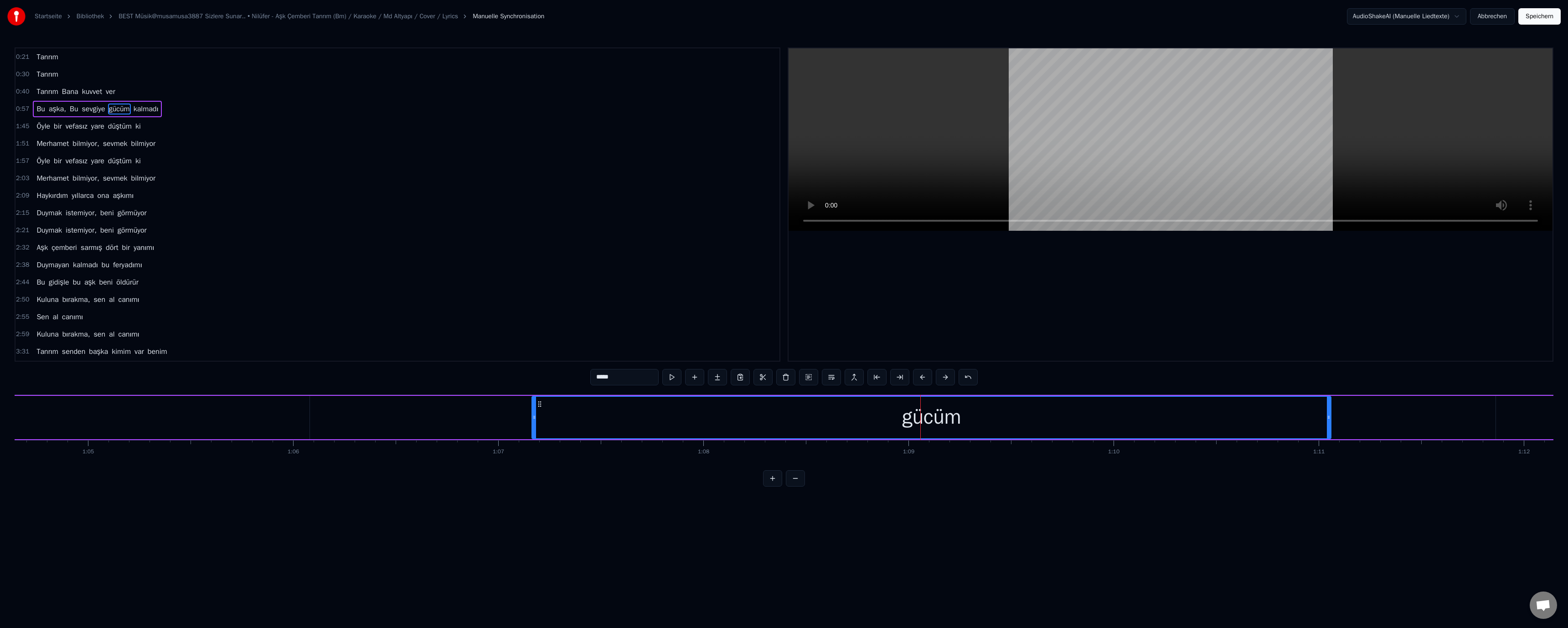 click on "*****" at bounding box center (624, 377) 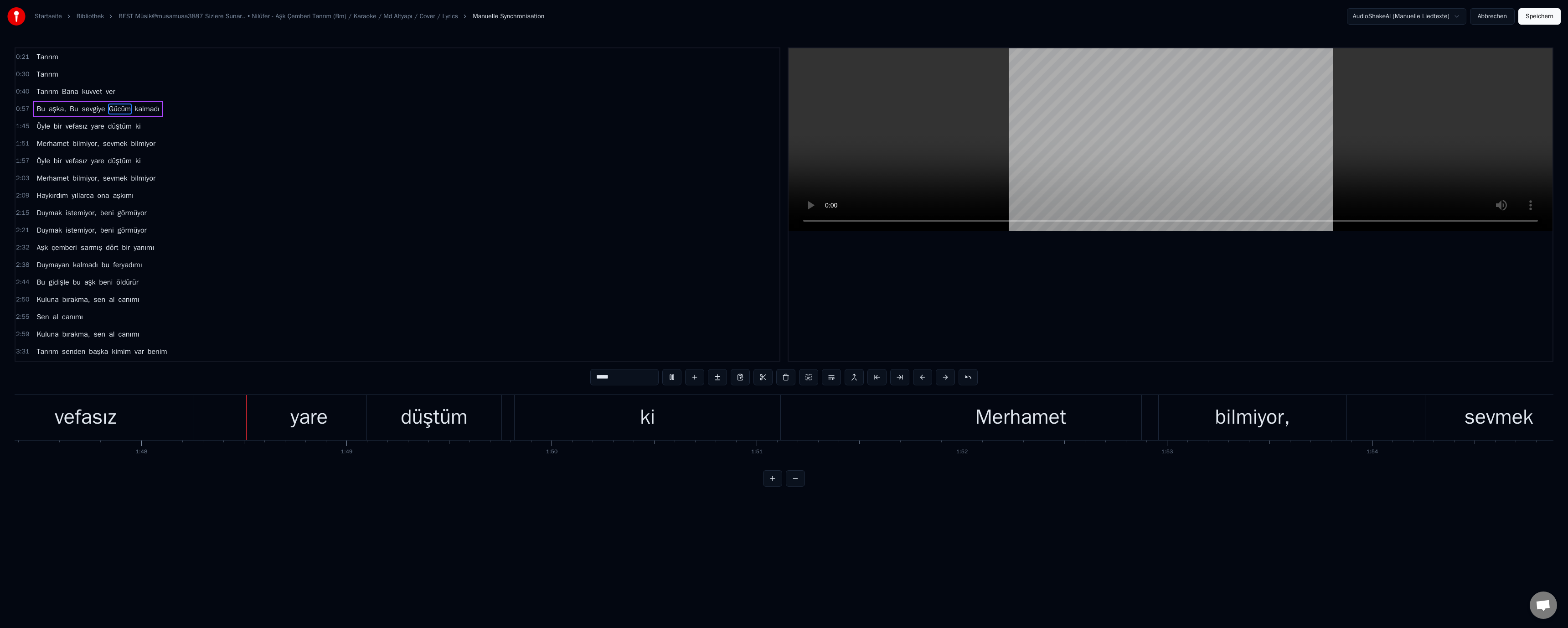 scroll, scrollTop: 0, scrollLeft: 22108, axis: horizontal 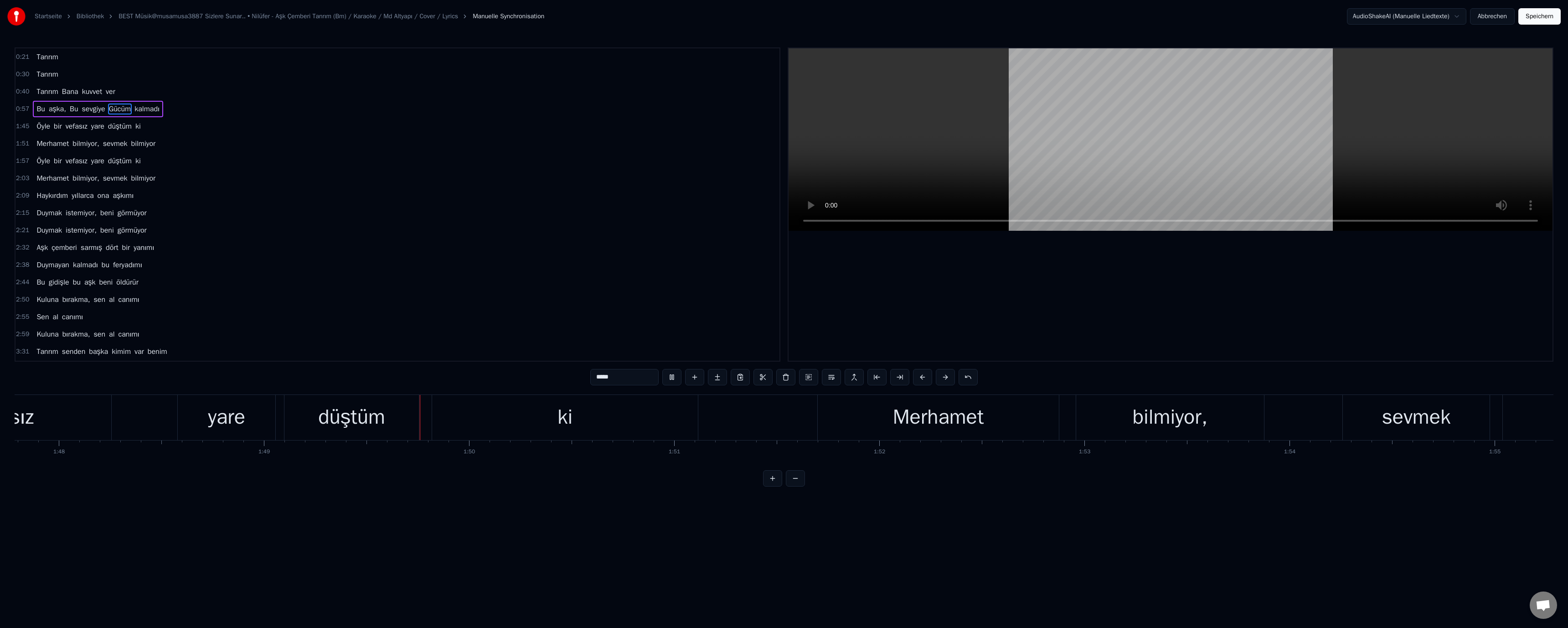 click on "yare" at bounding box center (227, 417) 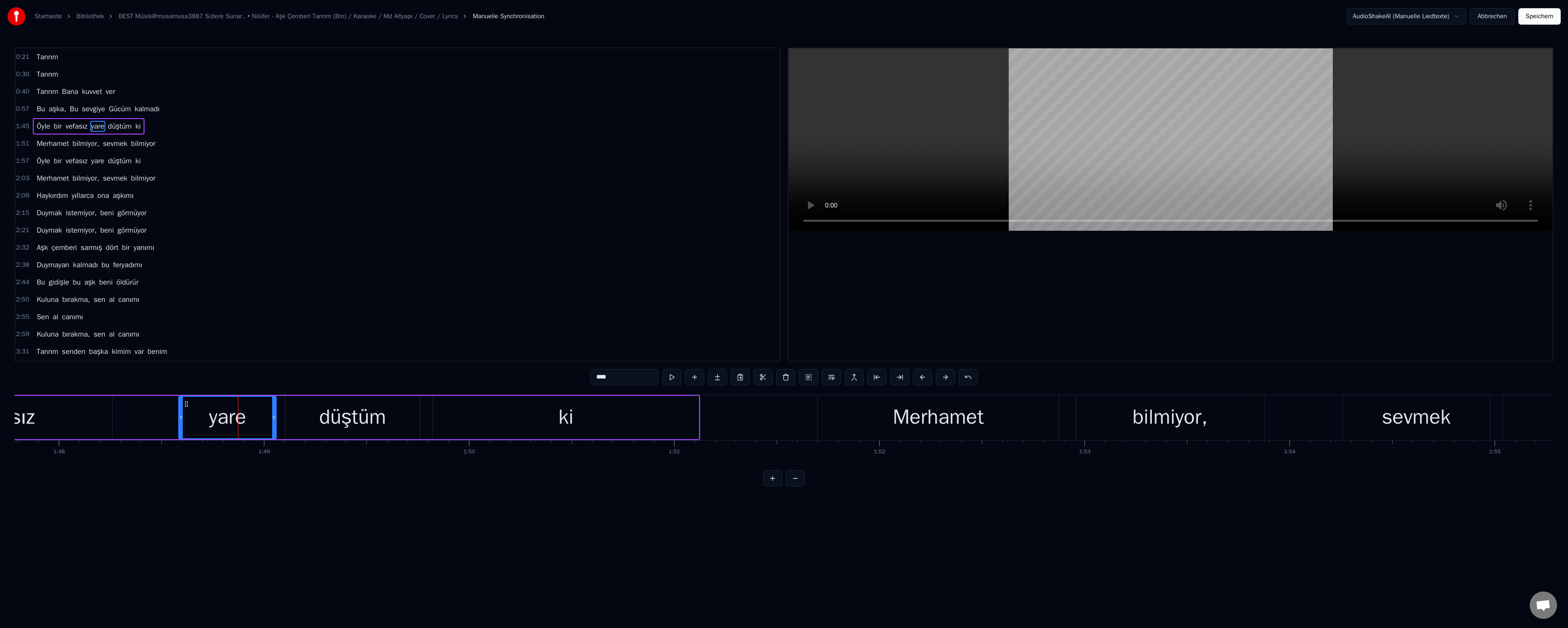 click on "****" at bounding box center [624, 377] 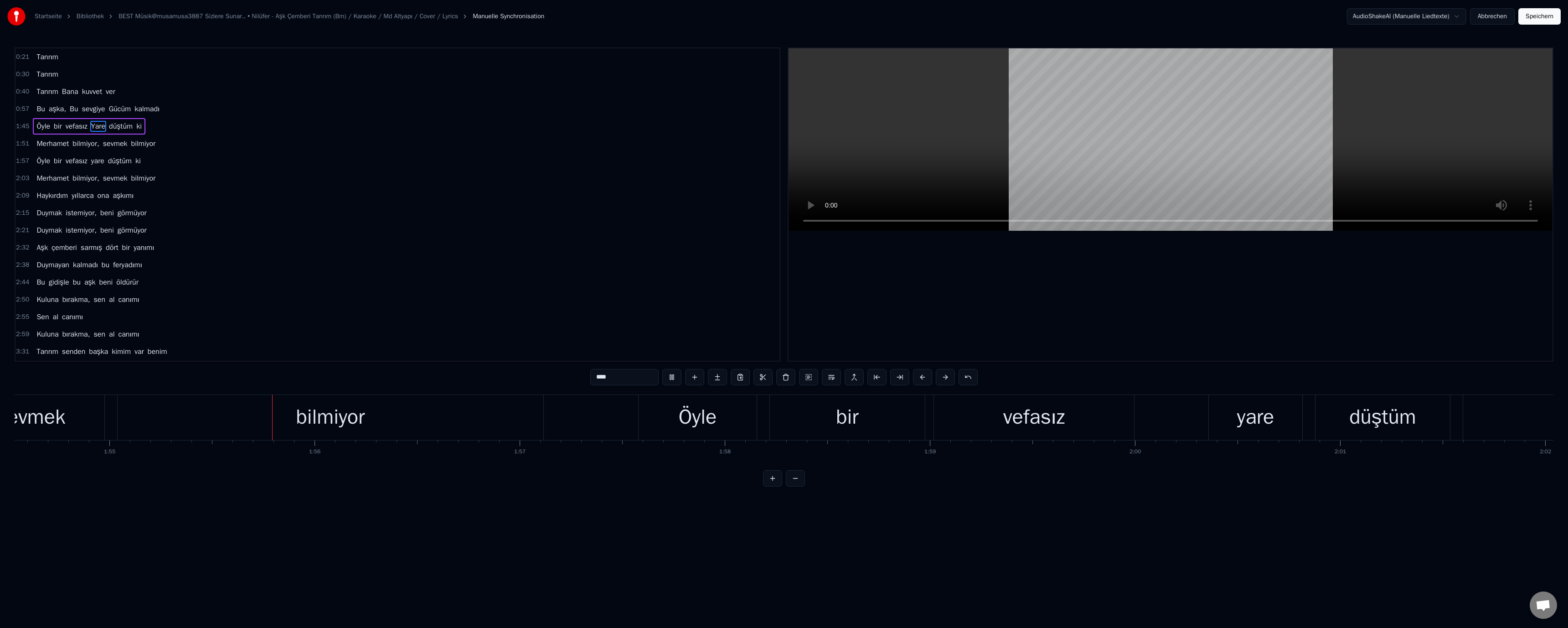 scroll, scrollTop: 0, scrollLeft: 23575, axis: horizontal 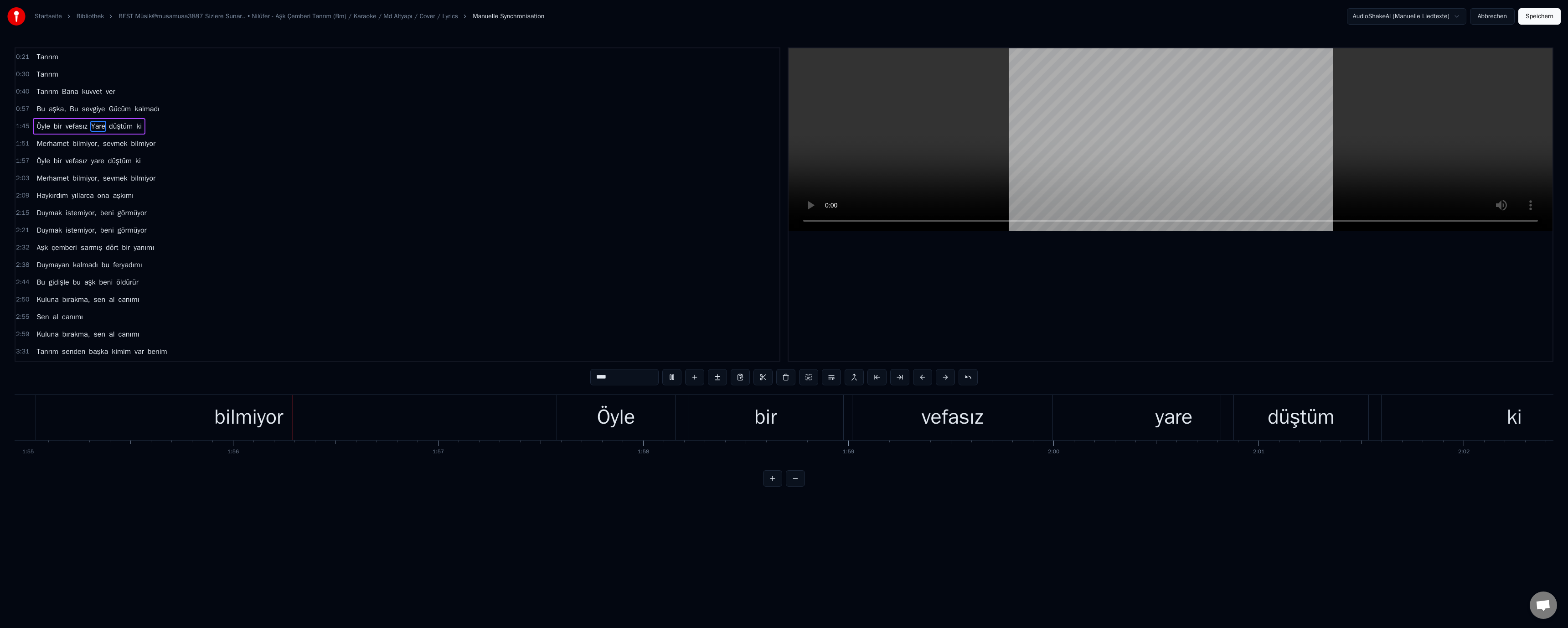 click at bounding box center [1171, 140] 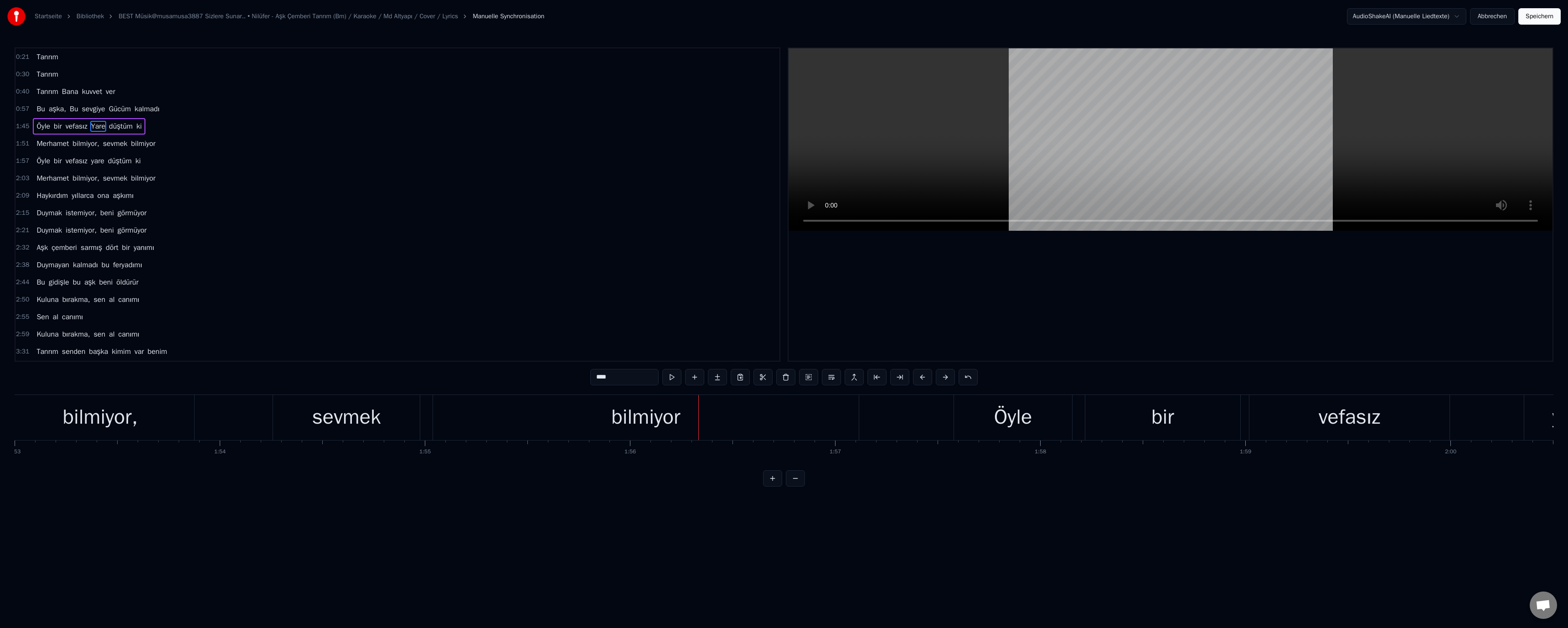 scroll, scrollTop: 0, scrollLeft: 23140, axis: horizontal 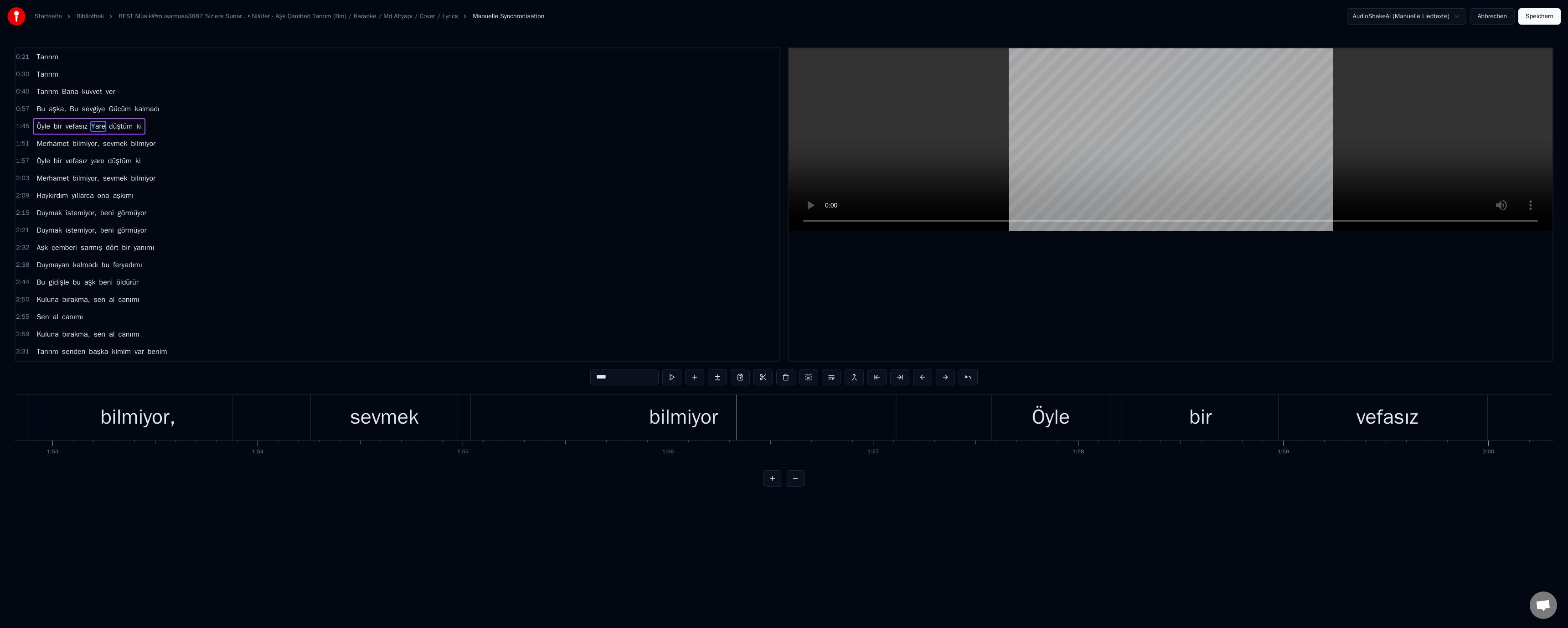 click on "sevmek" at bounding box center (384, 417) 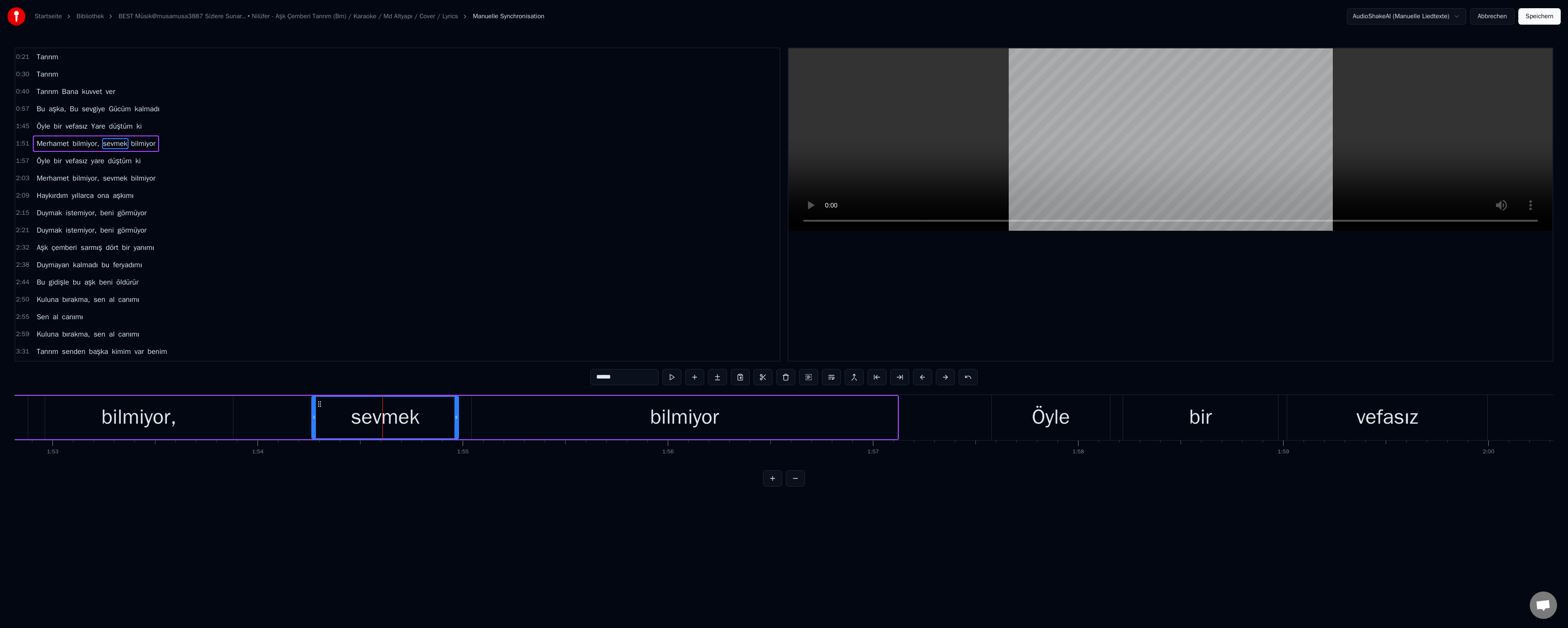 click on "******" at bounding box center (624, 377) 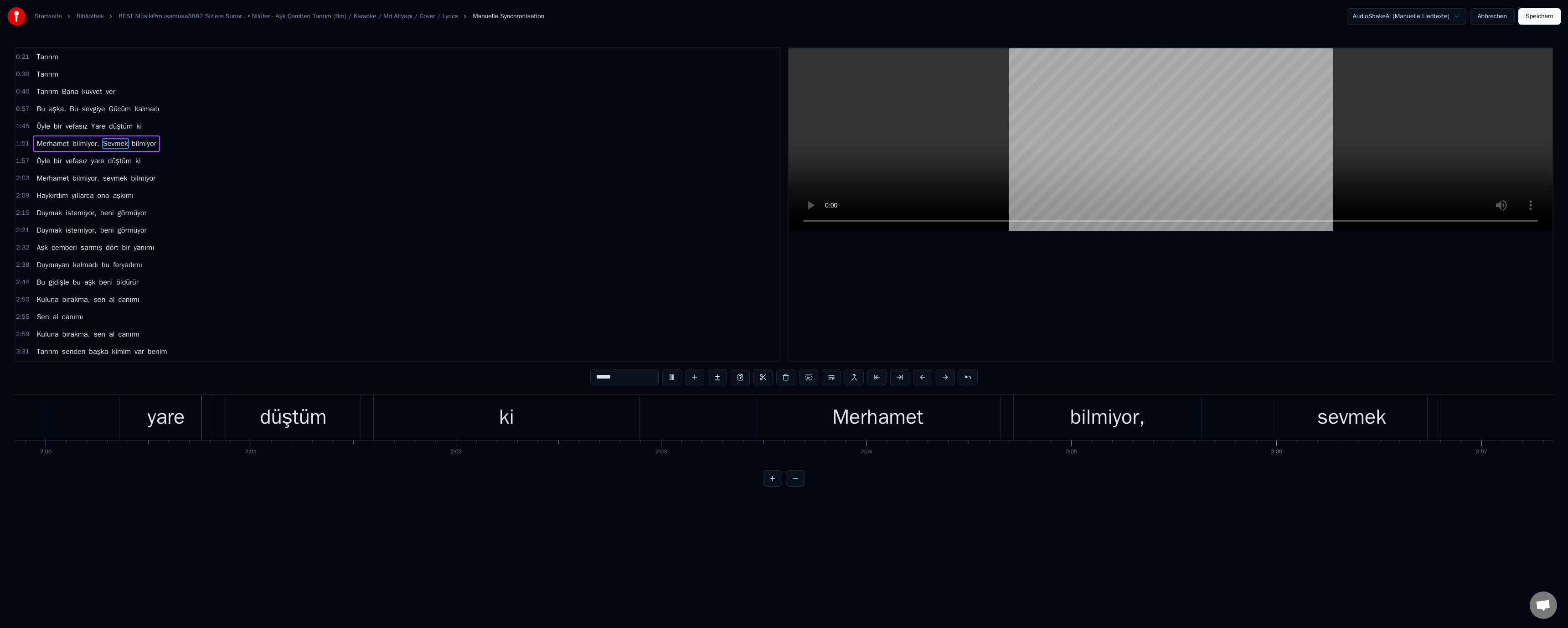 scroll, scrollTop: 0, scrollLeft: 24589, axis: horizontal 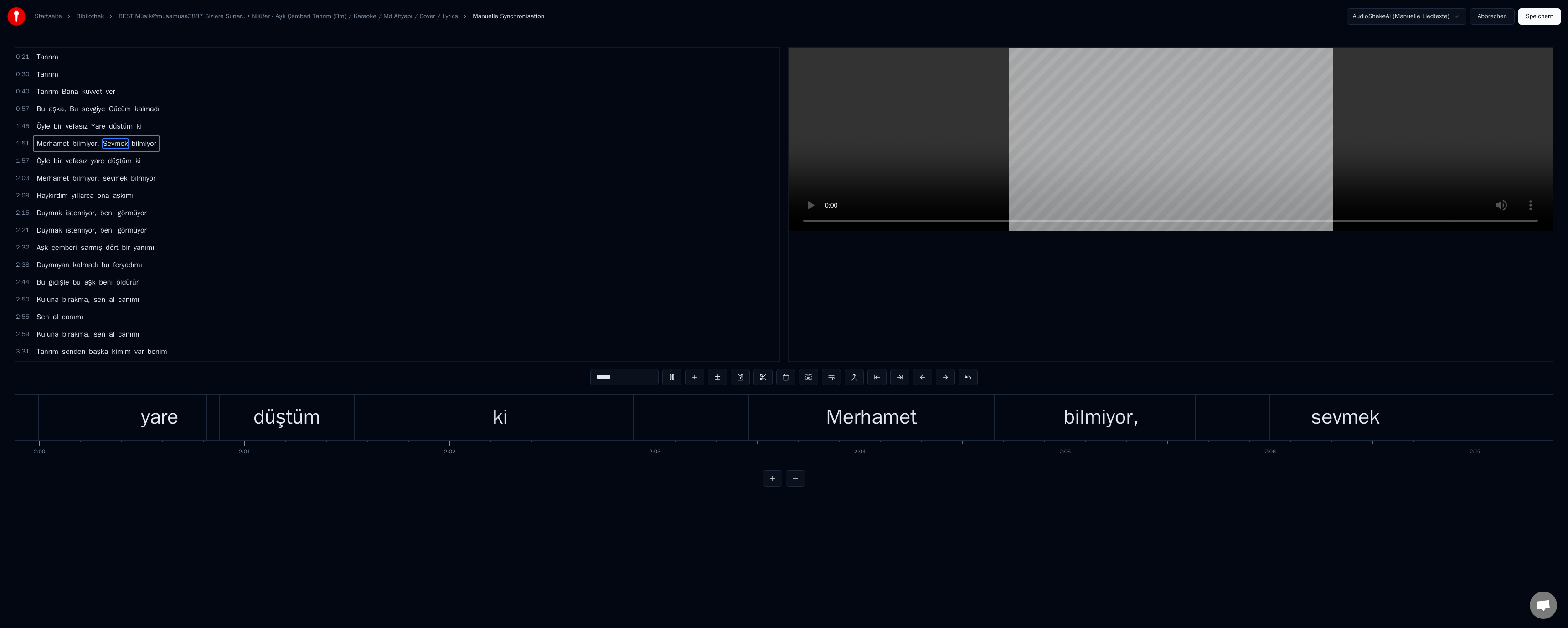 click on "yare" at bounding box center [160, 417] 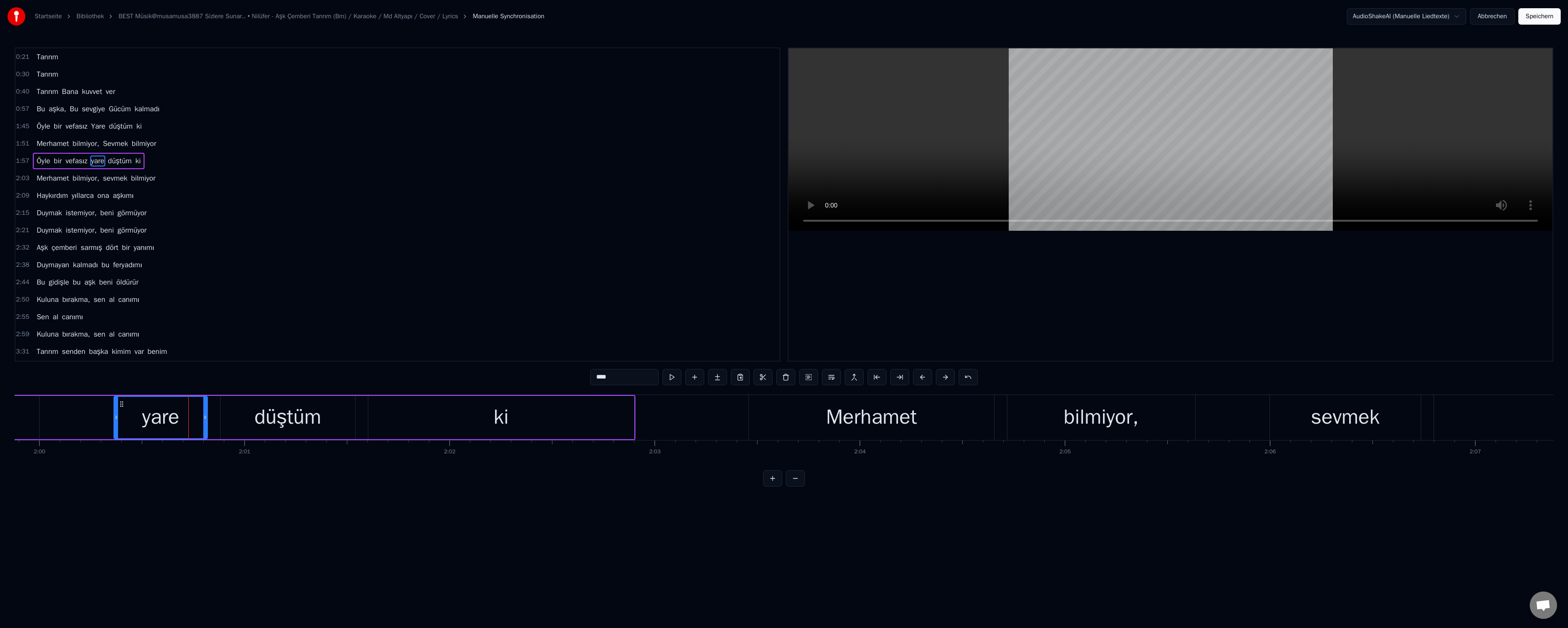 drag, startPoint x: 595, startPoint y: 379, endPoint x: 598, endPoint y: 385, distance: 6.708204 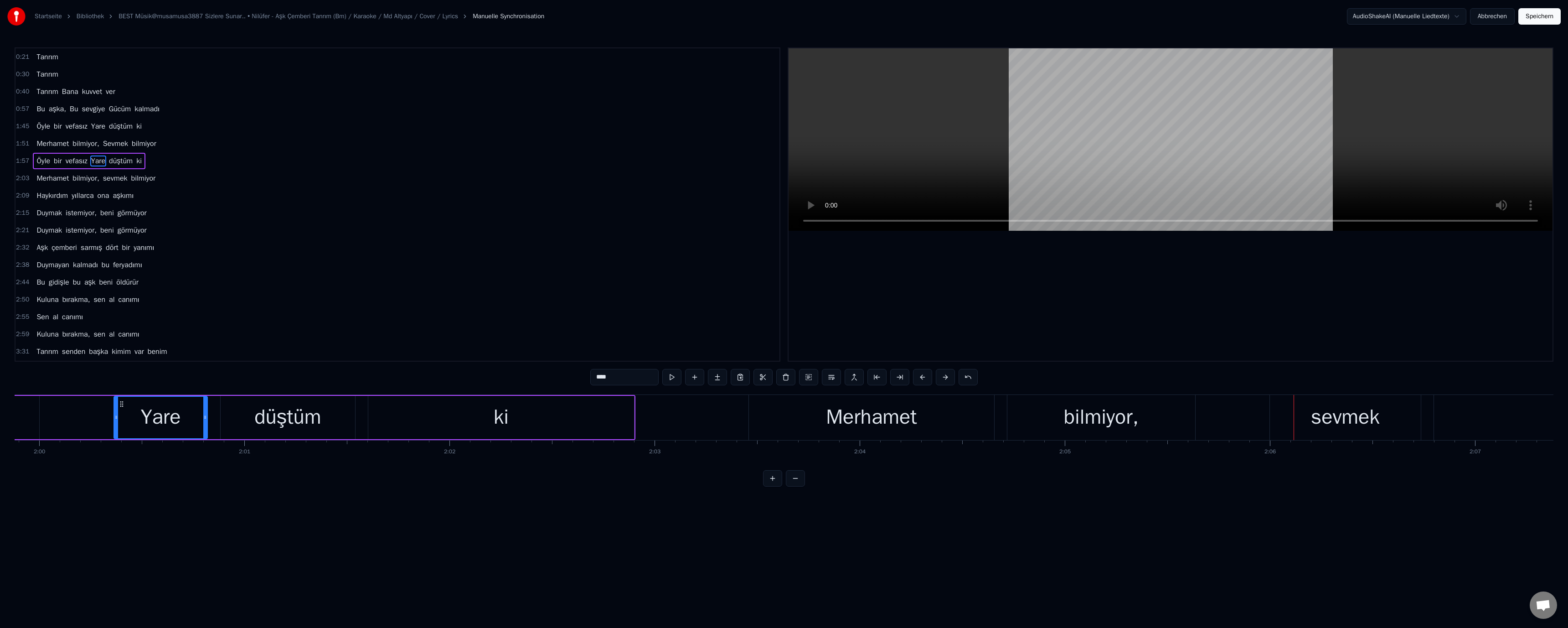click on "sevmek" at bounding box center (1345, 417) 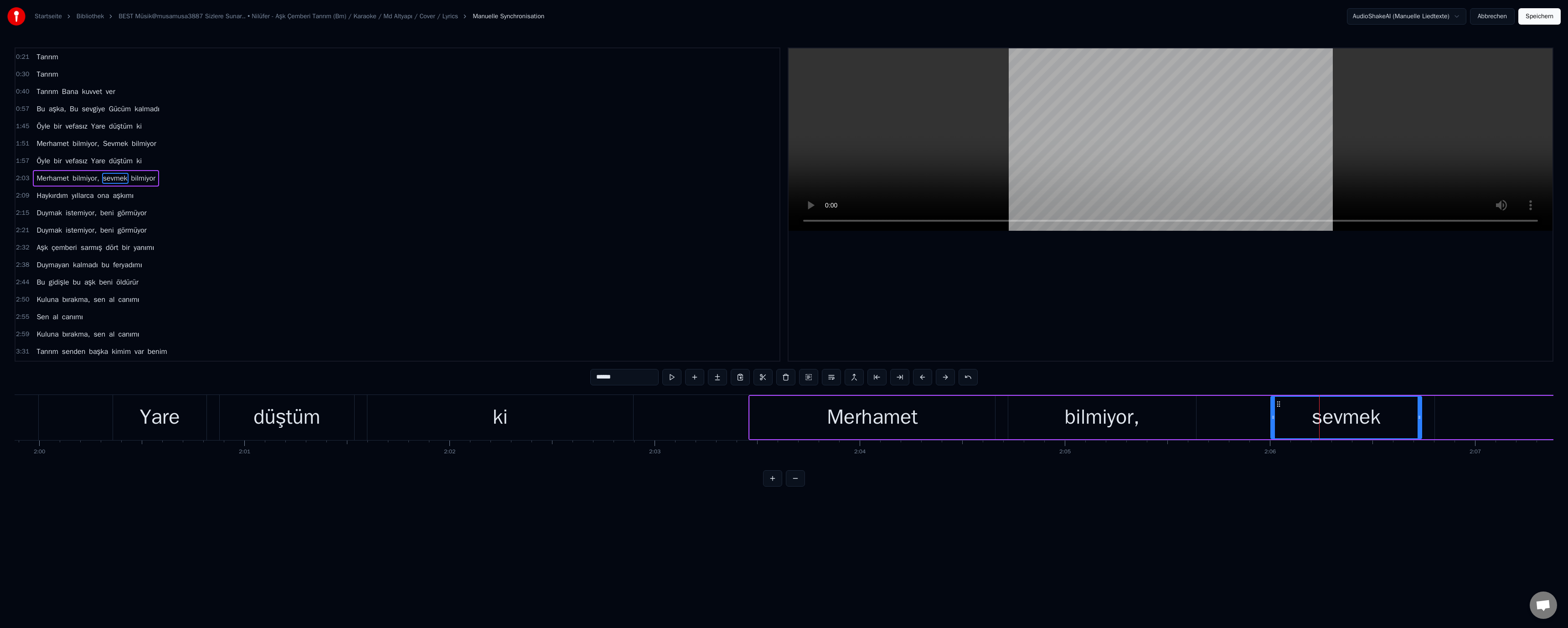 drag, startPoint x: 595, startPoint y: 379, endPoint x: 599, endPoint y: 384, distance: 6.4031242 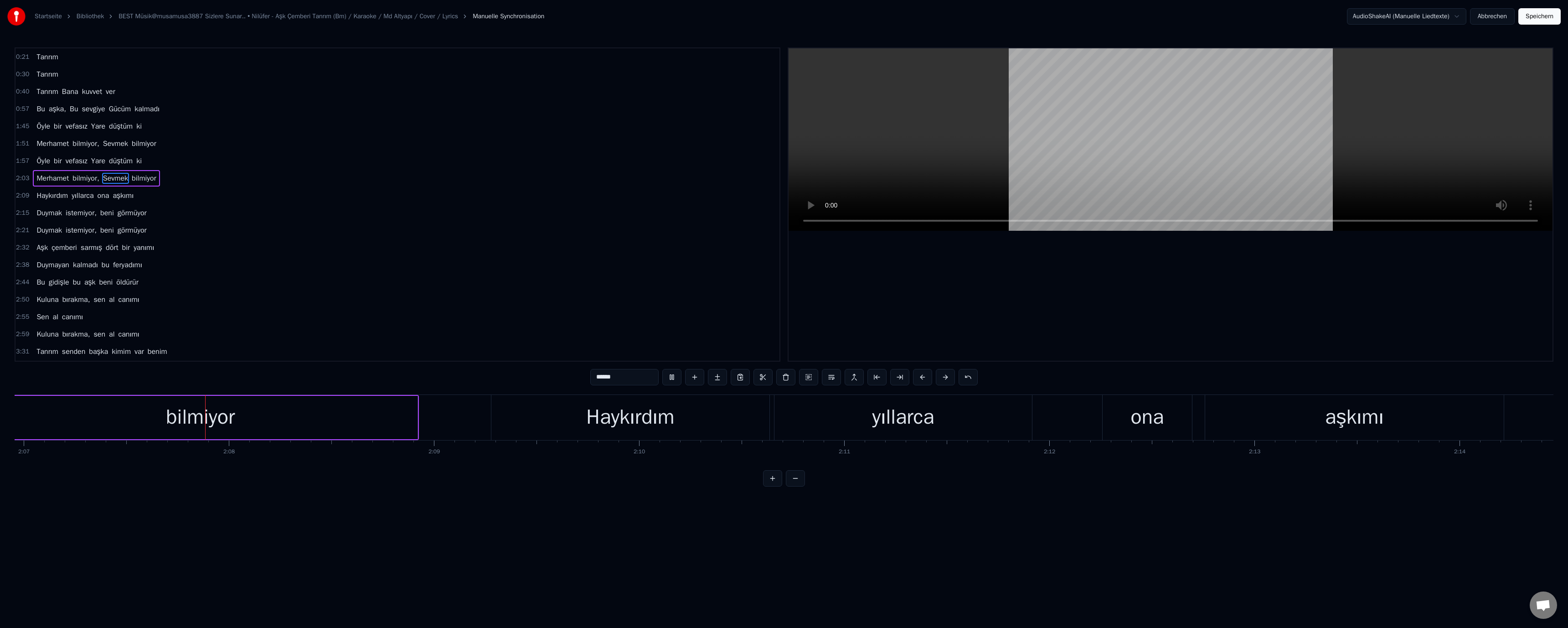 scroll, scrollTop: 0, scrollLeft: 26047, axis: horizontal 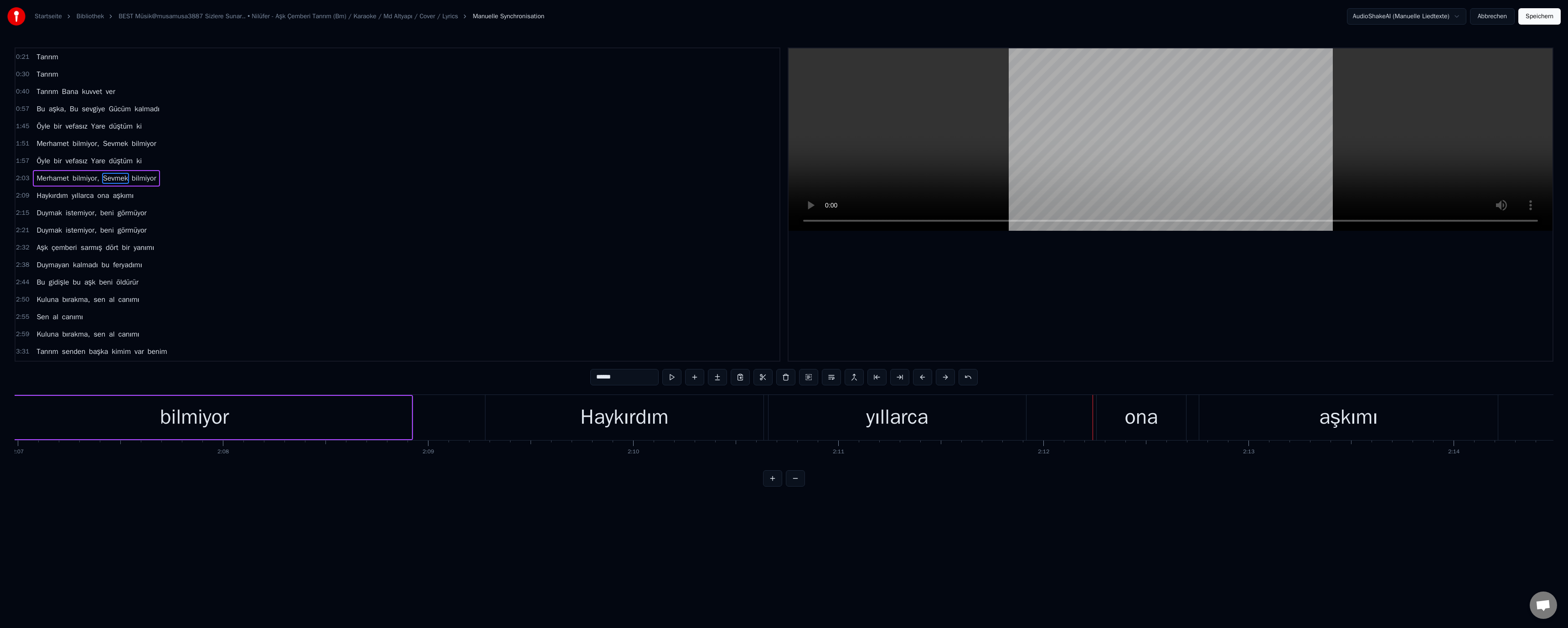 drag, startPoint x: 1138, startPoint y: 430, endPoint x: 969, endPoint y: 400, distance: 171.6421 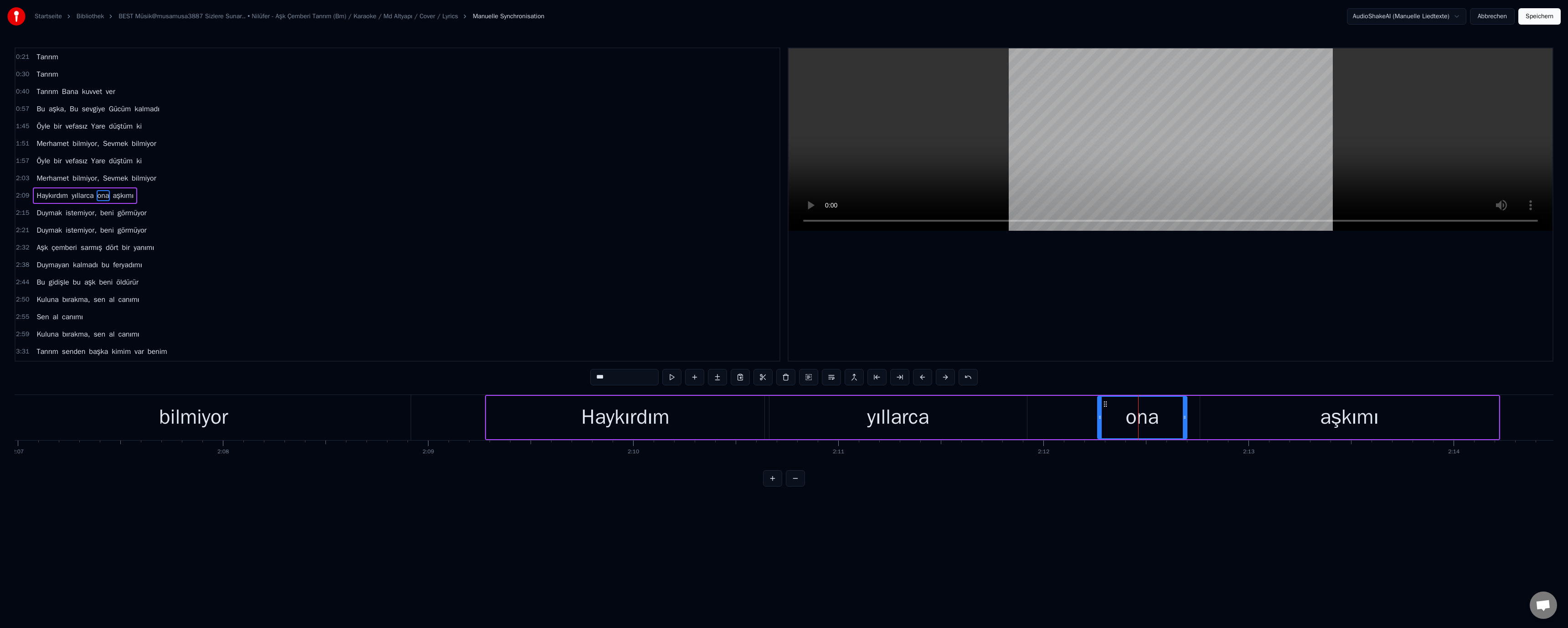 click on "***" at bounding box center (624, 377) 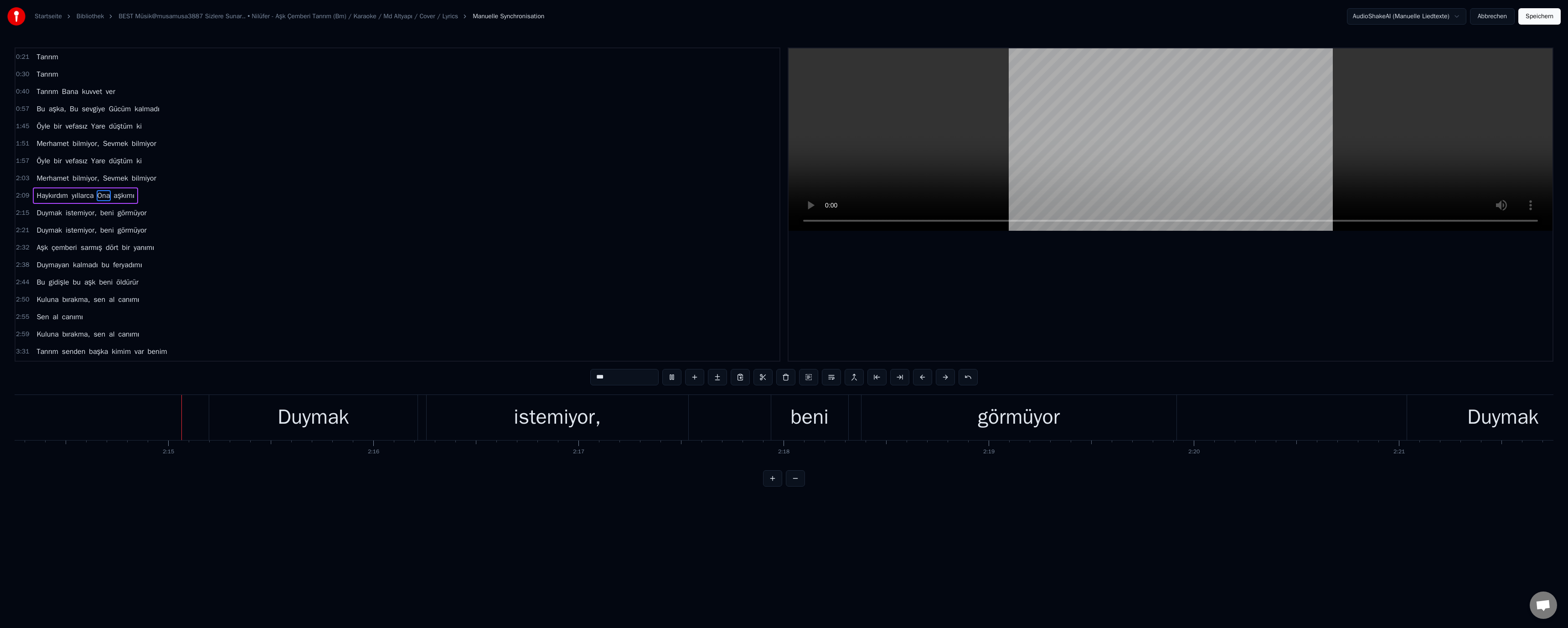 scroll, scrollTop: 0, scrollLeft: 27543, axis: horizontal 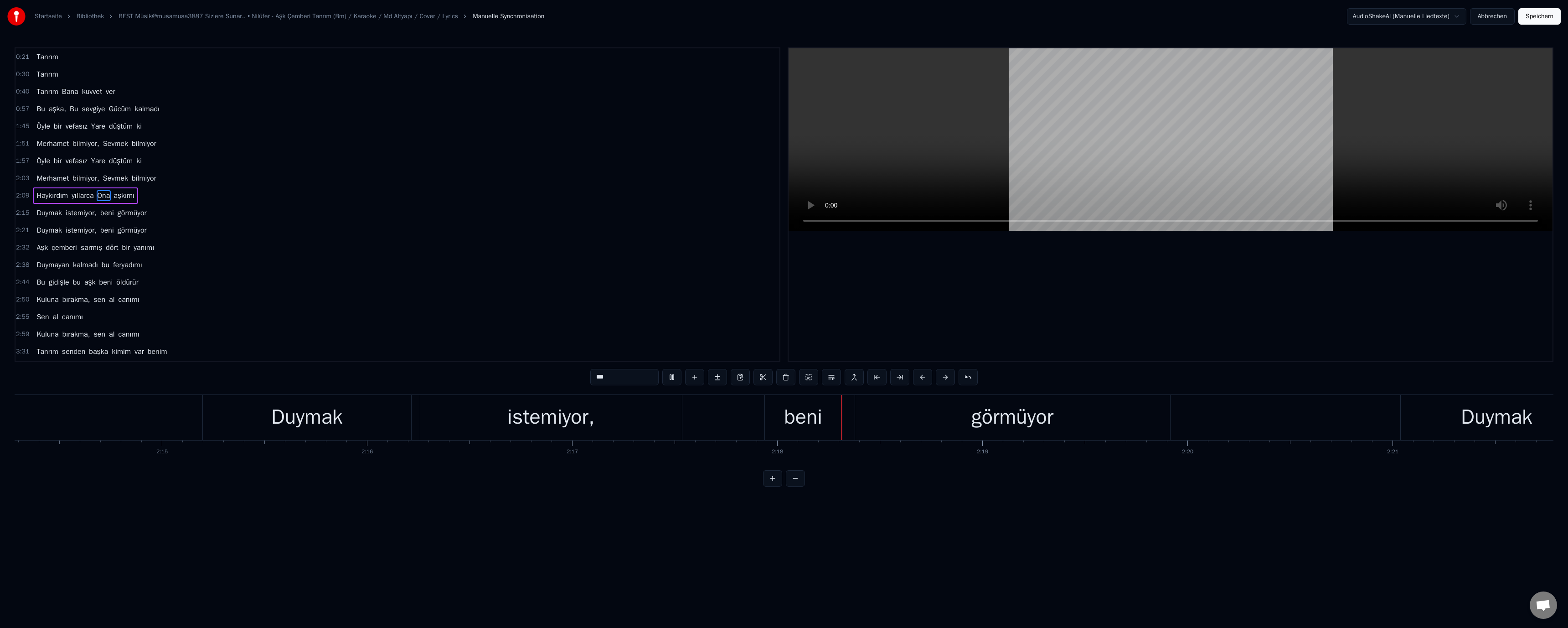 click at bounding box center (1171, 140) 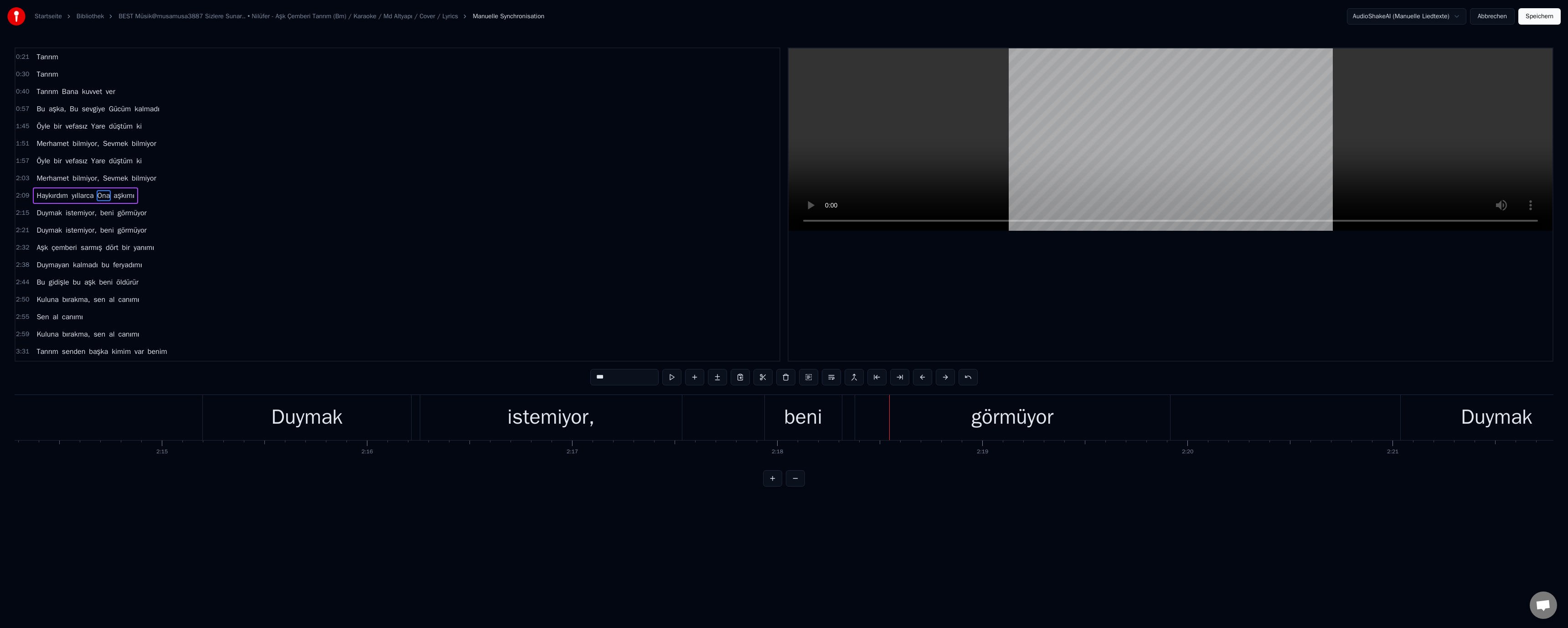 click on "beni" at bounding box center (803, 417) 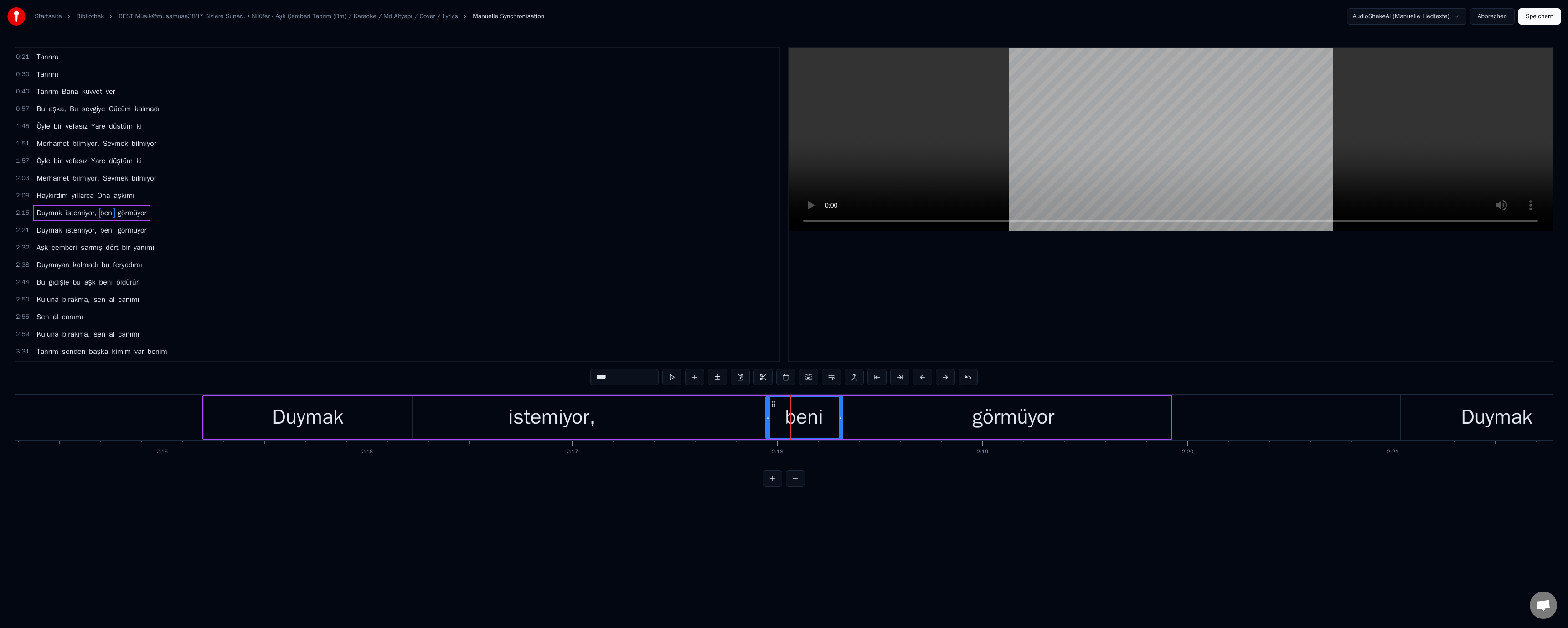 scroll, scrollTop: 8, scrollLeft: 0, axis: vertical 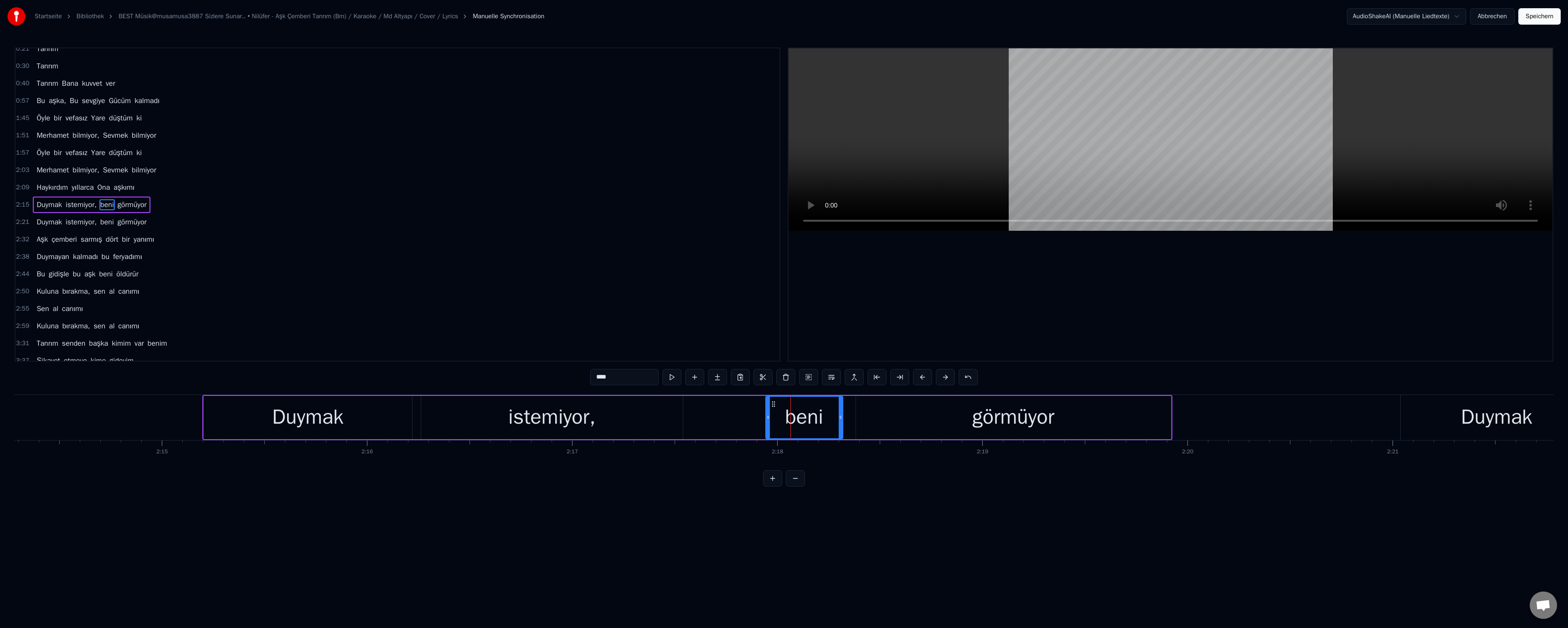 drag, startPoint x: 596, startPoint y: 381, endPoint x: 600, endPoint y: 384, distance: 5 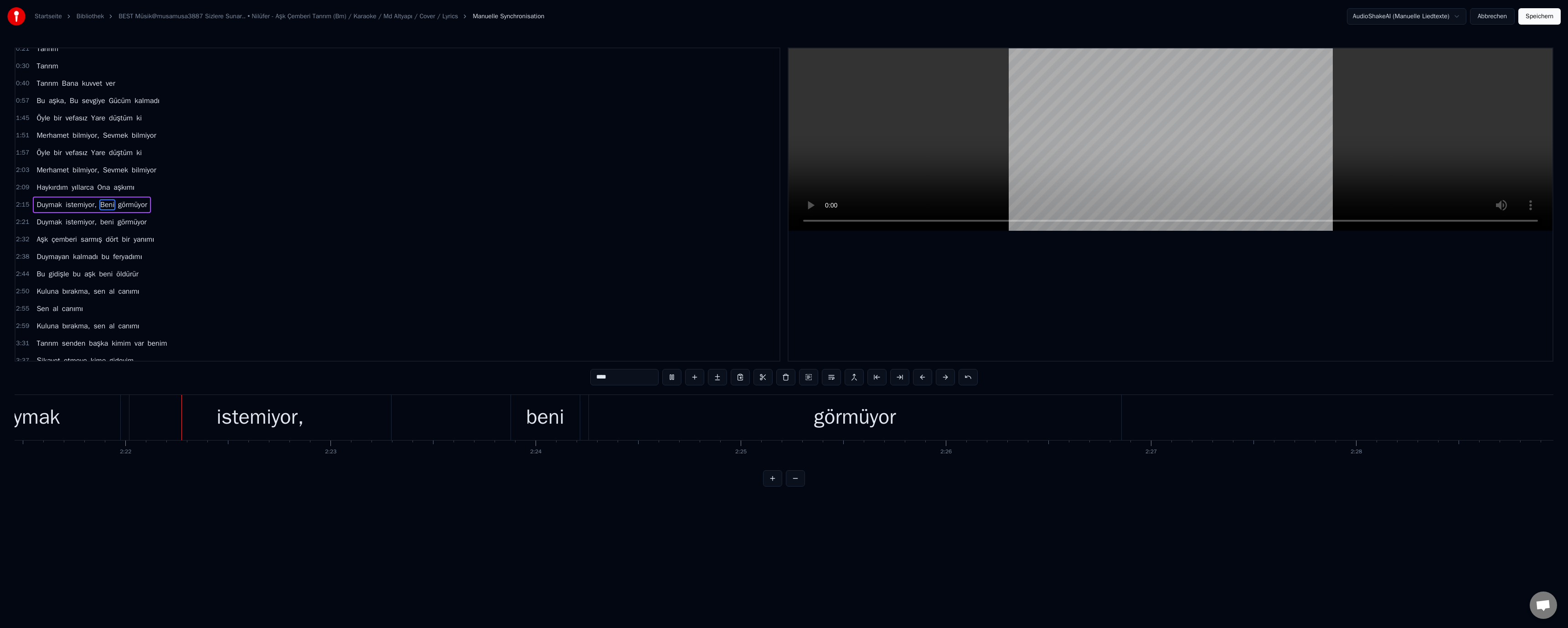 scroll, scrollTop: 0, scrollLeft: 29022, axis: horizontal 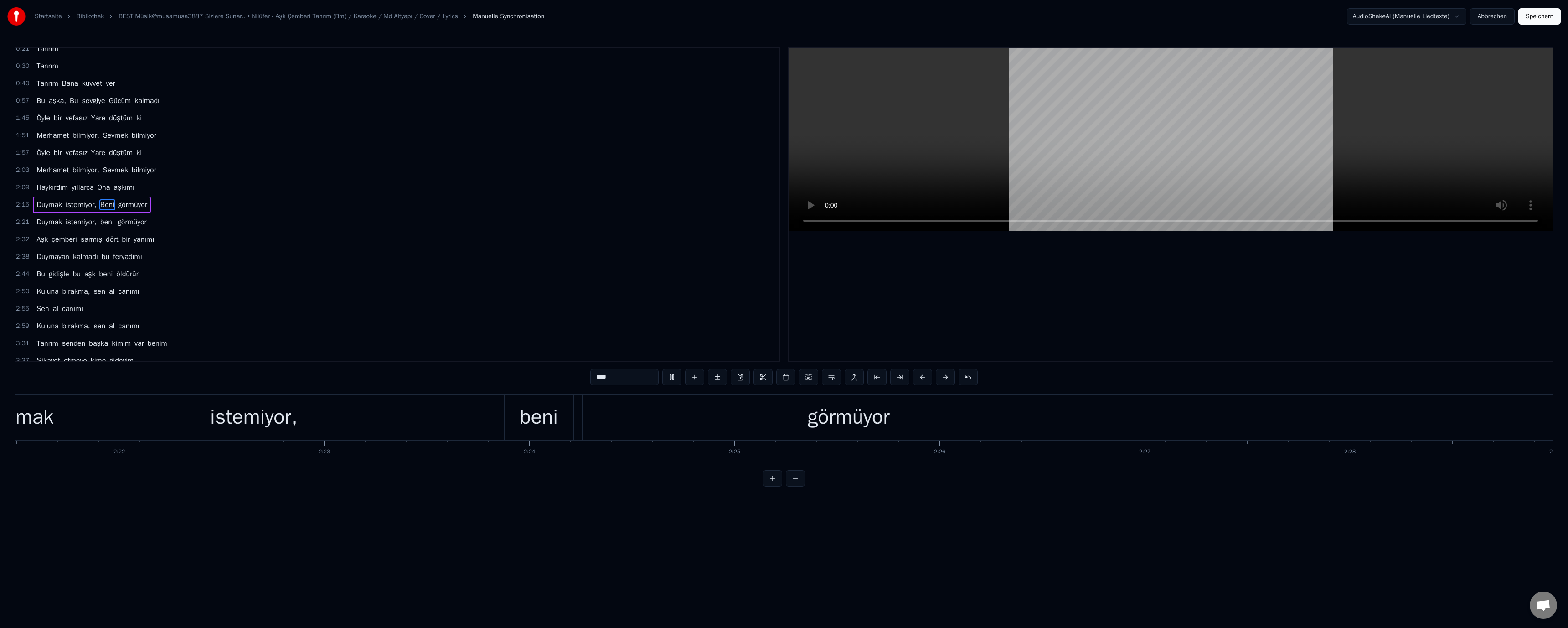 click on "beni" at bounding box center (539, 417) 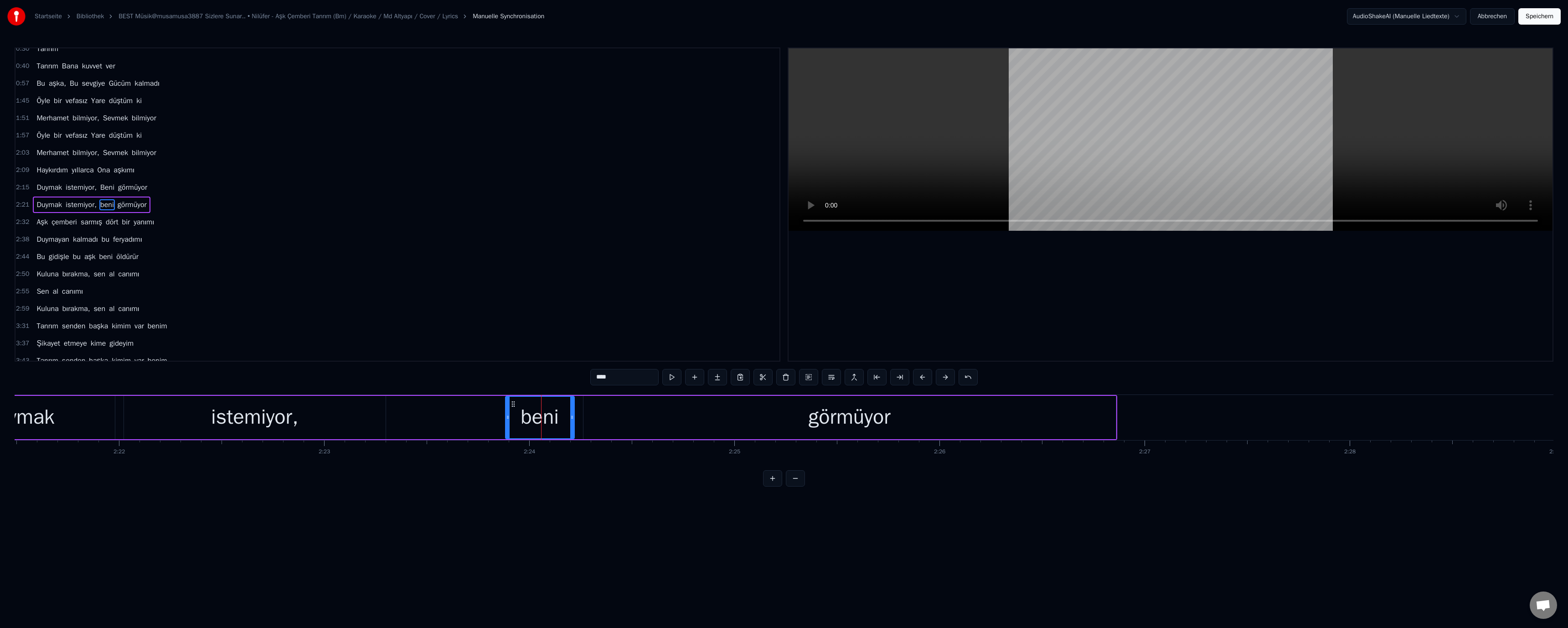 drag, startPoint x: 598, startPoint y: 376, endPoint x: 588, endPoint y: 378, distance: 10.198039 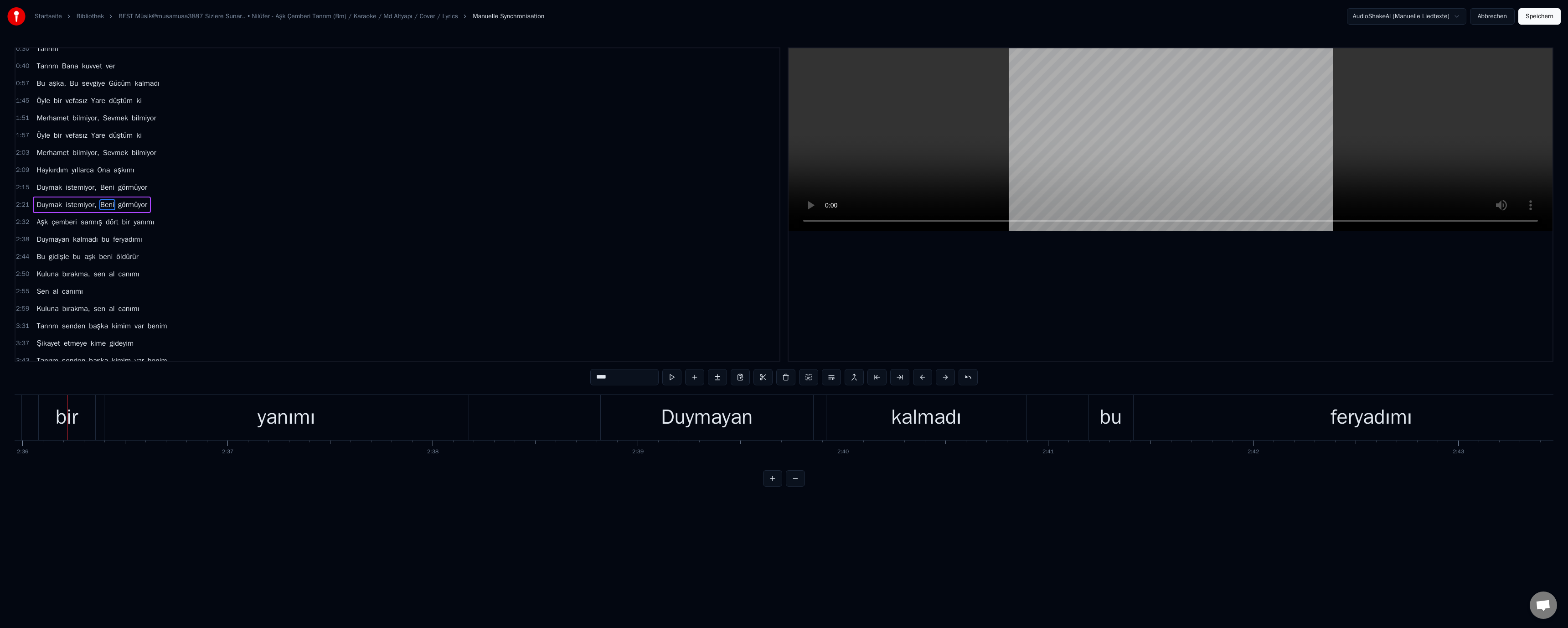 scroll, scrollTop: 0, scrollLeft: 31997, axis: horizontal 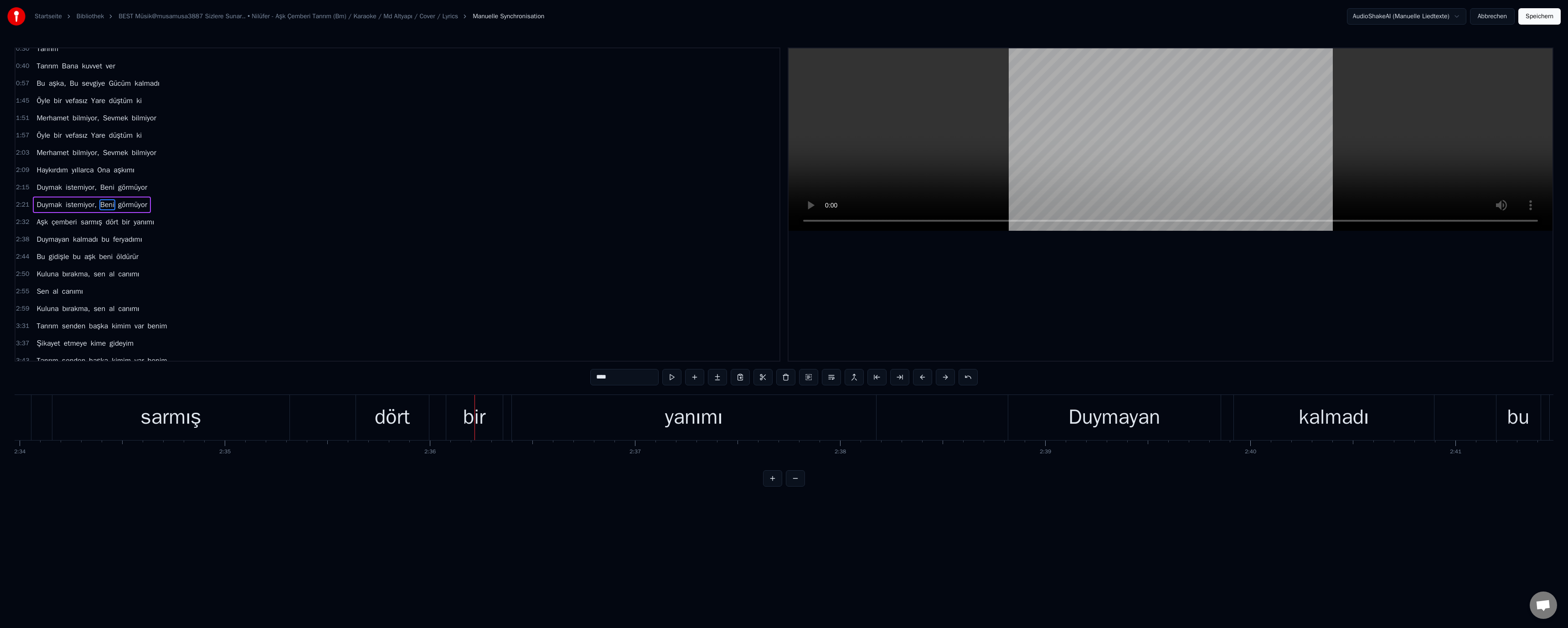 click on "dört" at bounding box center [392, 417] 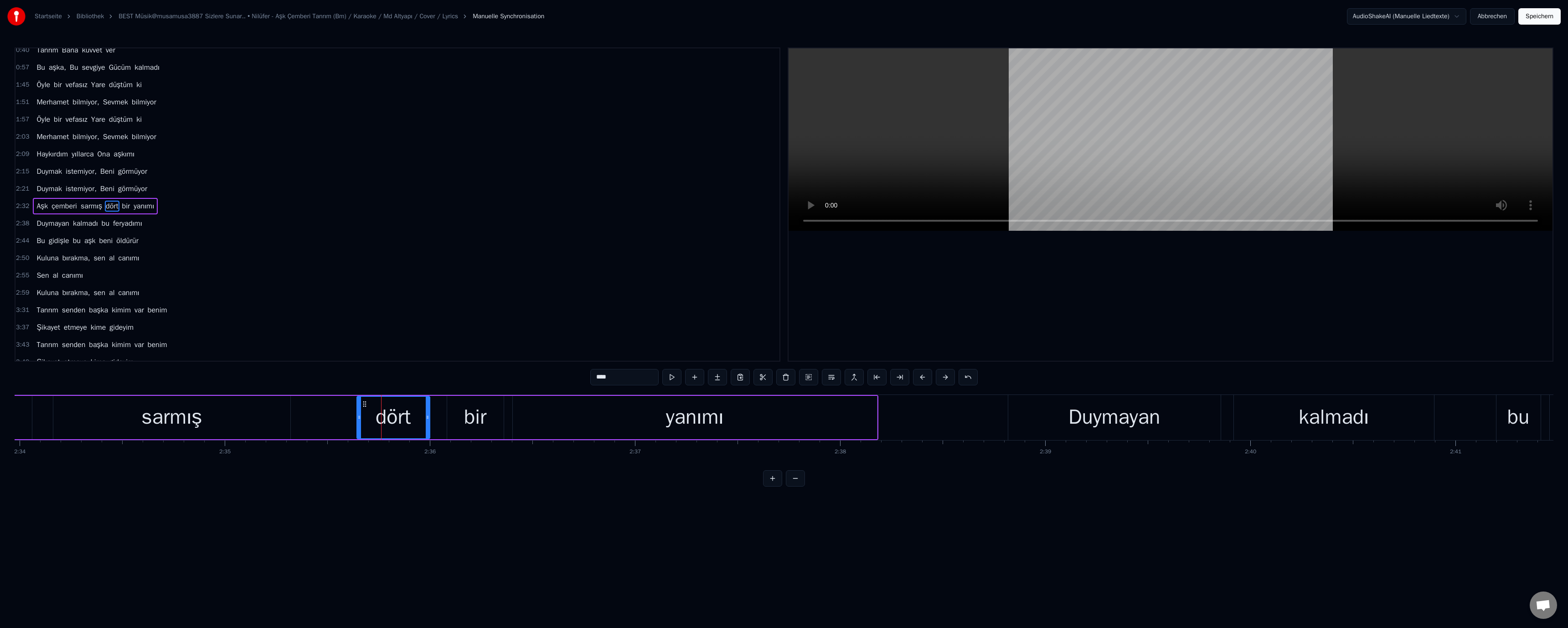 scroll, scrollTop: 43, scrollLeft: 0, axis: vertical 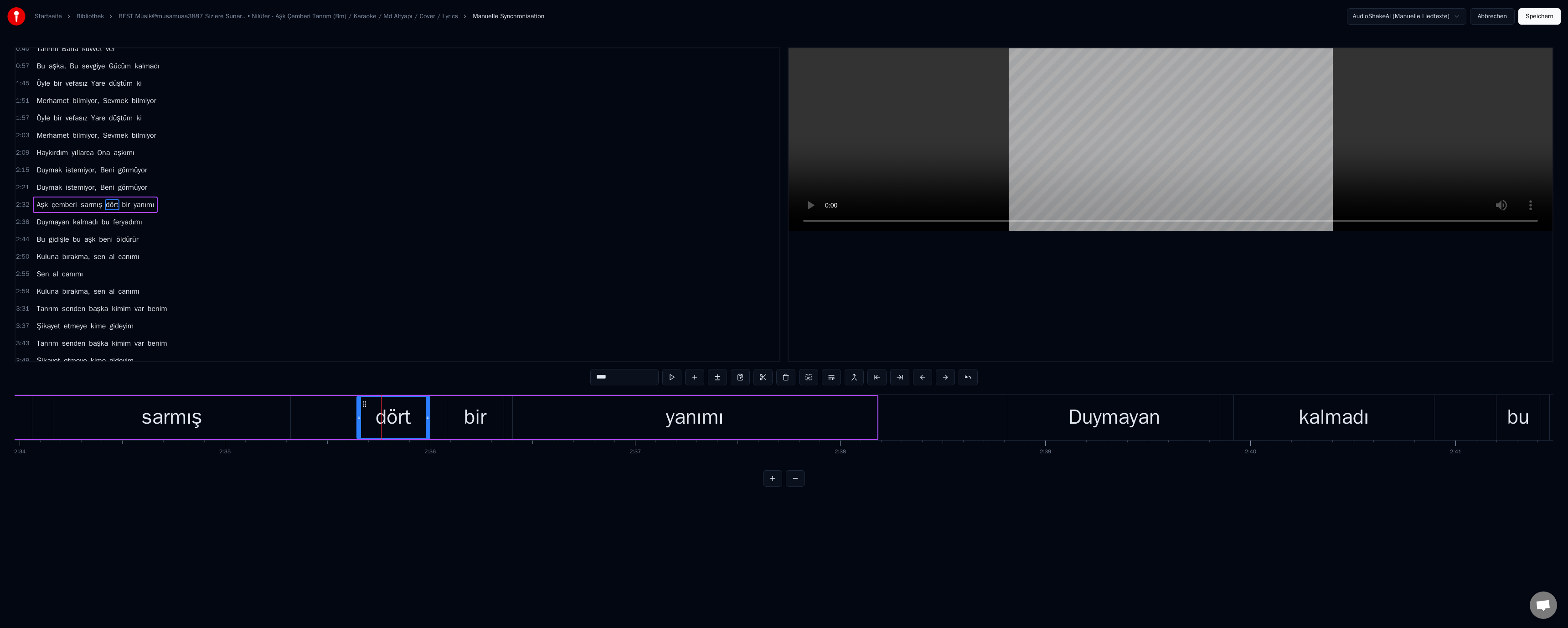 click on "****" at bounding box center (624, 377) 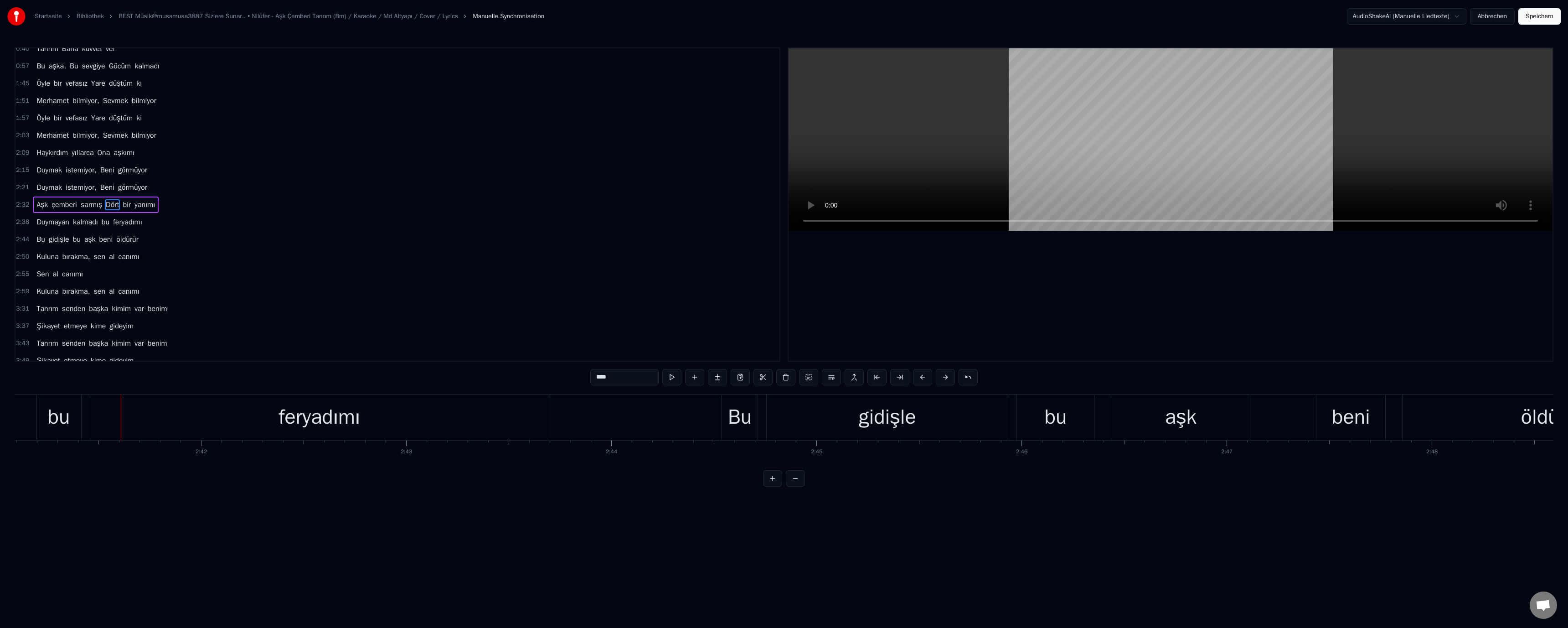 scroll, scrollTop: 0, scrollLeft: 33103, axis: horizontal 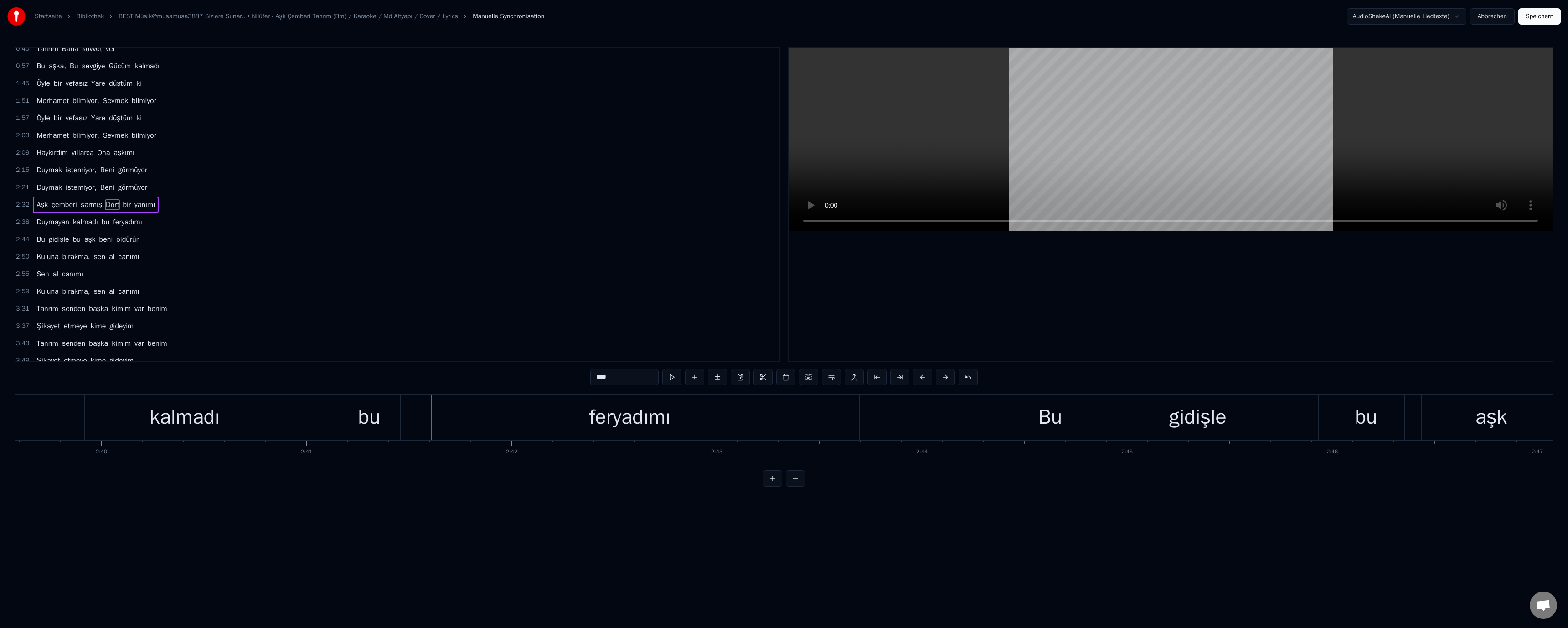 drag, startPoint x: 379, startPoint y: 425, endPoint x: 519, endPoint y: 416, distance: 140.289 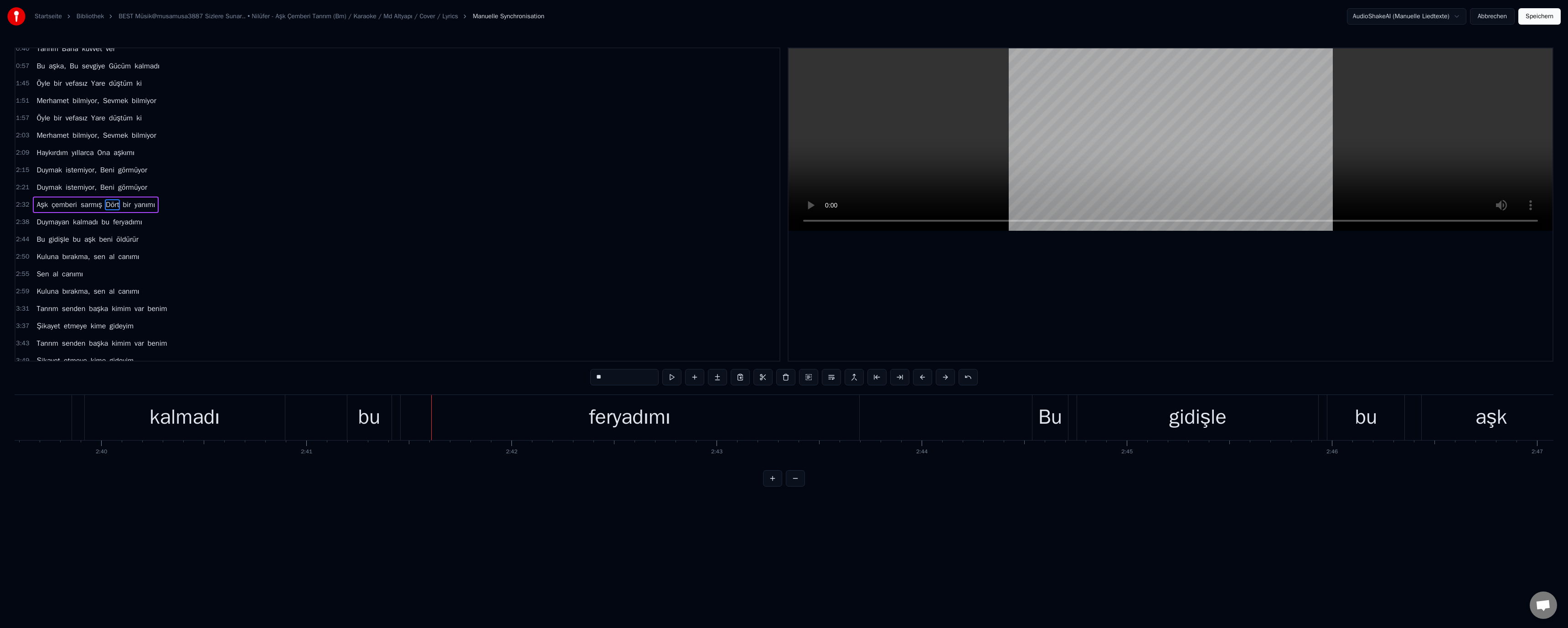 scroll, scrollTop: 60, scrollLeft: 0, axis: vertical 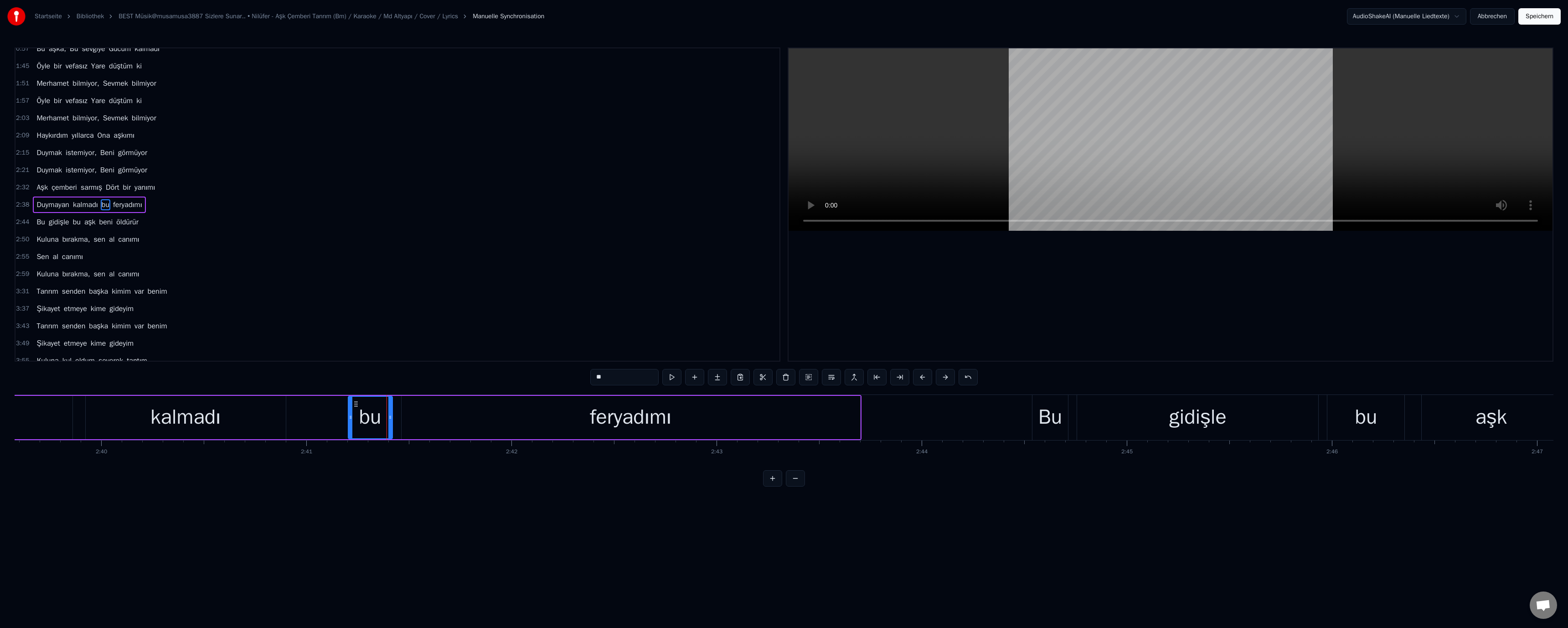 drag, startPoint x: 599, startPoint y: 378, endPoint x: 586, endPoint y: 378, distance: 13 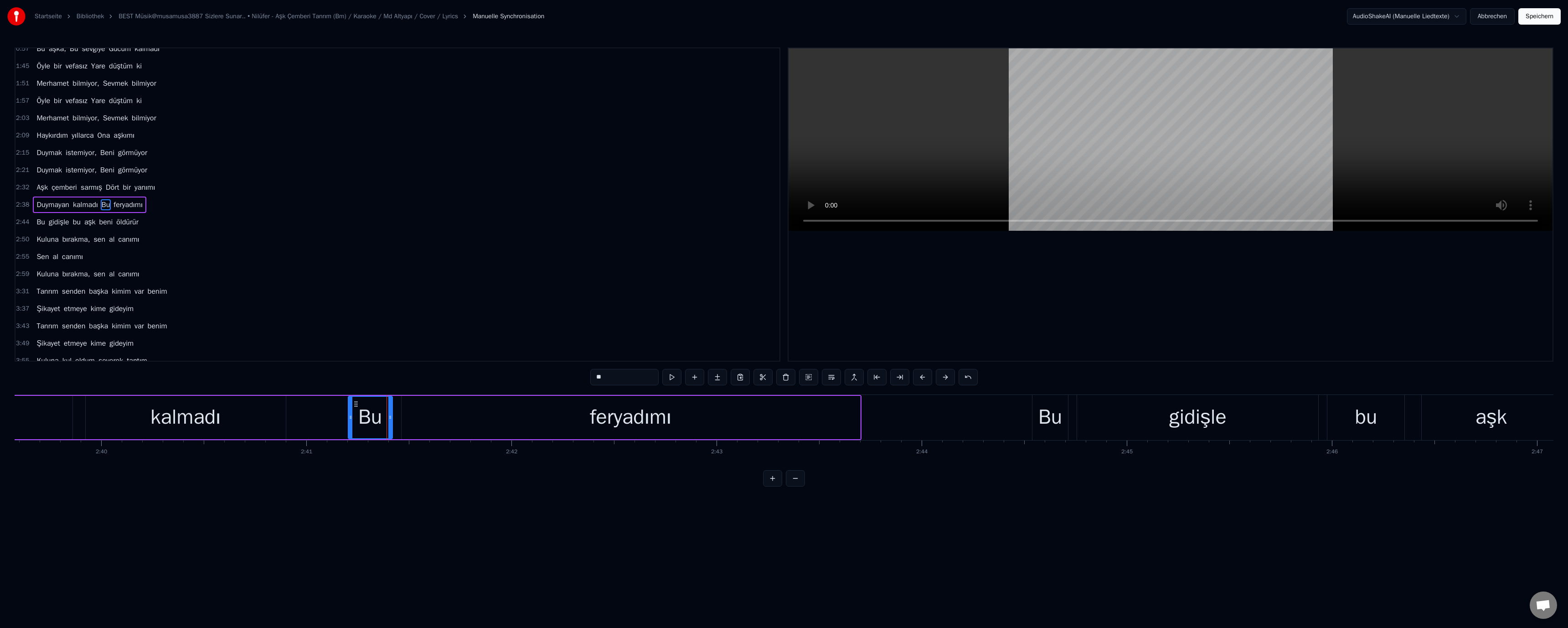 type on "**" 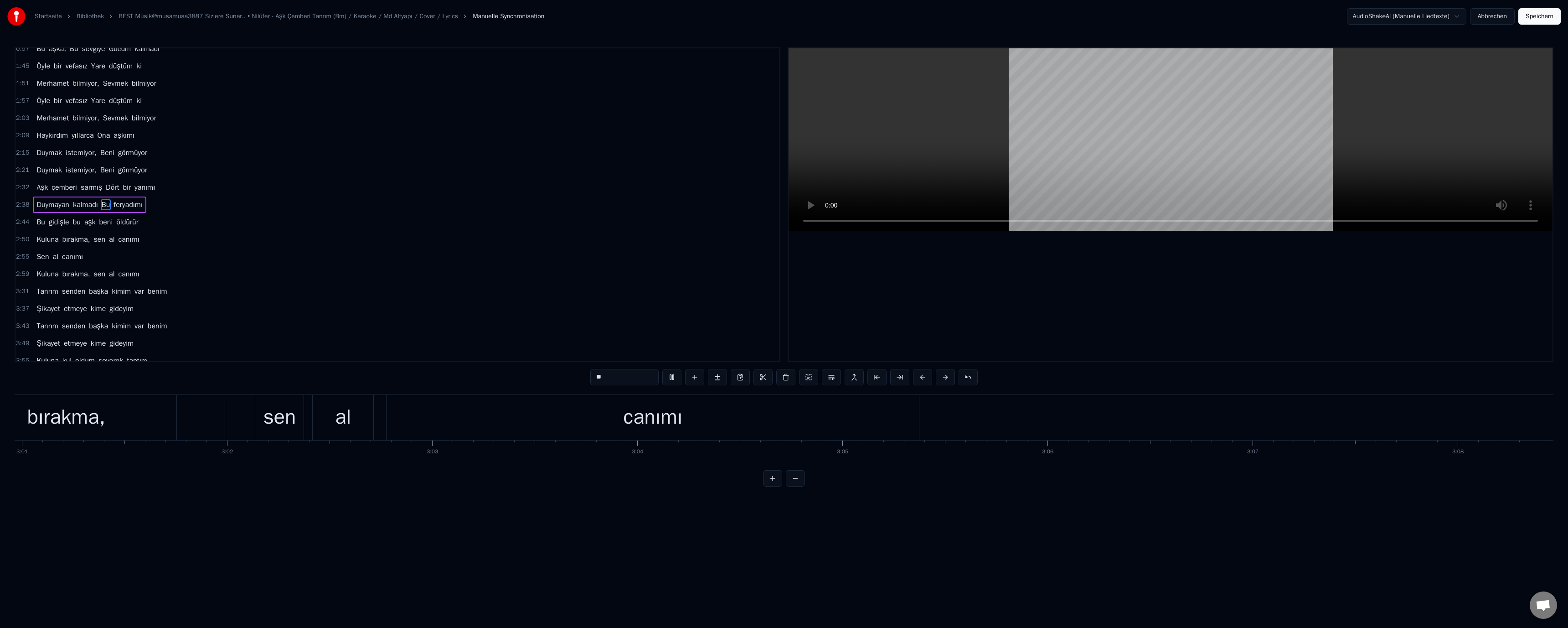 scroll, scrollTop: 0, scrollLeft: 37125, axis: horizontal 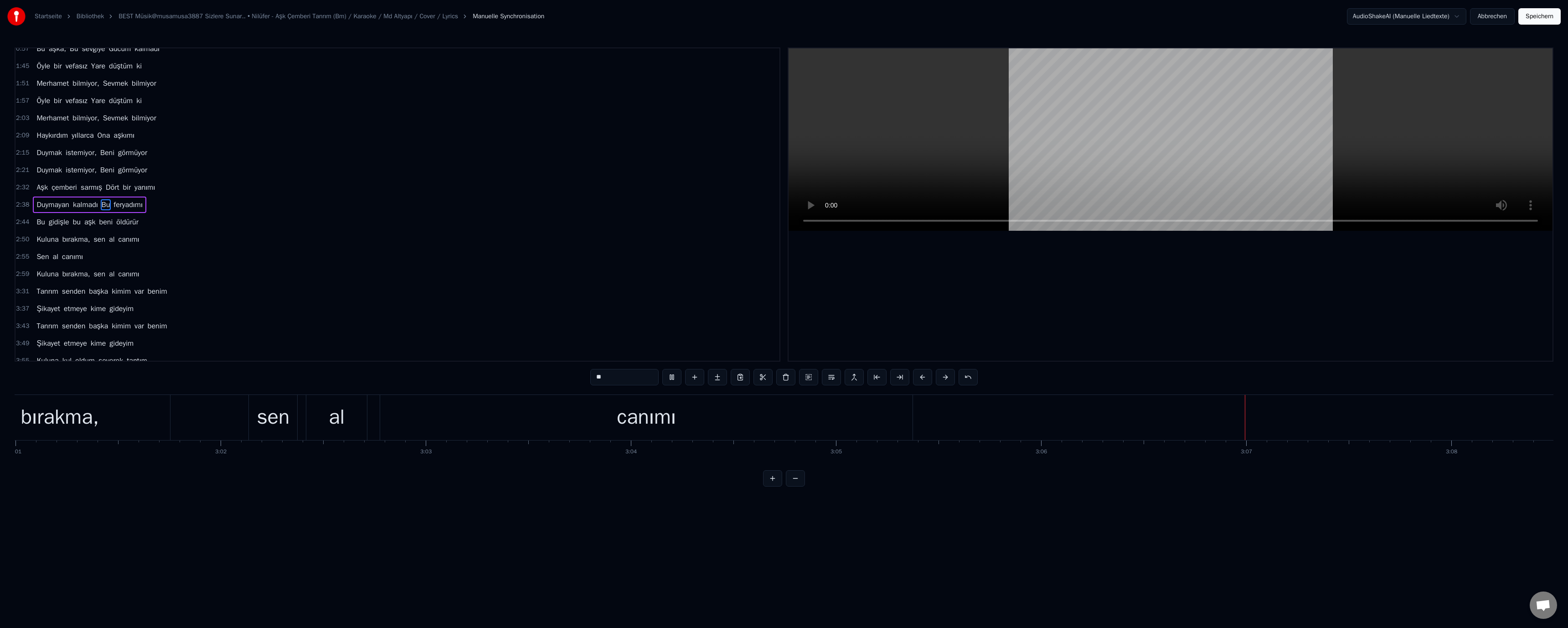 type 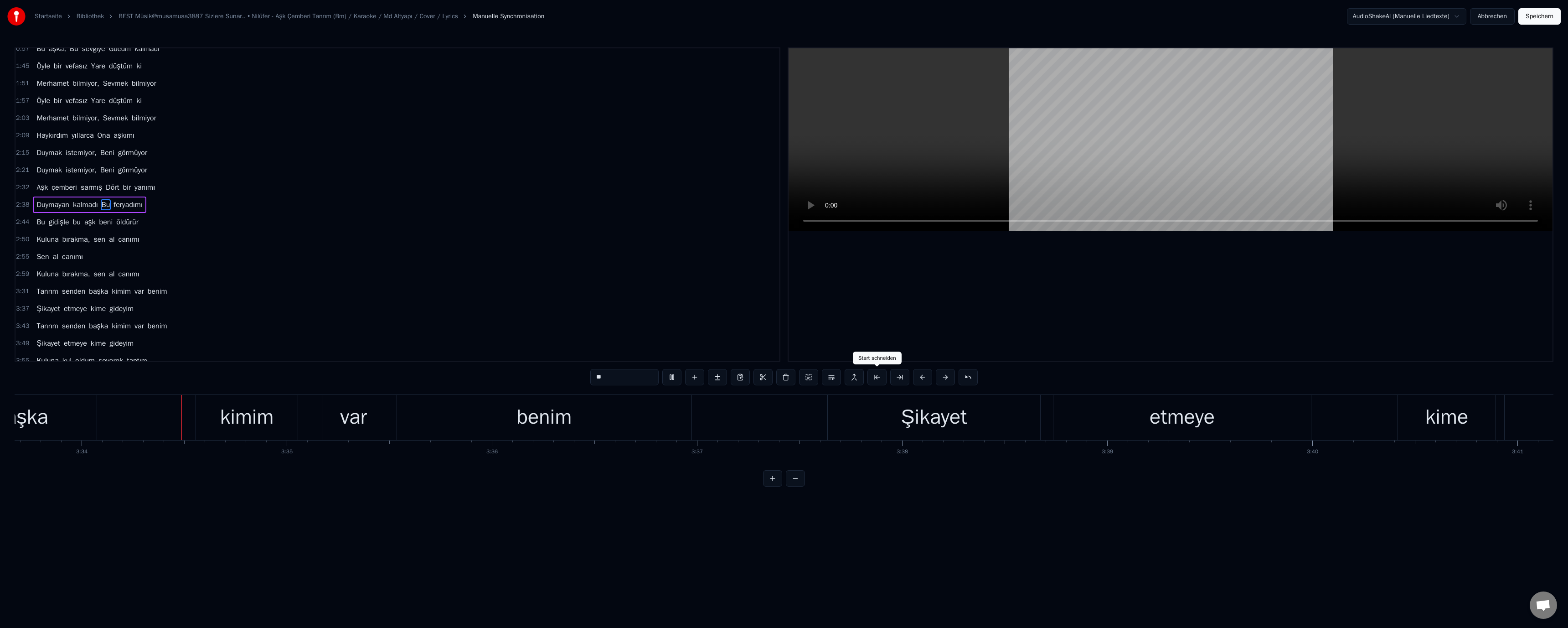 scroll, scrollTop: 0, scrollLeft: 43834, axis: horizontal 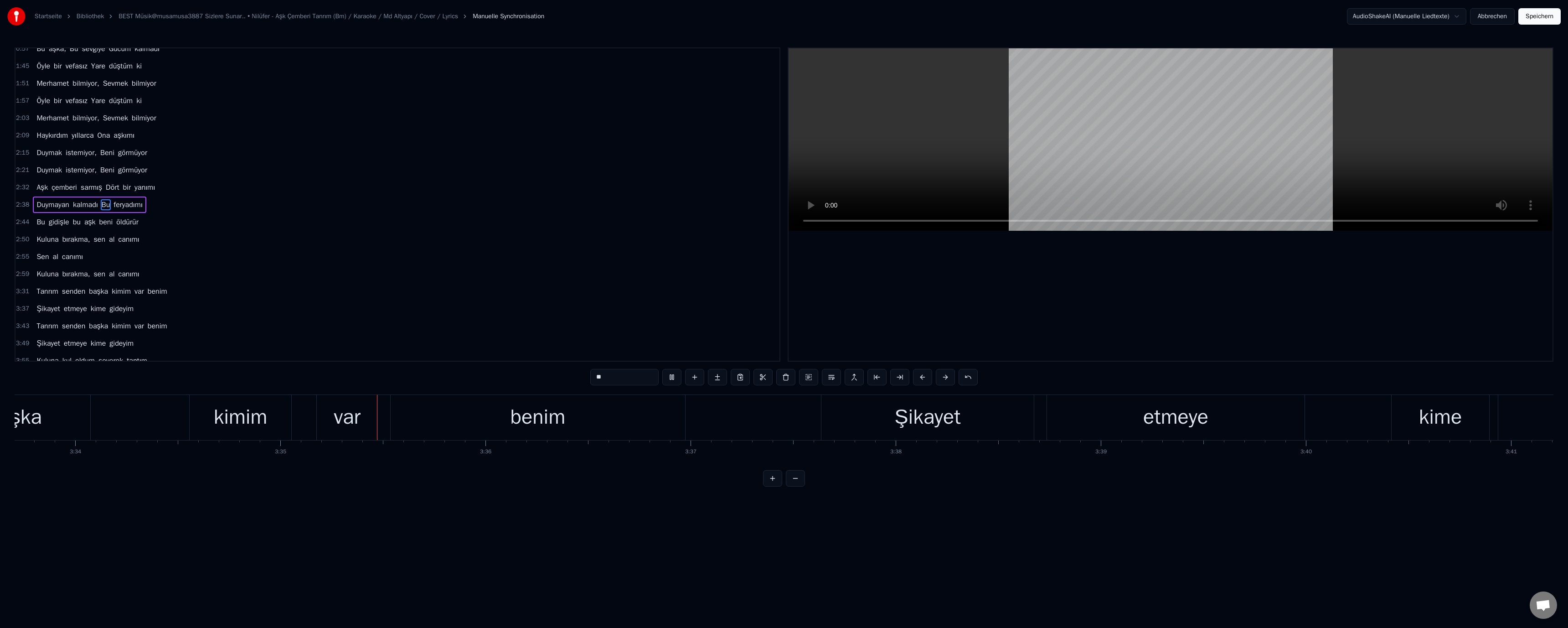 click on "kimim" at bounding box center [241, 417] 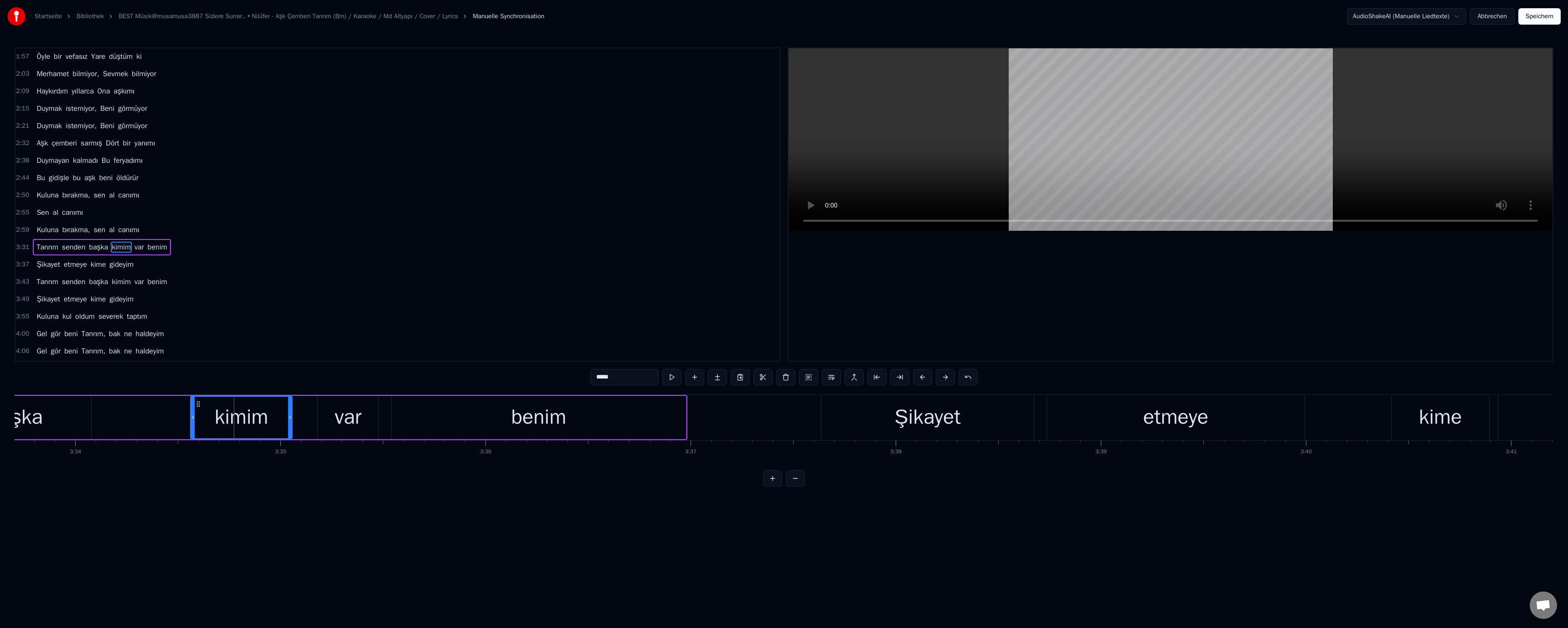 scroll, scrollTop: 147, scrollLeft: 0, axis: vertical 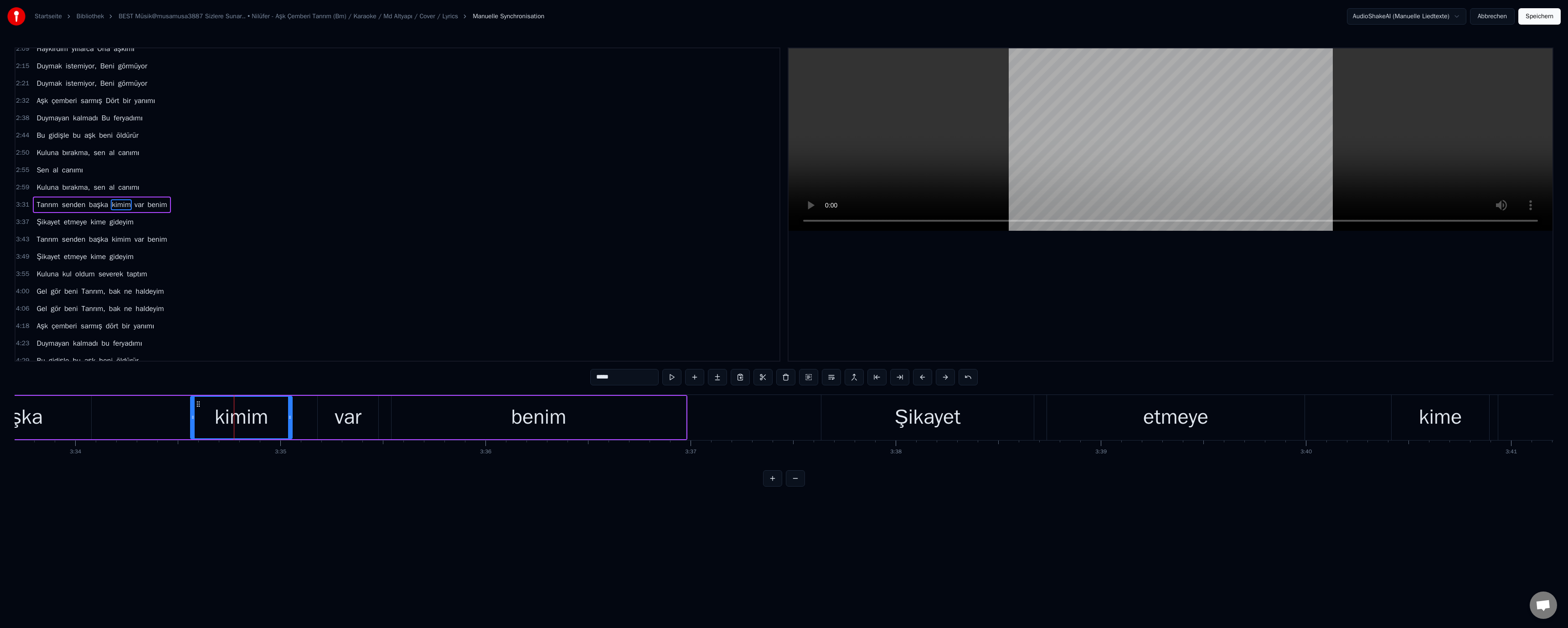 drag, startPoint x: 598, startPoint y: 376, endPoint x: 584, endPoint y: 380, distance: 14.56022 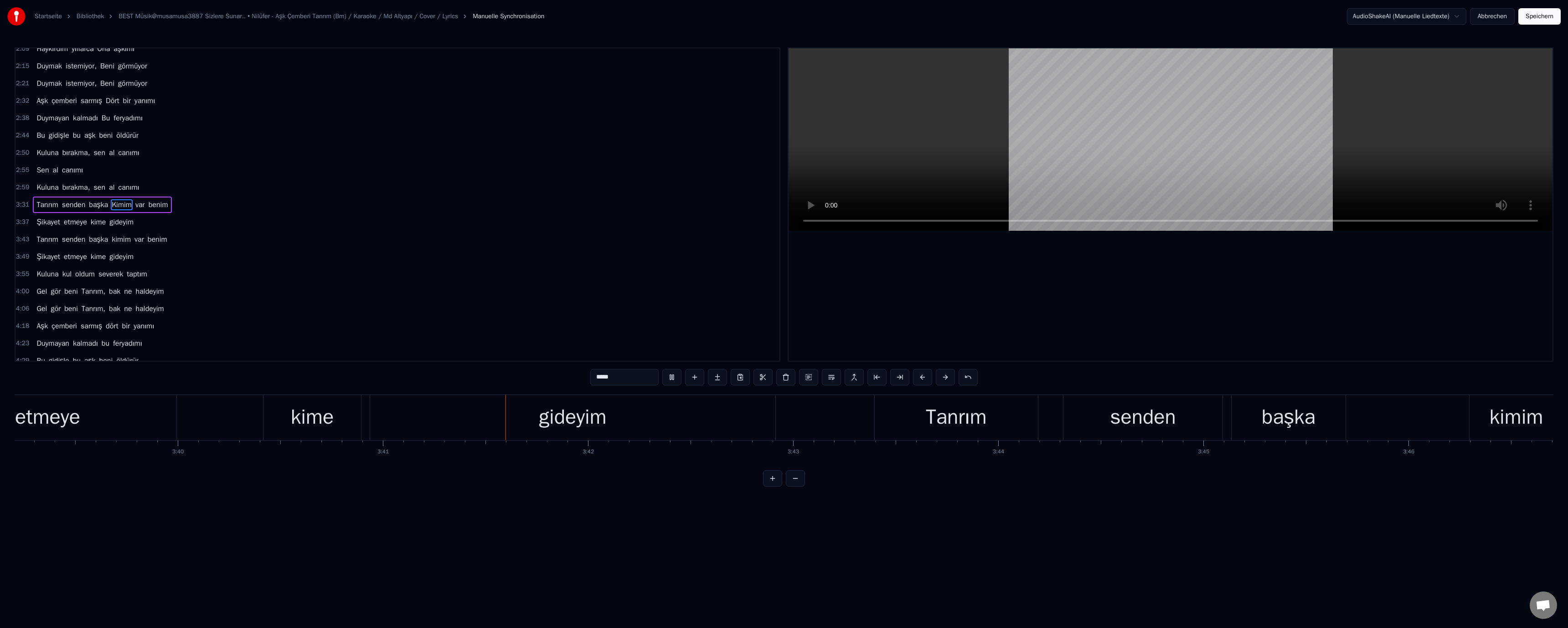 scroll, scrollTop: 0, scrollLeft: 45302, axis: horizontal 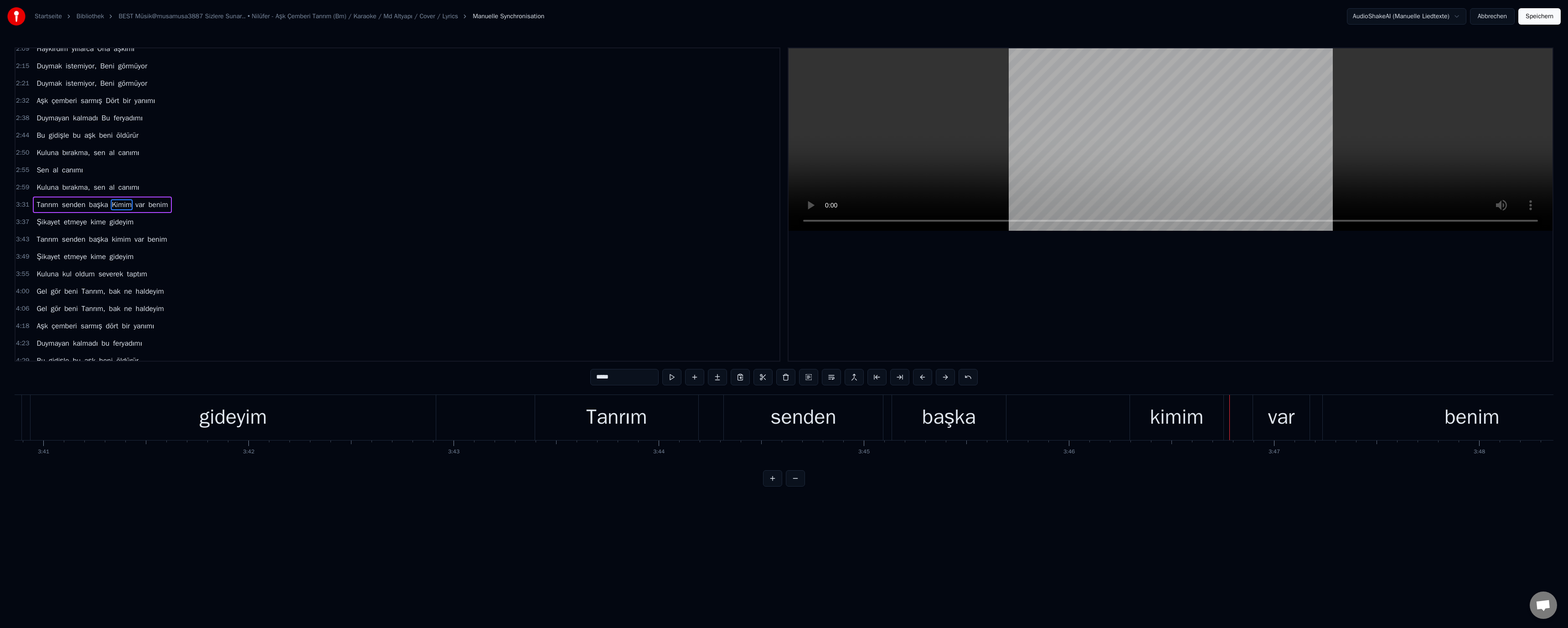 drag, startPoint x: 1175, startPoint y: 415, endPoint x: 1129, endPoint y: 408, distance: 46.52956 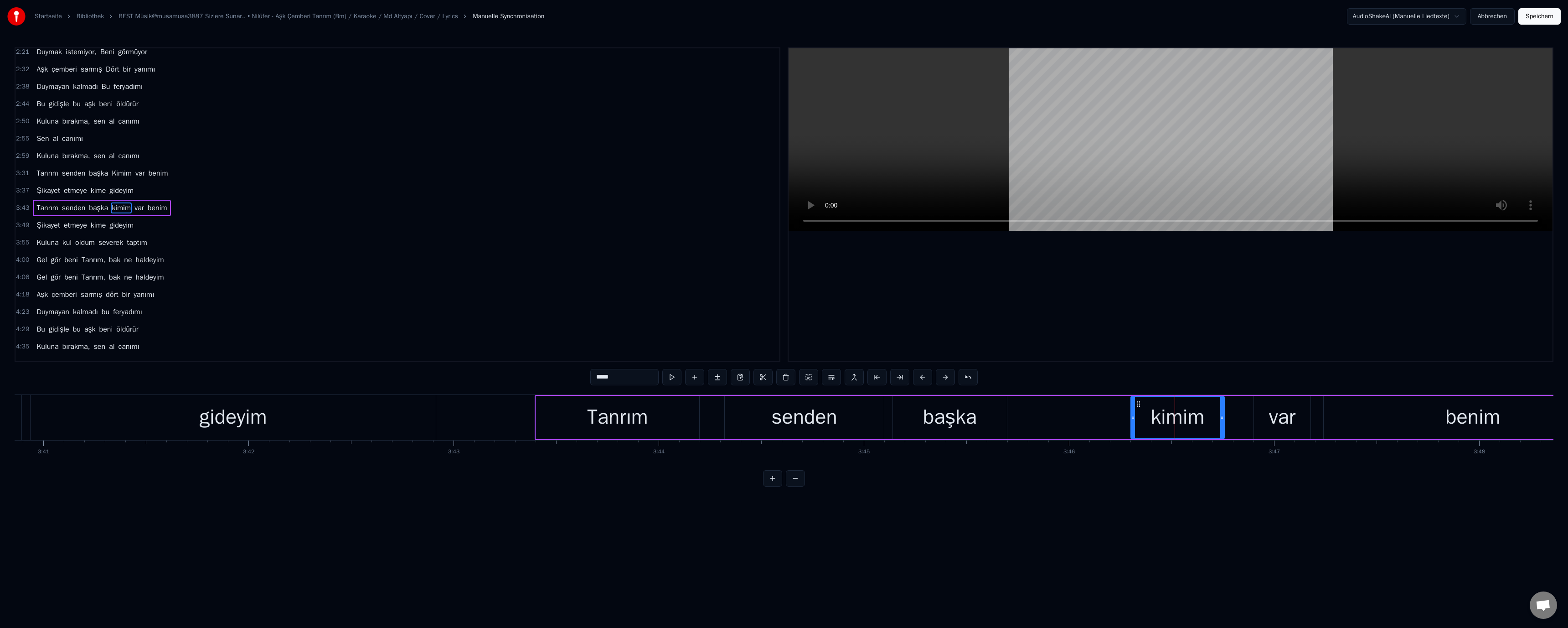 scroll, scrollTop: 182, scrollLeft: 0, axis: vertical 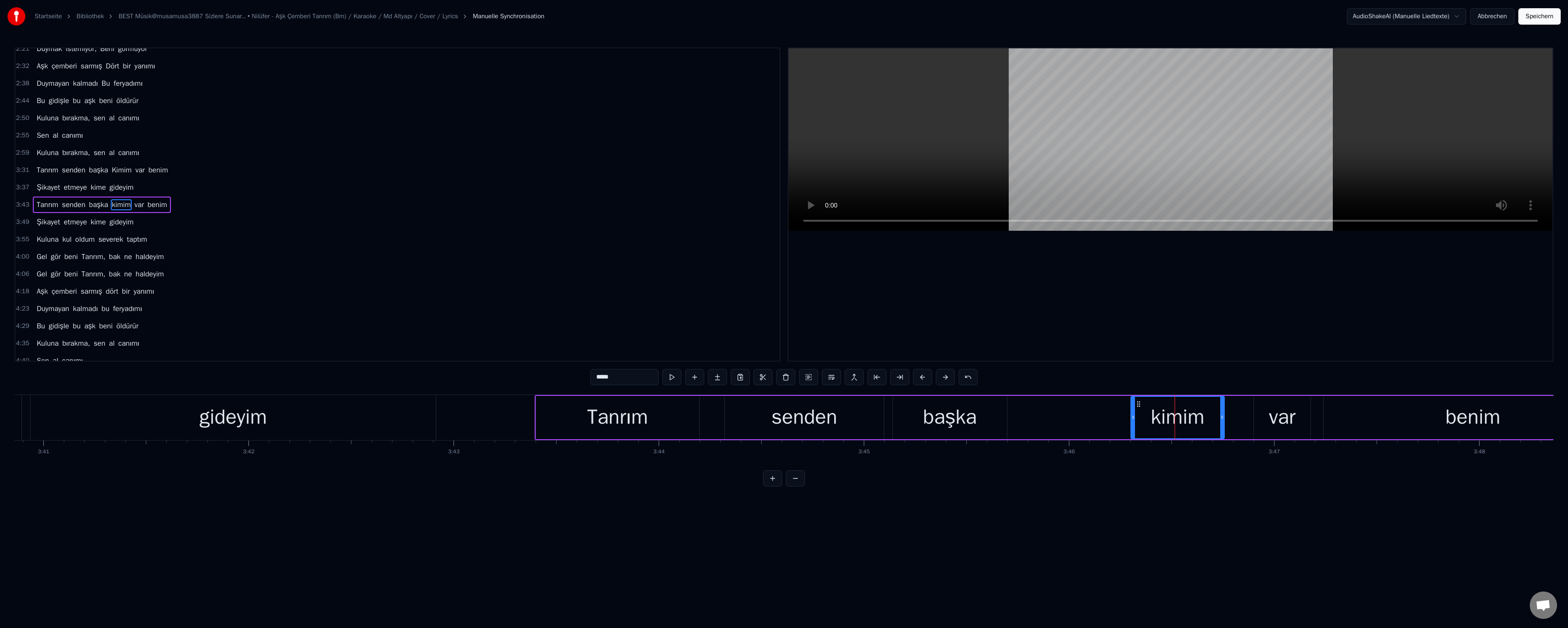 click on "*****" at bounding box center (624, 377) 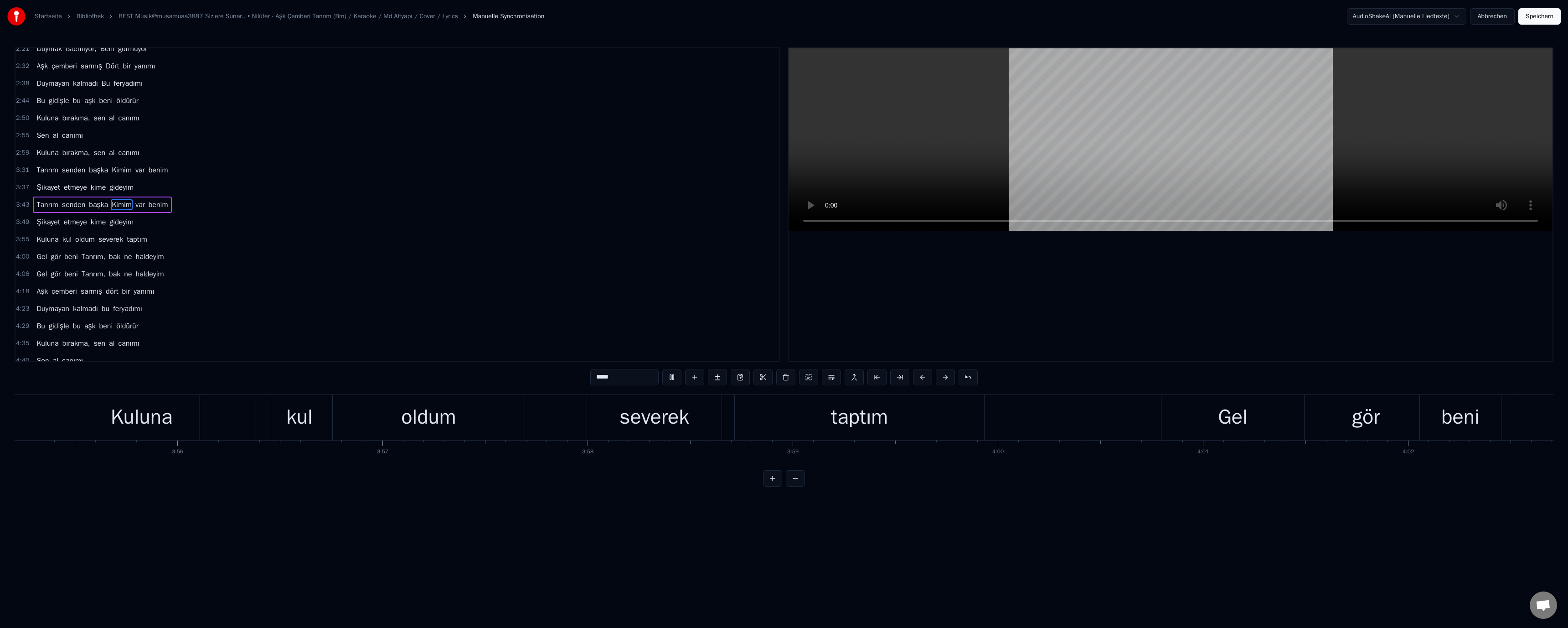 scroll, scrollTop: 0, scrollLeft: 48251, axis: horizontal 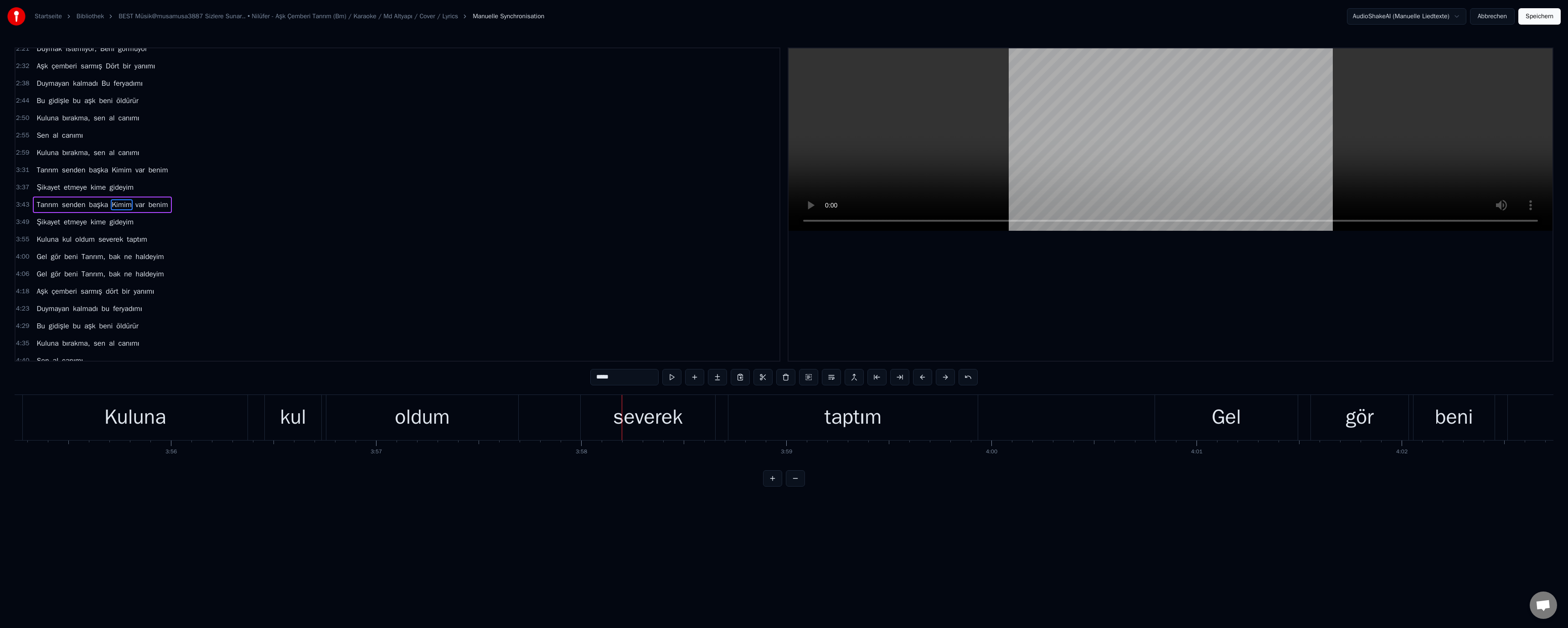 click on "severek" at bounding box center [648, 417] 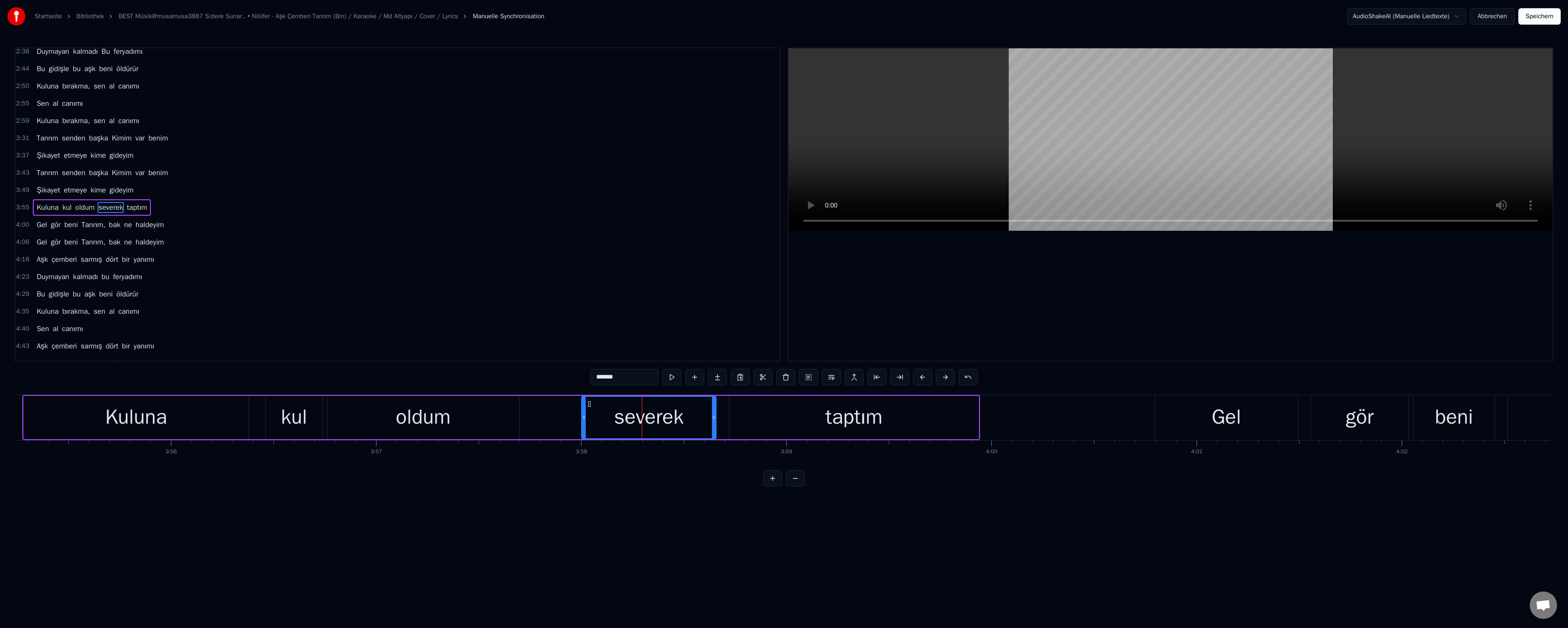 scroll, scrollTop: 216, scrollLeft: 0, axis: vertical 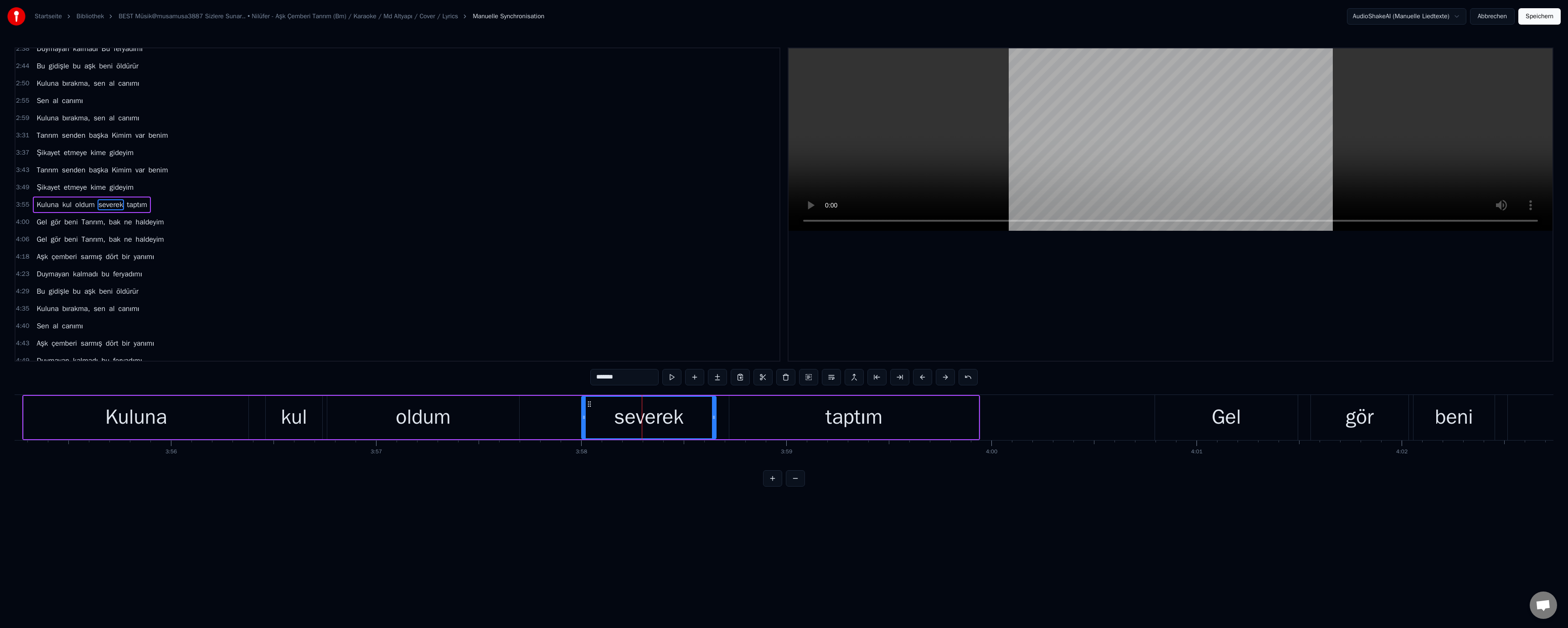 drag, startPoint x: 596, startPoint y: 379, endPoint x: 599, endPoint y: 383, distance: 5 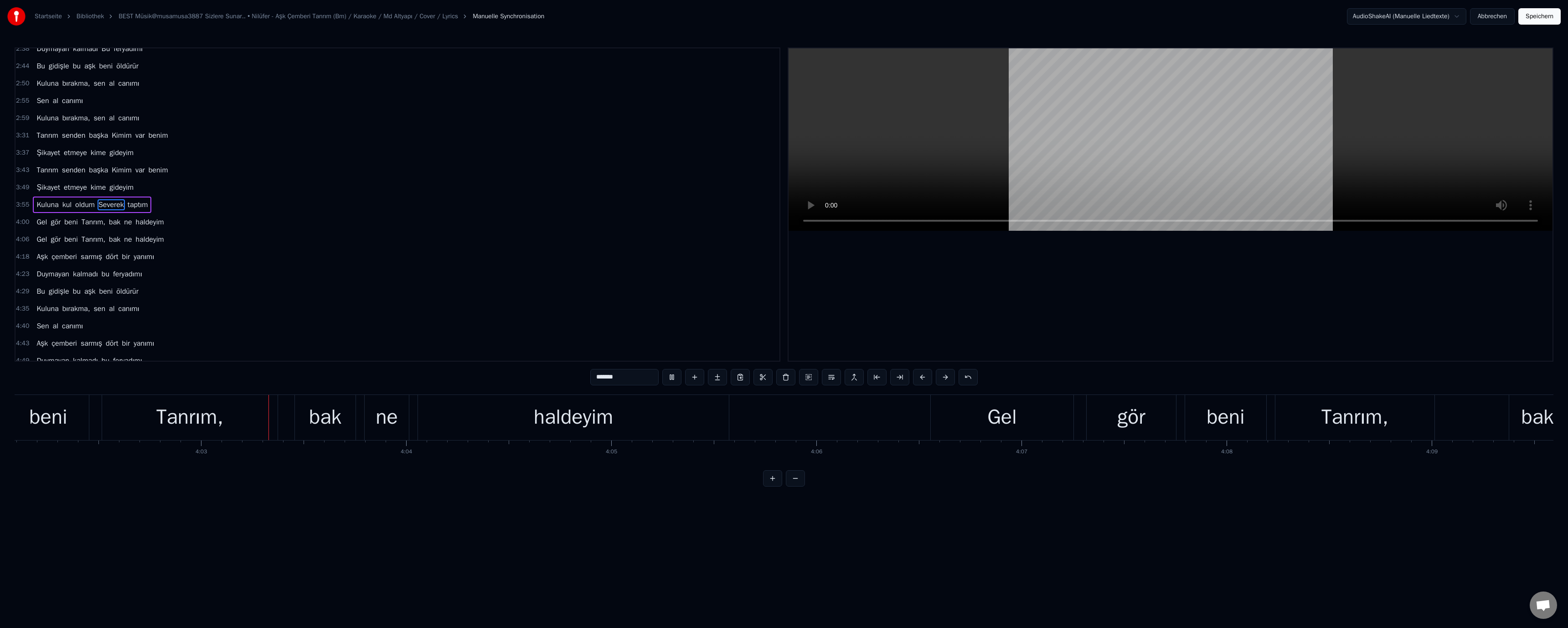 scroll, scrollTop: 0, scrollLeft: 49740, axis: horizontal 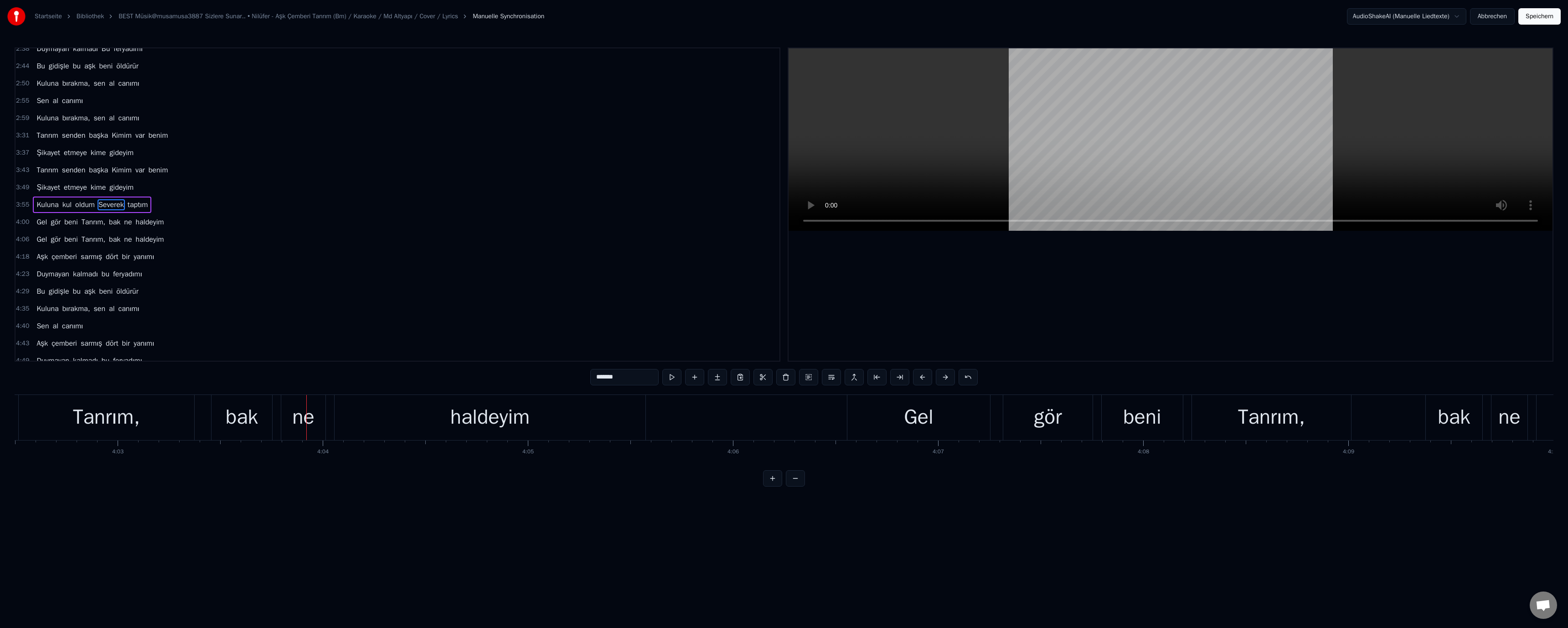 click on "bak" at bounding box center [242, 417] 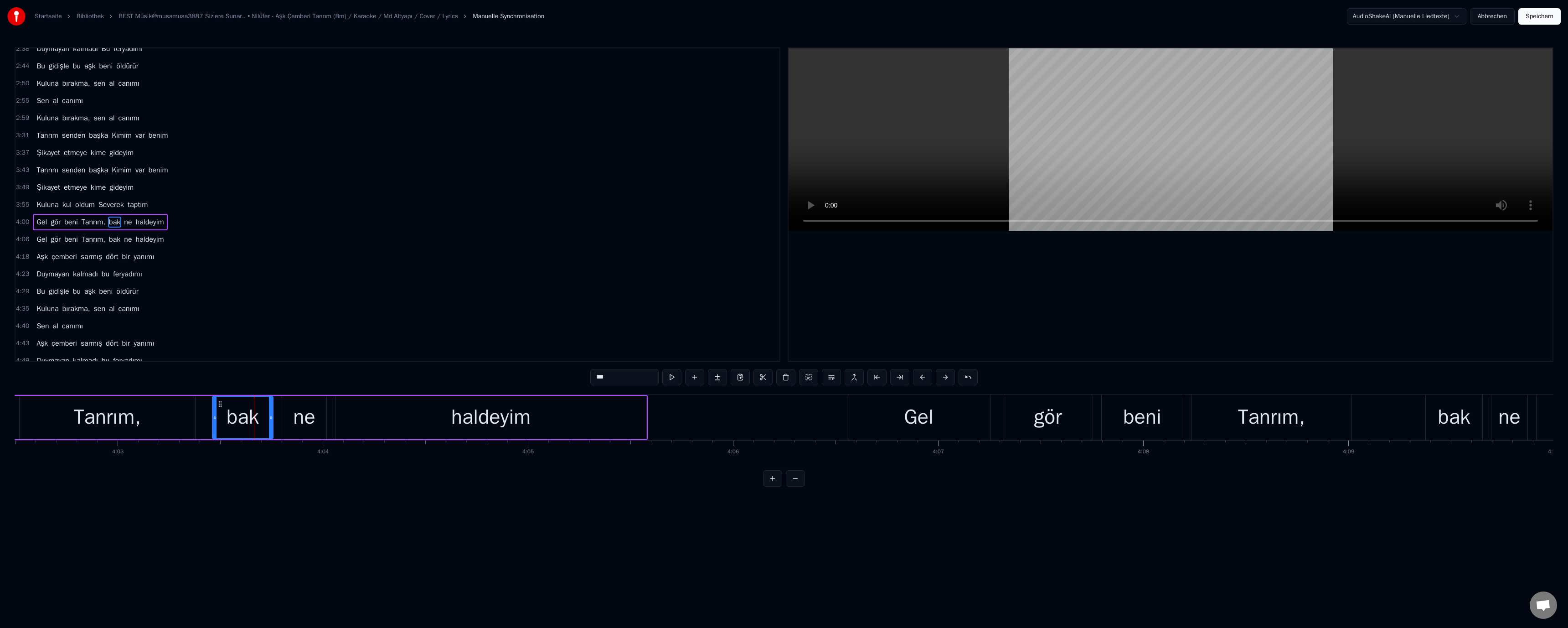 scroll, scrollTop: 225, scrollLeft: 0, axis: vertical 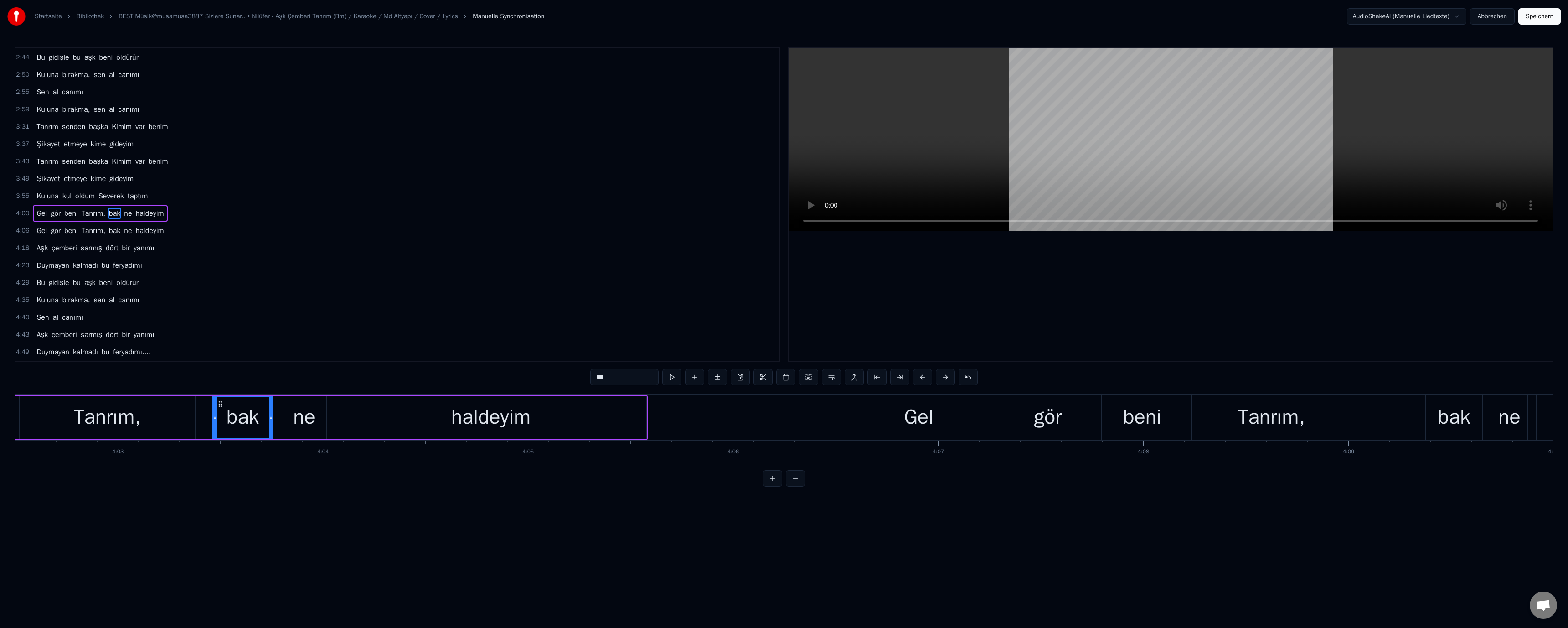 drag, startPoint x: 594, startPoint y: 376, endPoint x: 600, endPoint y: 379, distance: 6.708204 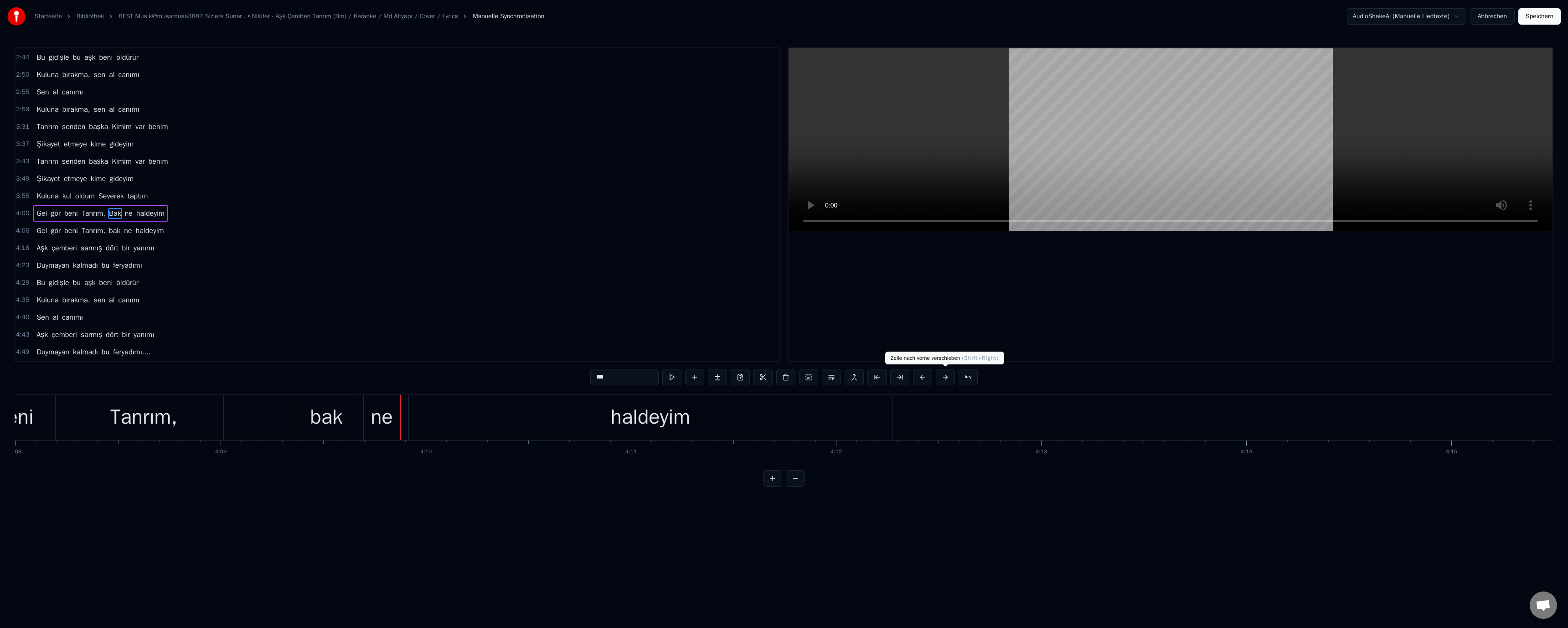 scroll, scrollTop: 0, scrollLeft: 51208, axis: horizontal 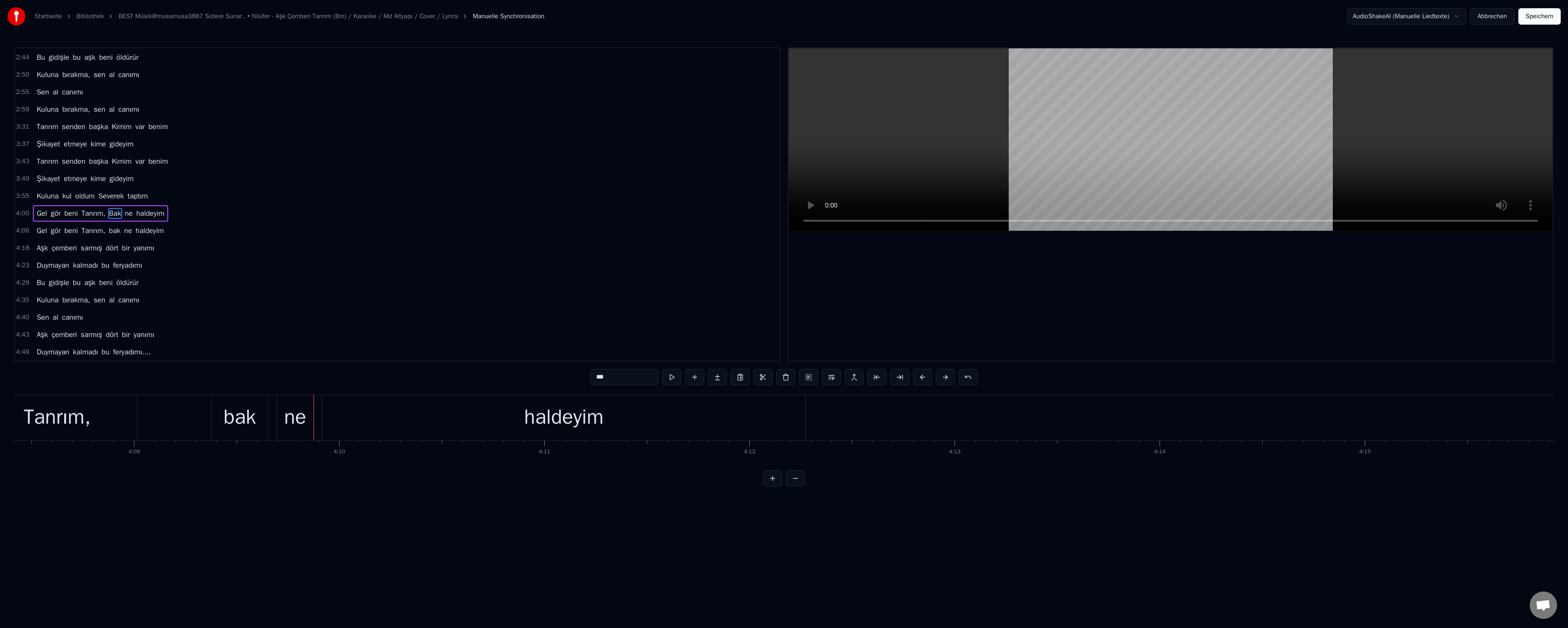 click on "bak" at bounding box center [239, 417] 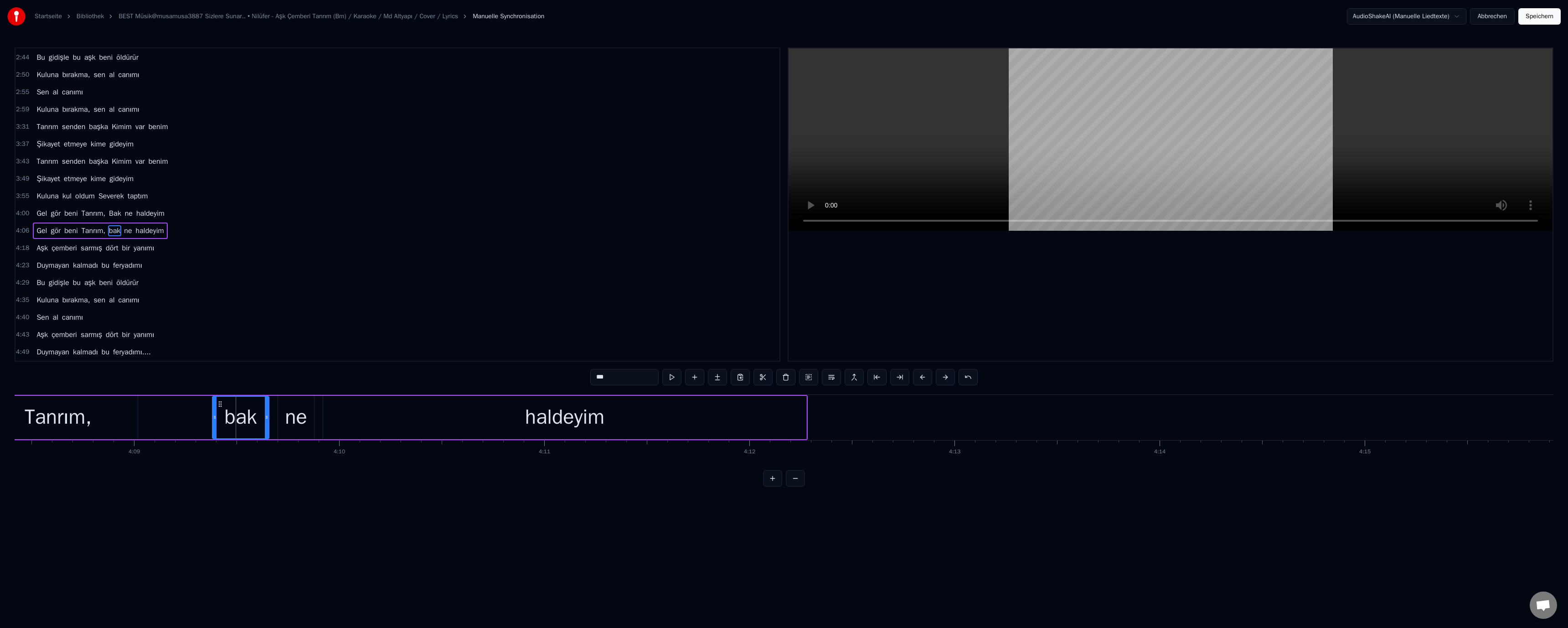 drag, startPoint x: 594, startPoint y: 379, endPoint x: 600, endPoint y: 381, distance: 6.3245553 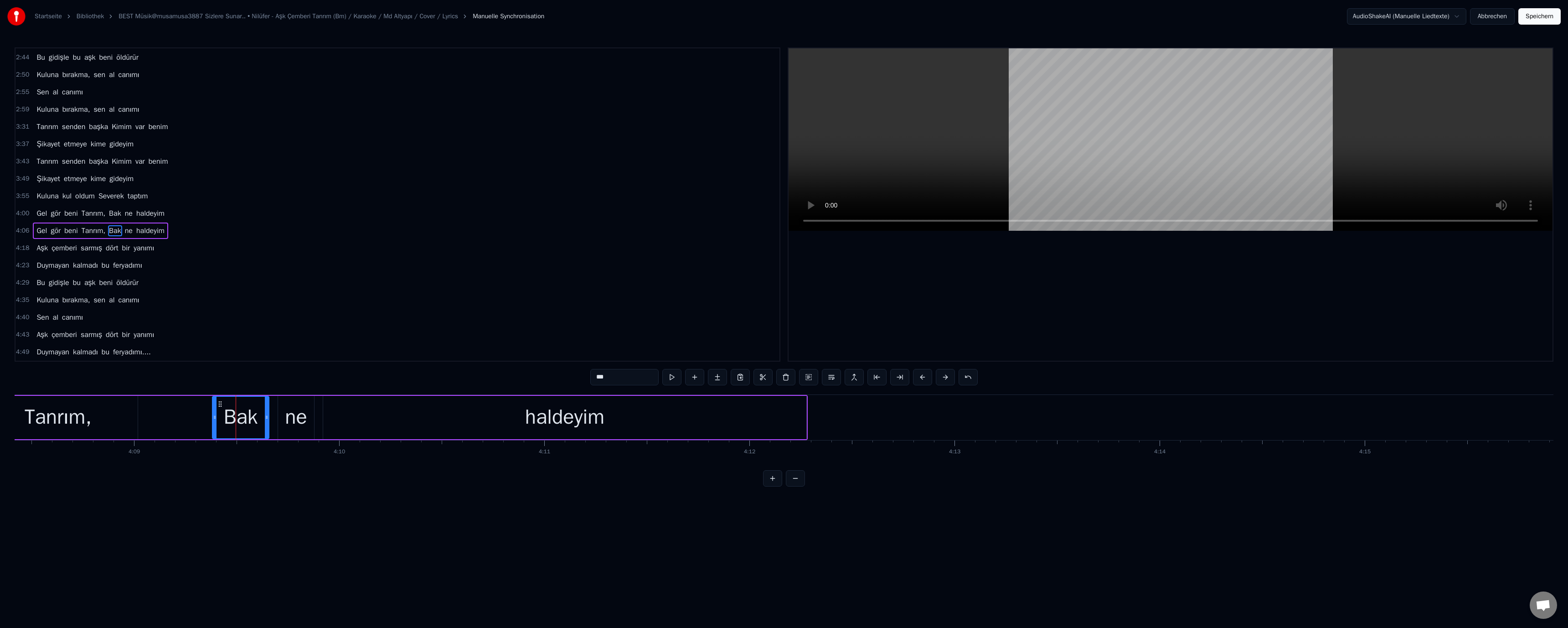 type on "***" 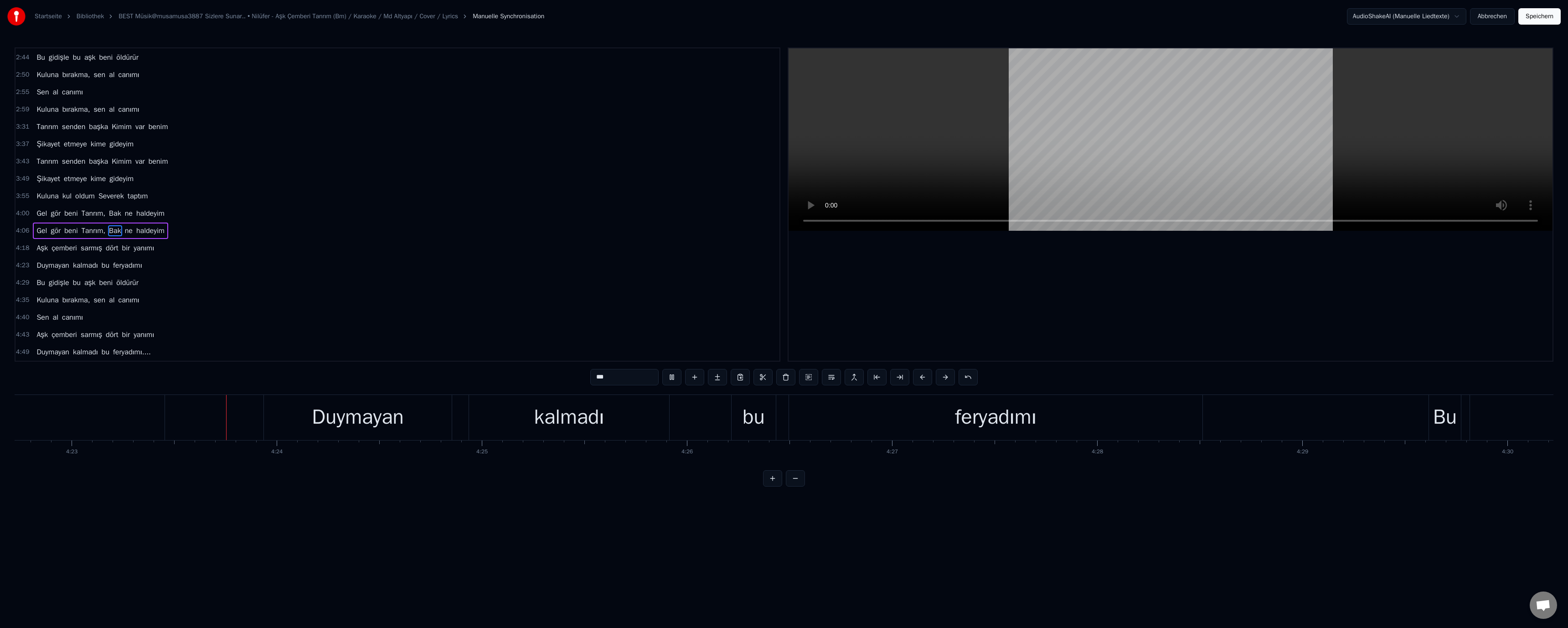 scroll, scrollTop: 0, scrollLeft: 53895, axis: horizontal 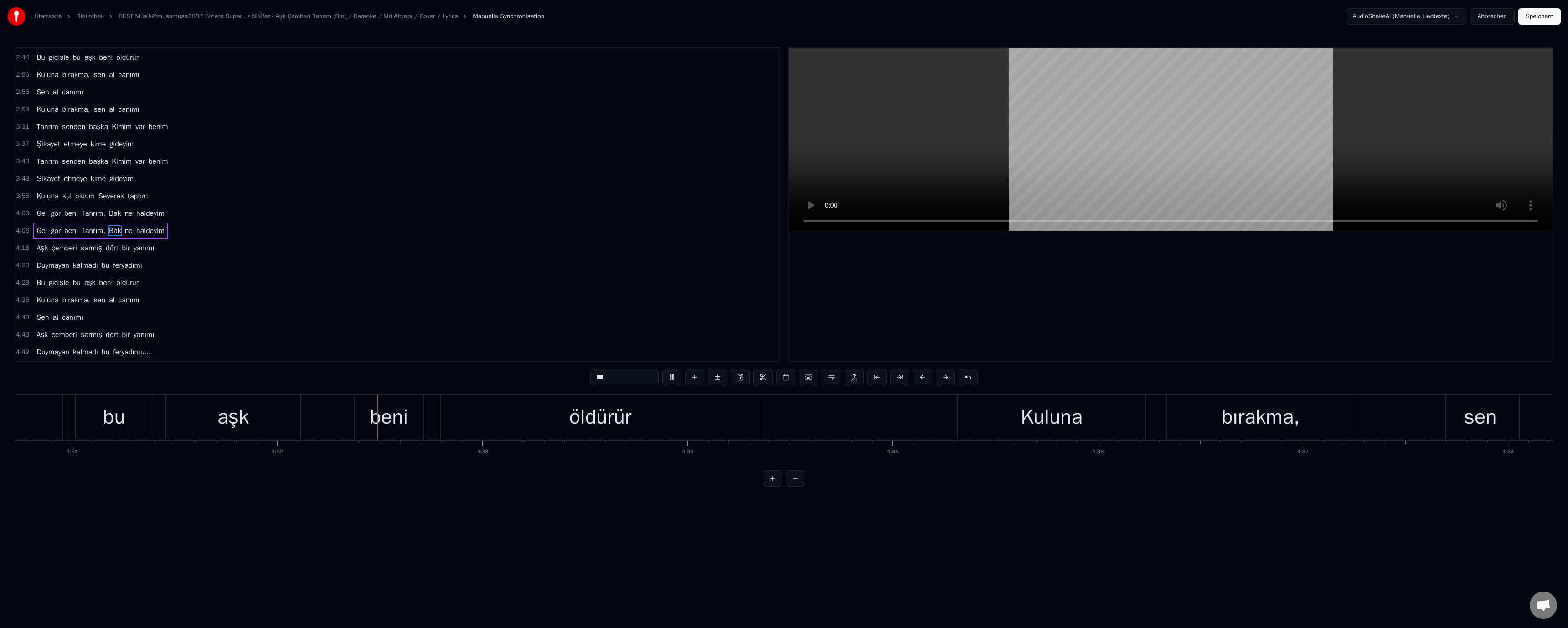 click on "Speichern" at bounding box center (1539, 16) 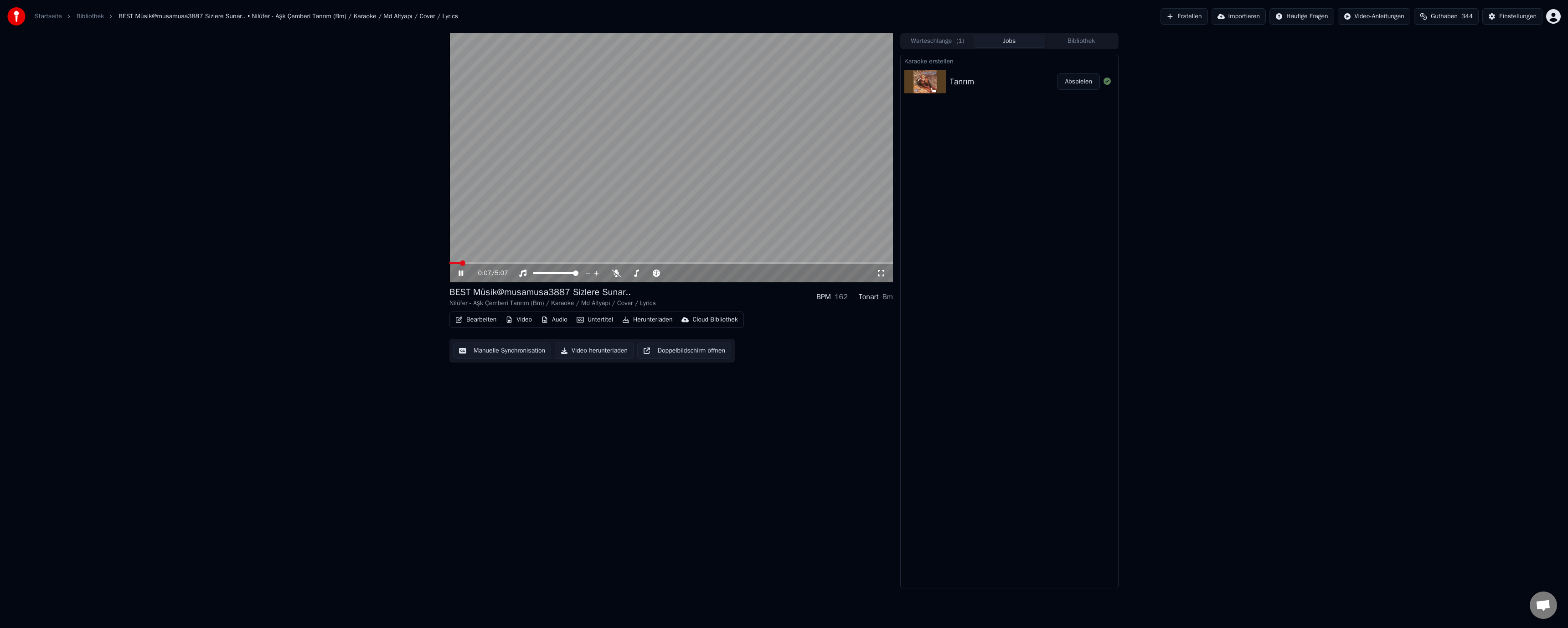 click at bounding box center [671, 157] 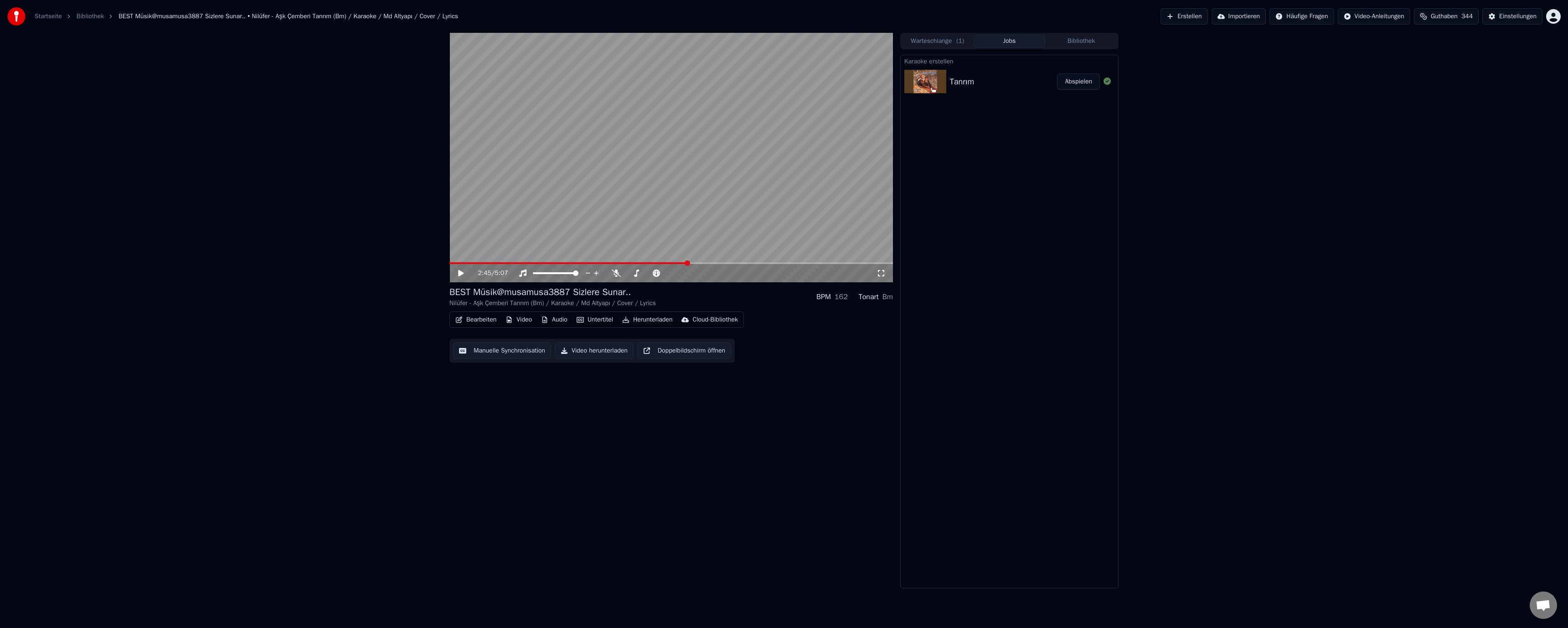 click at bounding box center (671, 263) 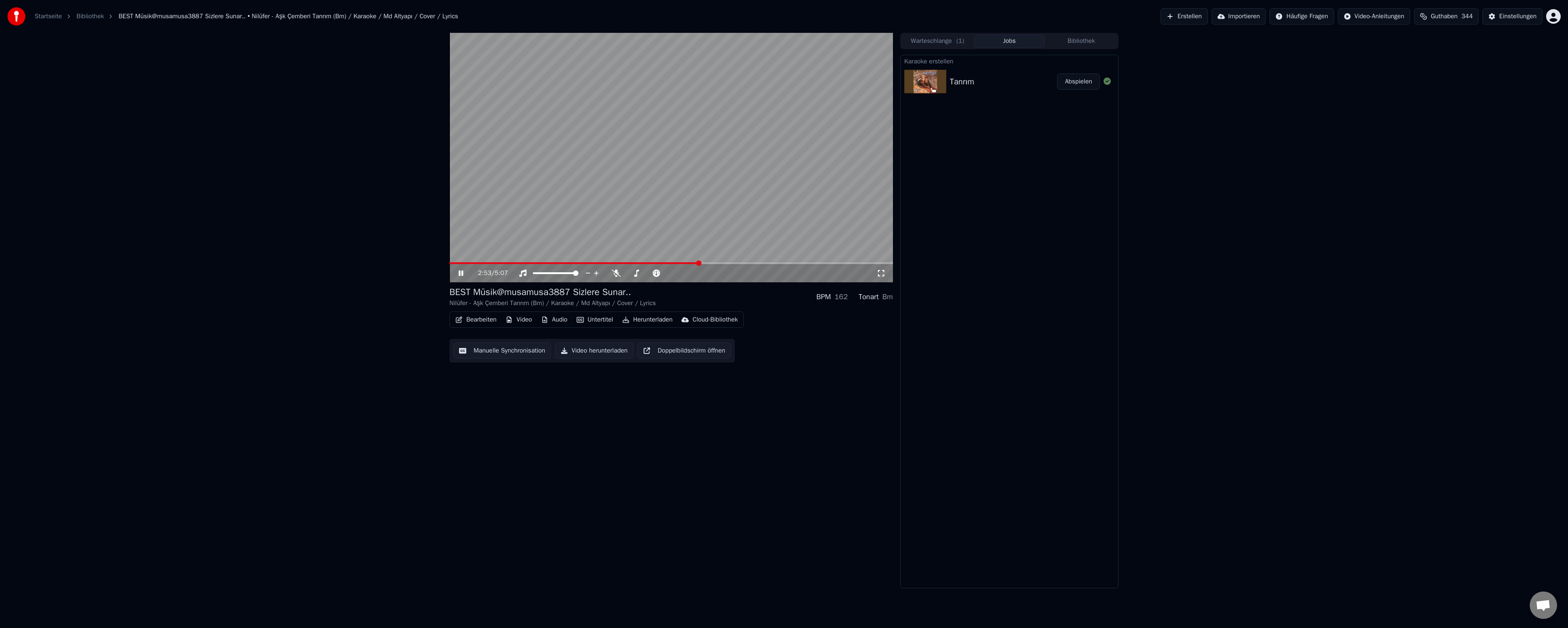click at bounding box center [671, 263] 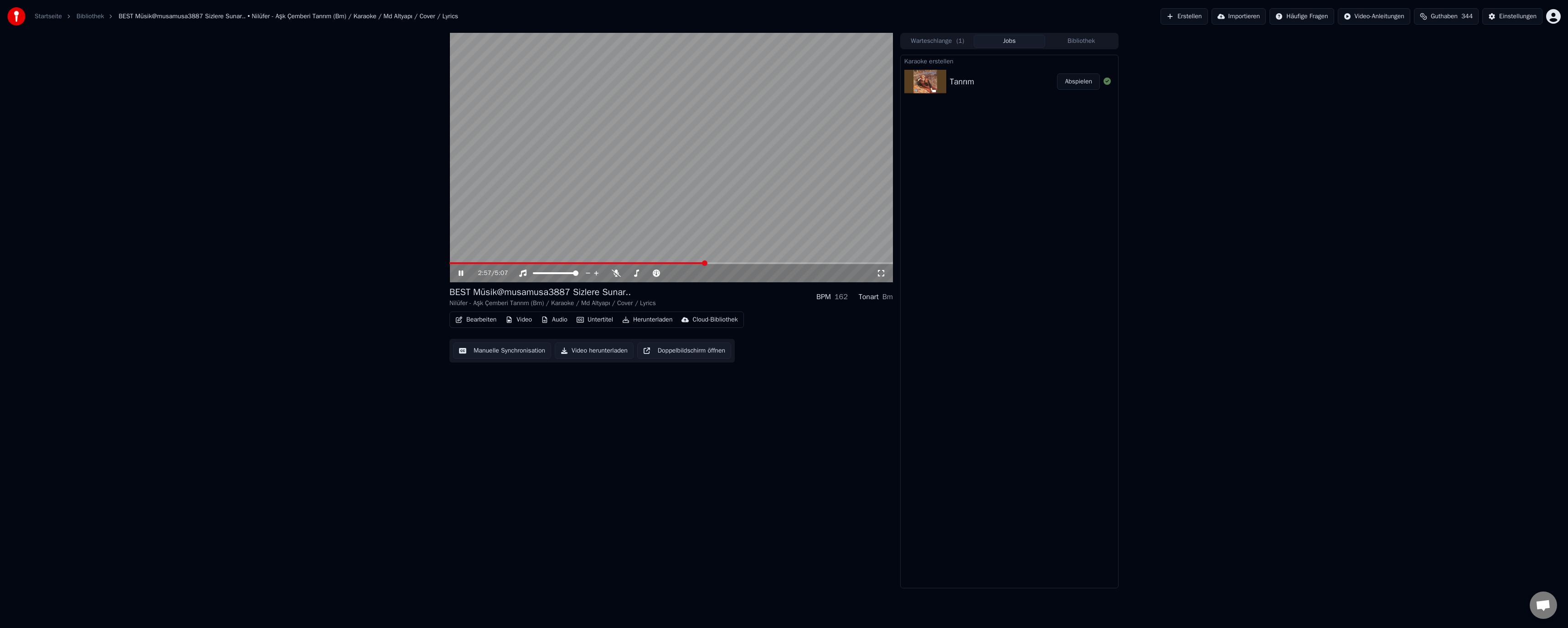 click at bounding box center [671, 263] 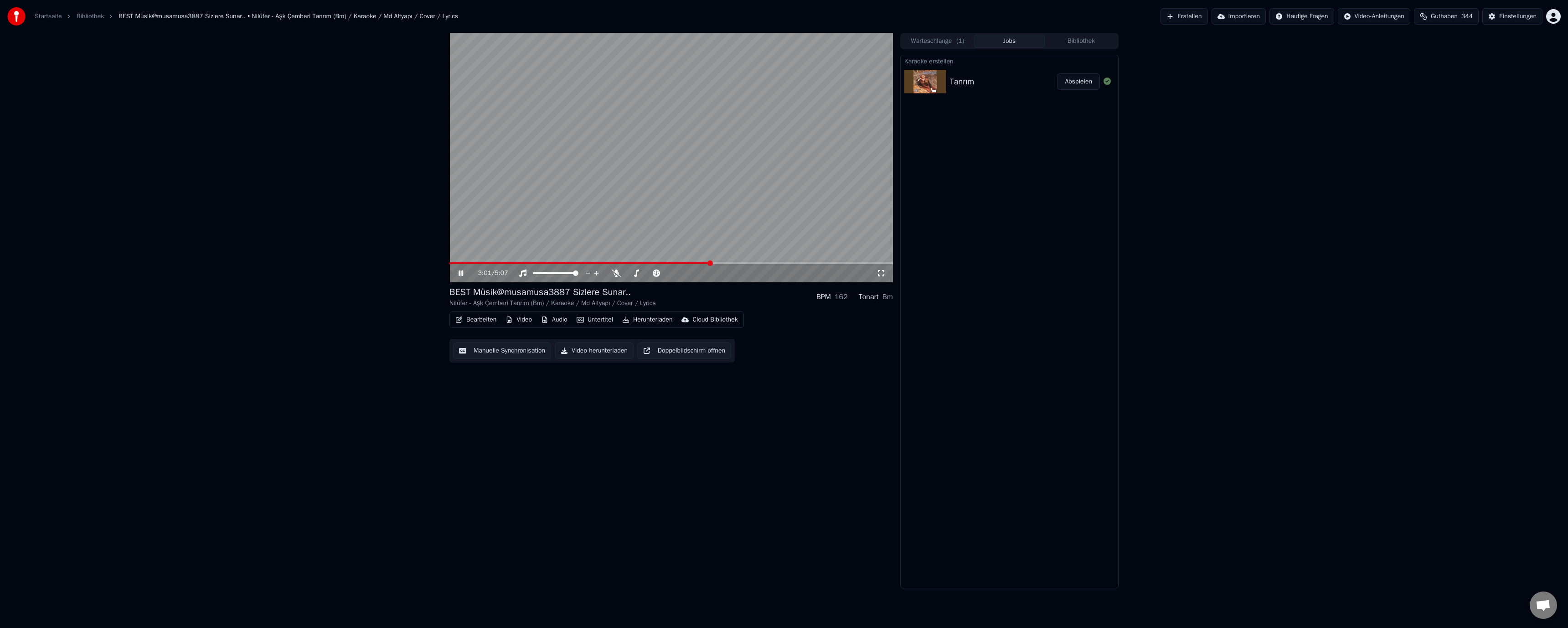 click at bounding box center [671, 263] 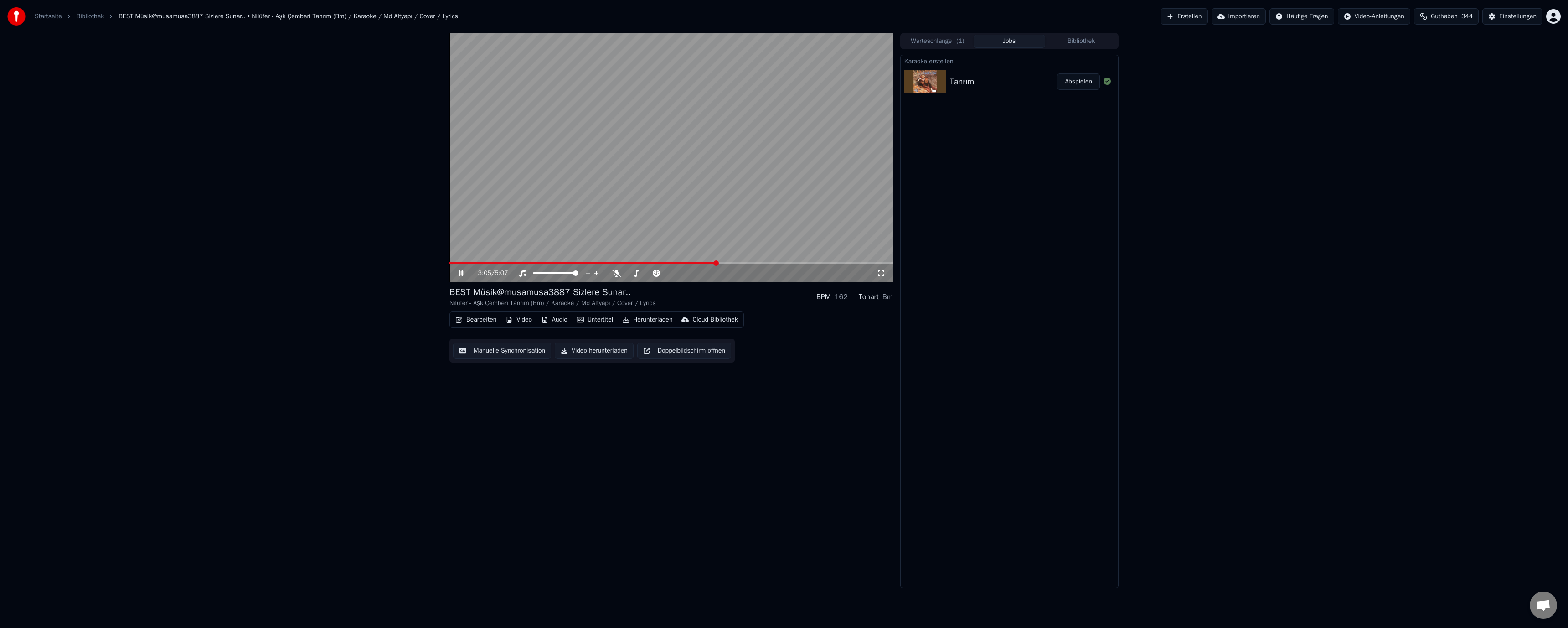 click at bounding box center (671, 263) 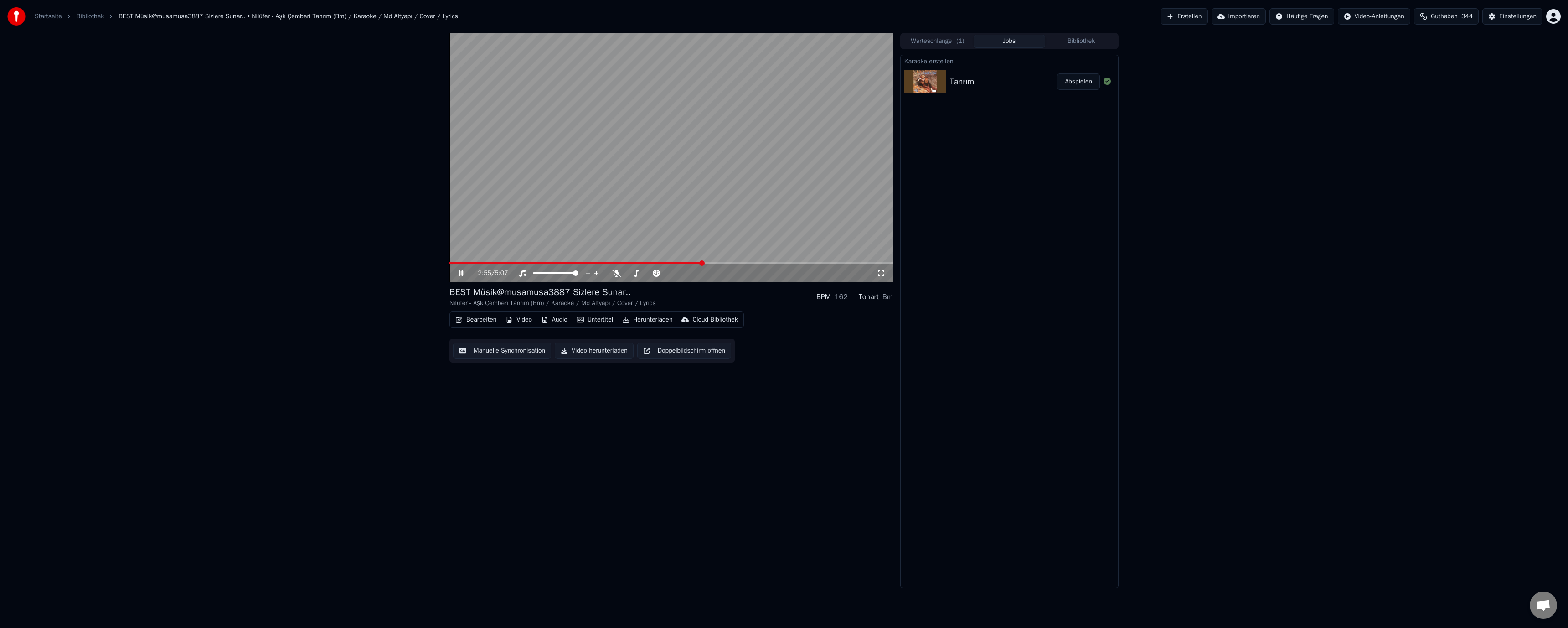 click at bounding box center [576, 263] 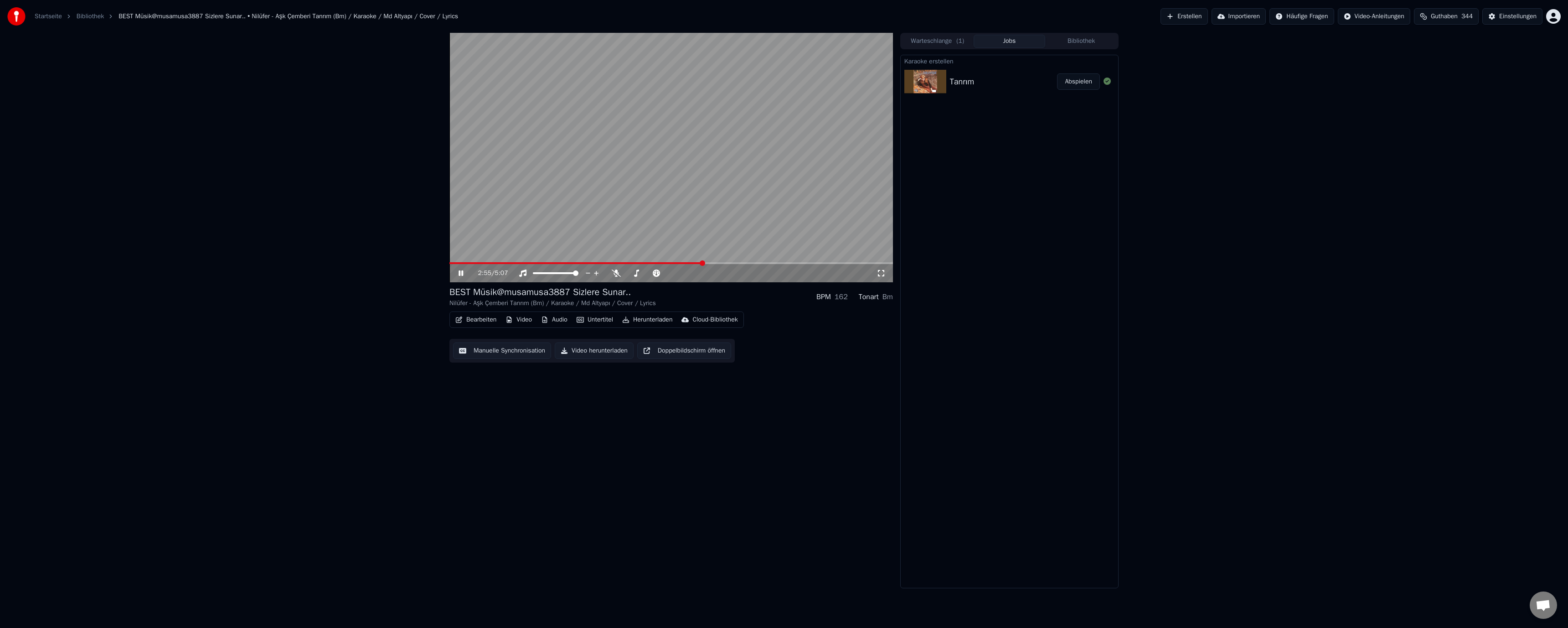 click at bounding box center (671, 263) 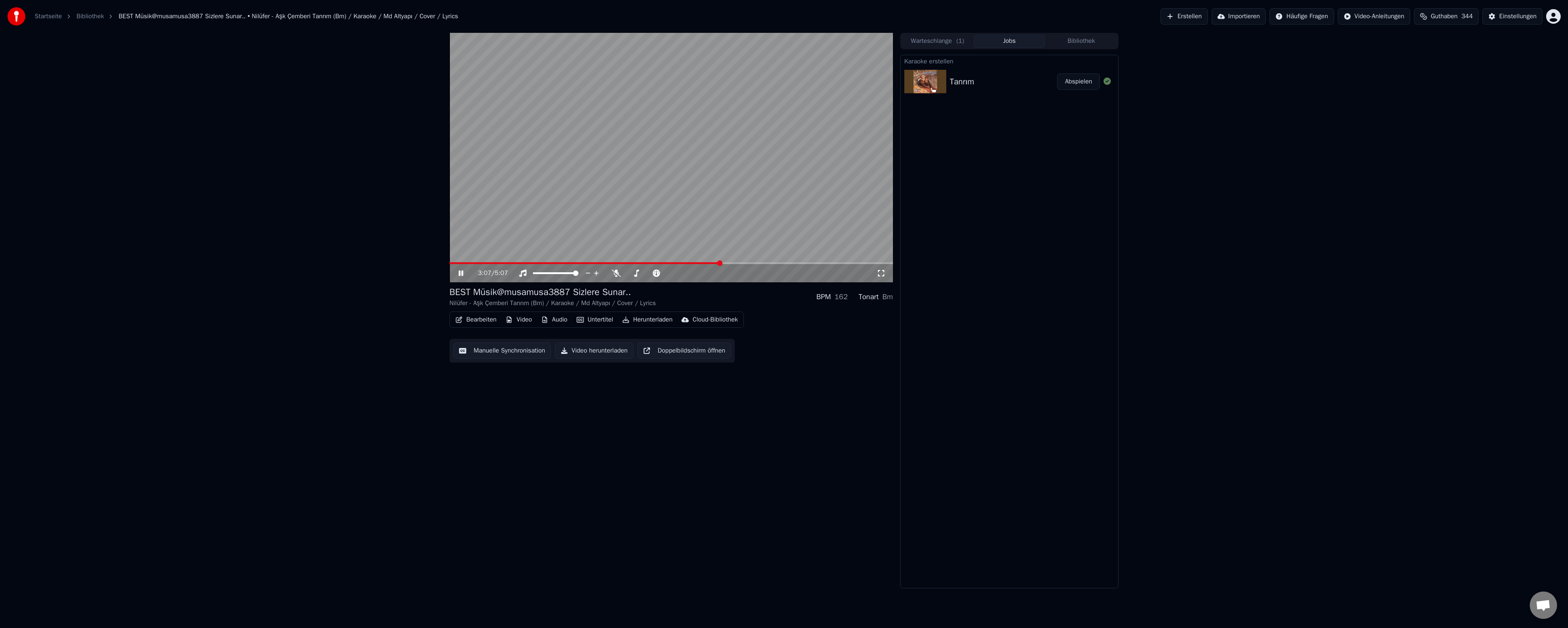 click on "Manuelle Synchronisation" at bounding box center (502, 351) 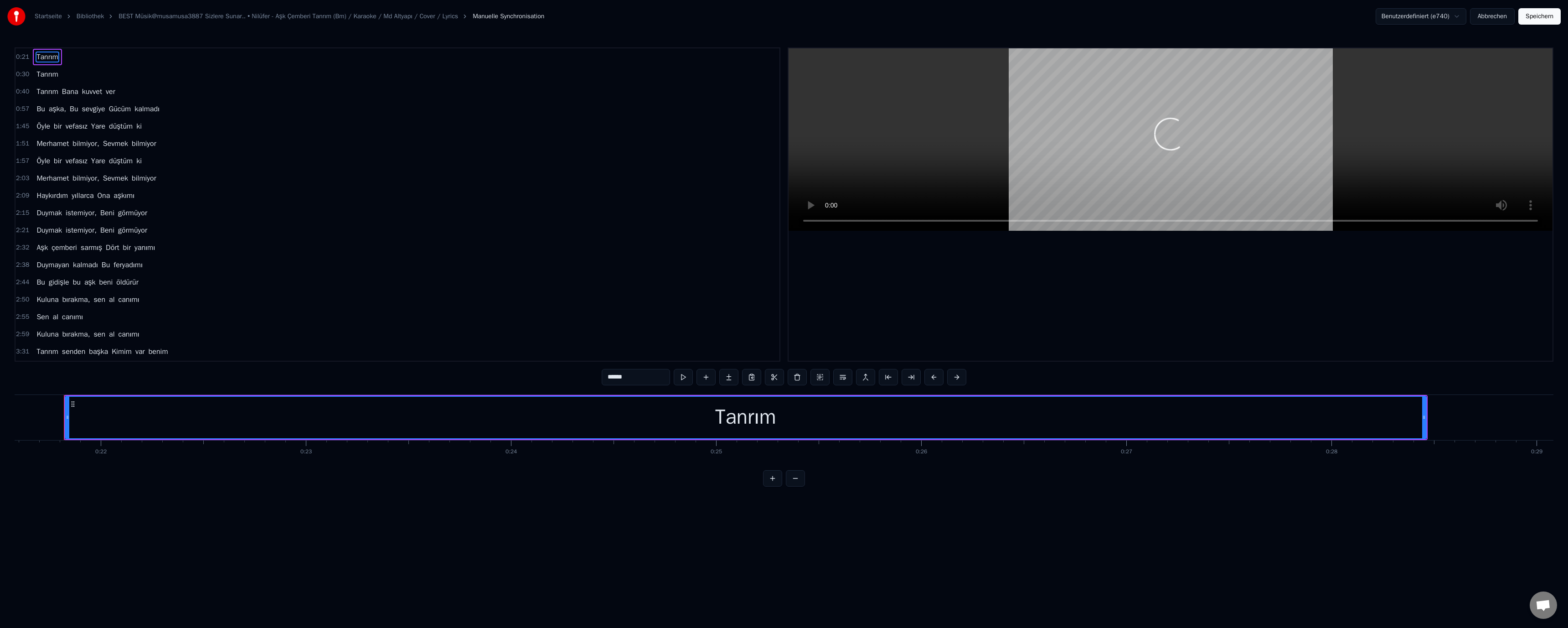 scroll, scrollTop: 0, scrollLeft: 4430, axis: horizontal 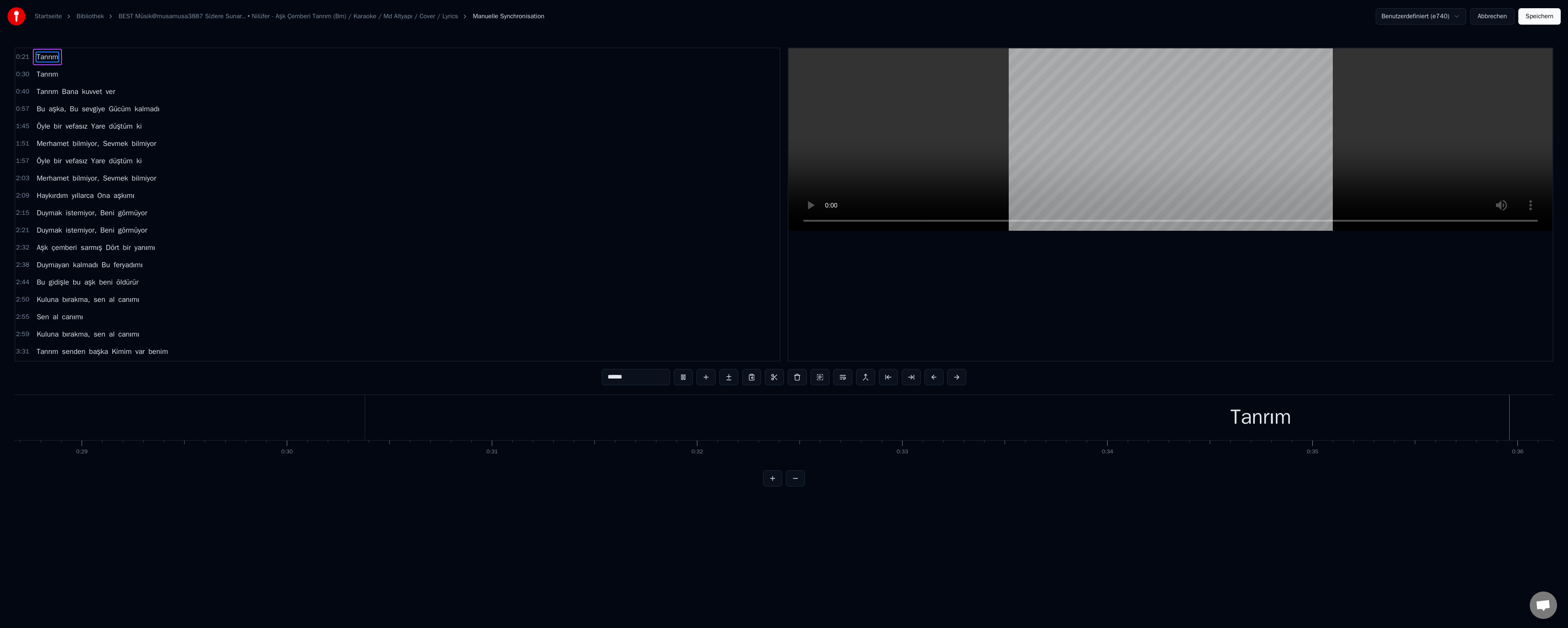 click on "Tanrım" at bounding box center (47, 92) 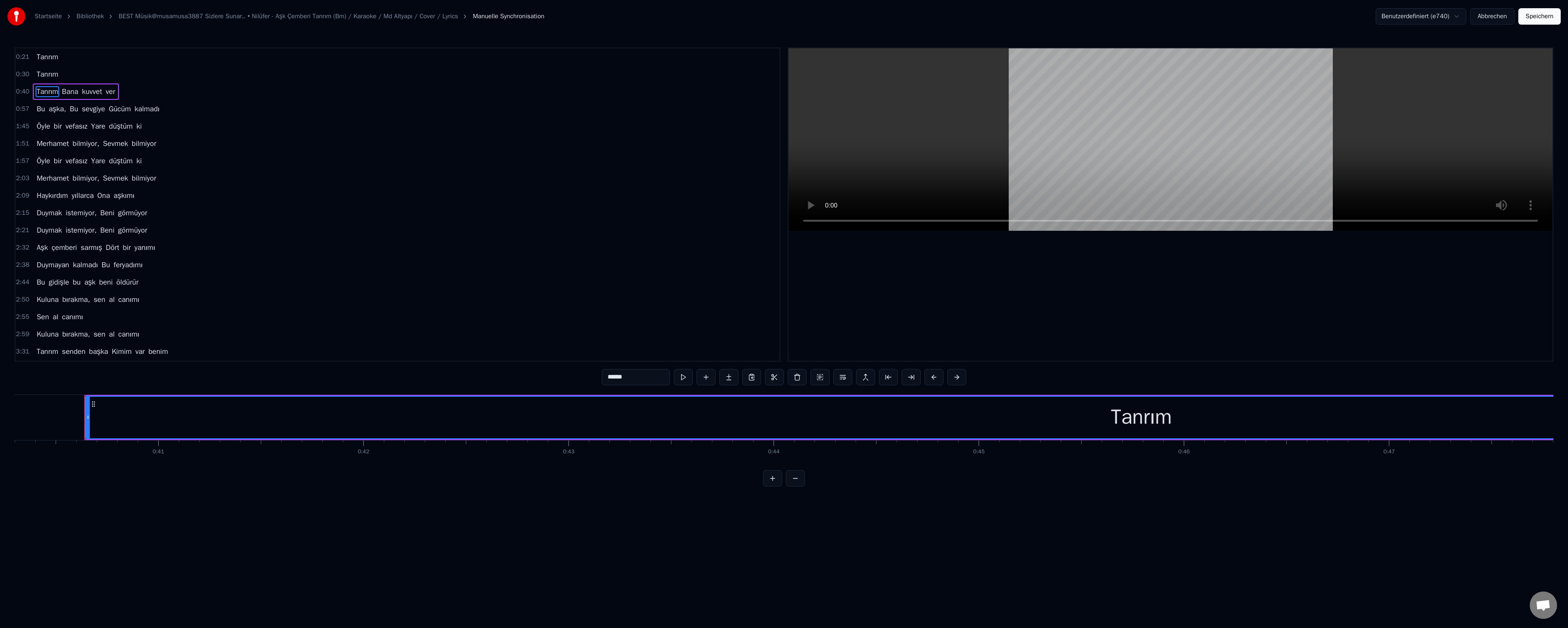scroll, scrollTop: 0, scrollLeft: 8290, axis: horizontal 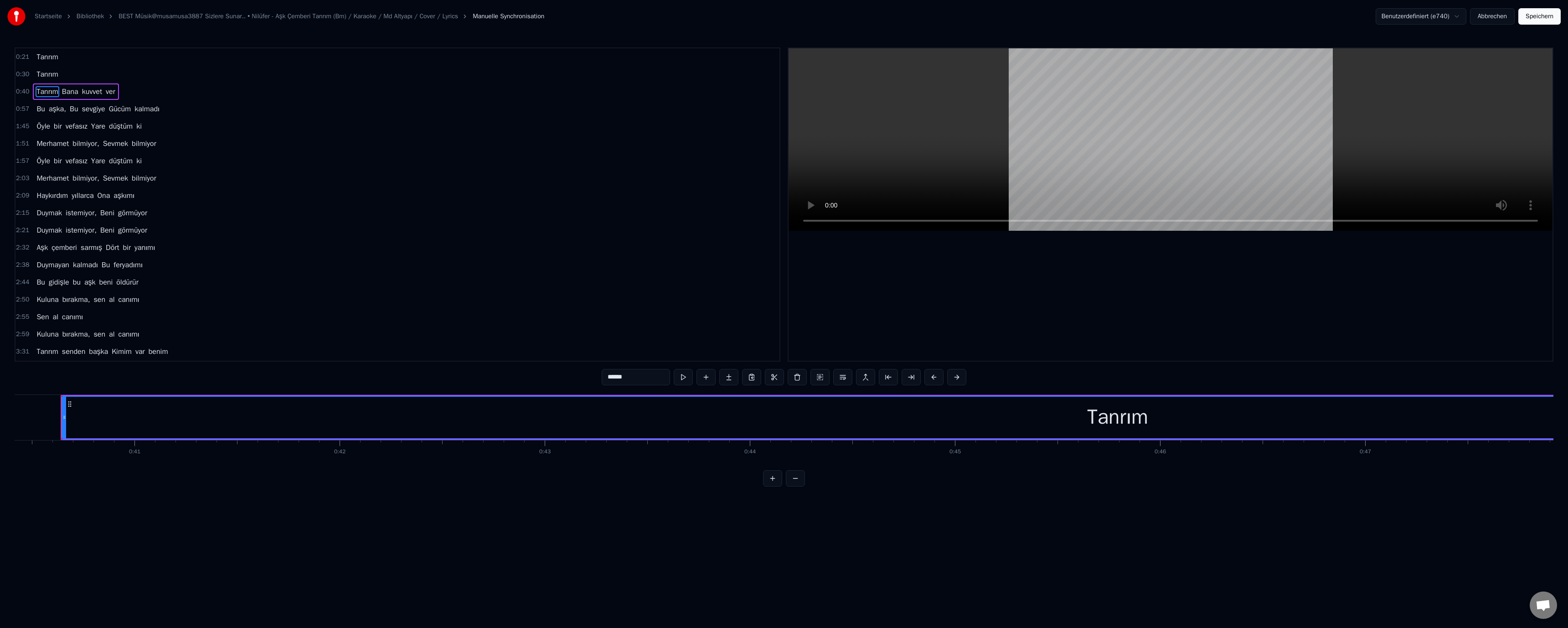 click on "aşka," at bounding box center (57, 109) 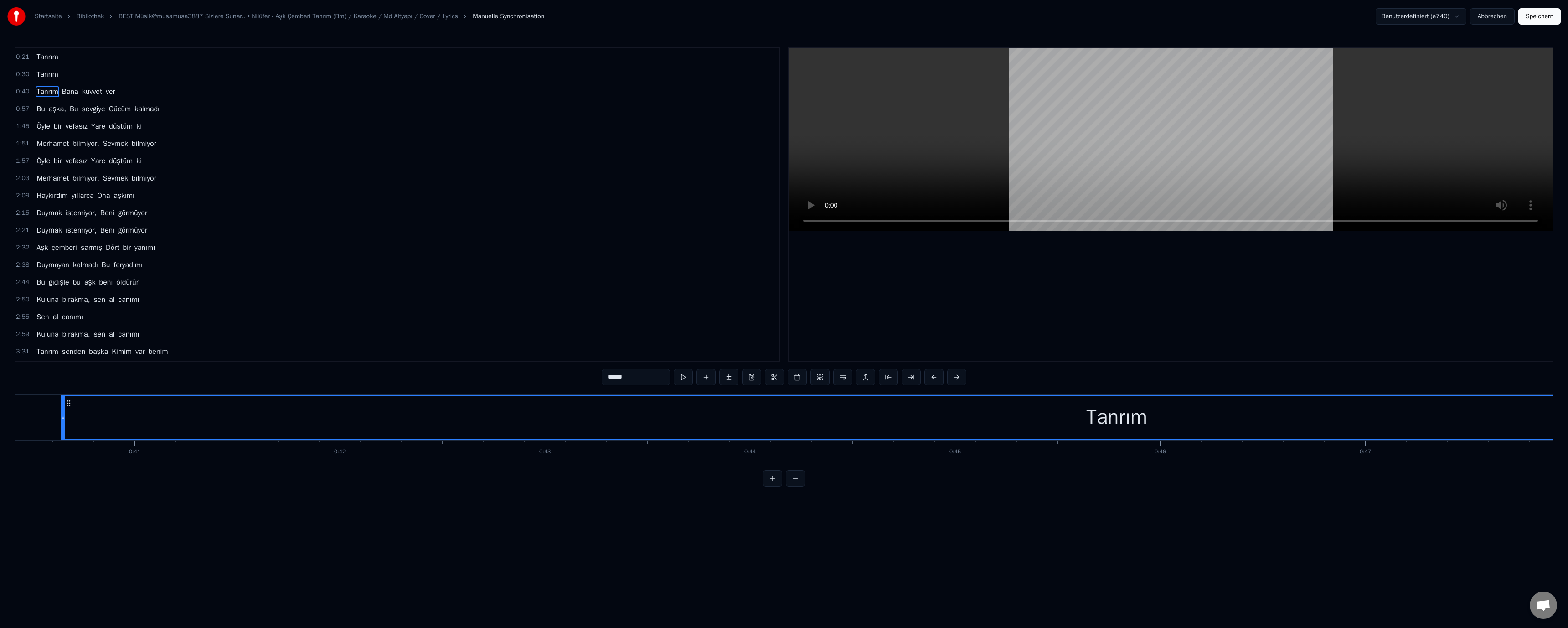 click on "Merhamet" at bounding box center (52, 144) 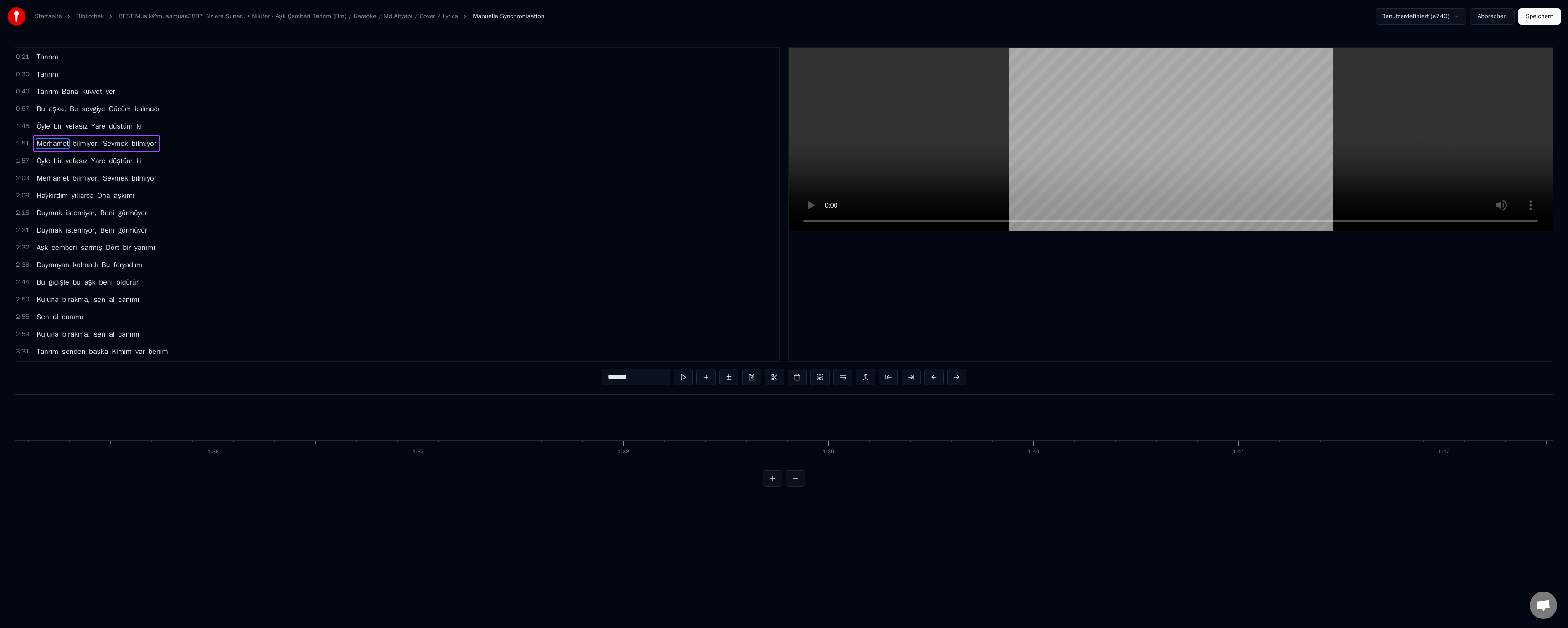scroll, scrollTop: 0, scrollLeft: 22865, axis: horizontal 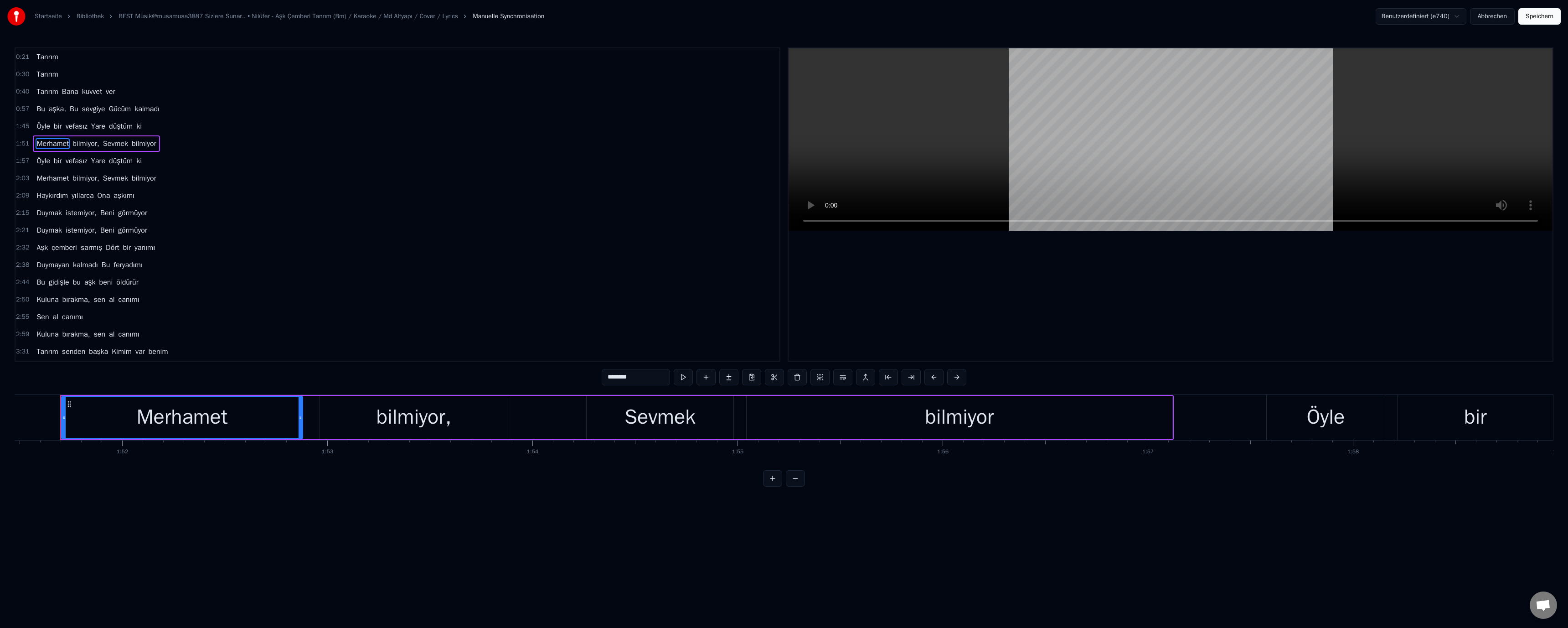 click on "Öyle" at bounding box center (43, 161) 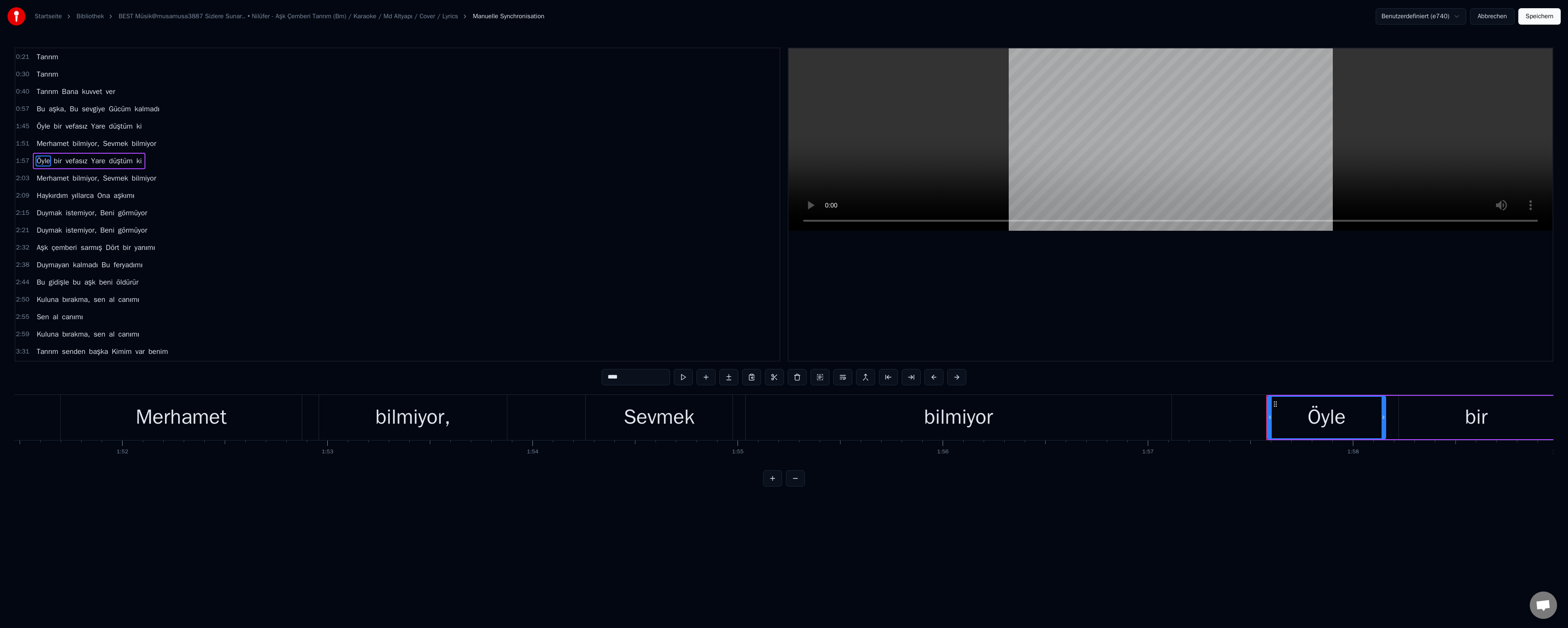 click on "Merhamet" at bounding box center (52, 178) 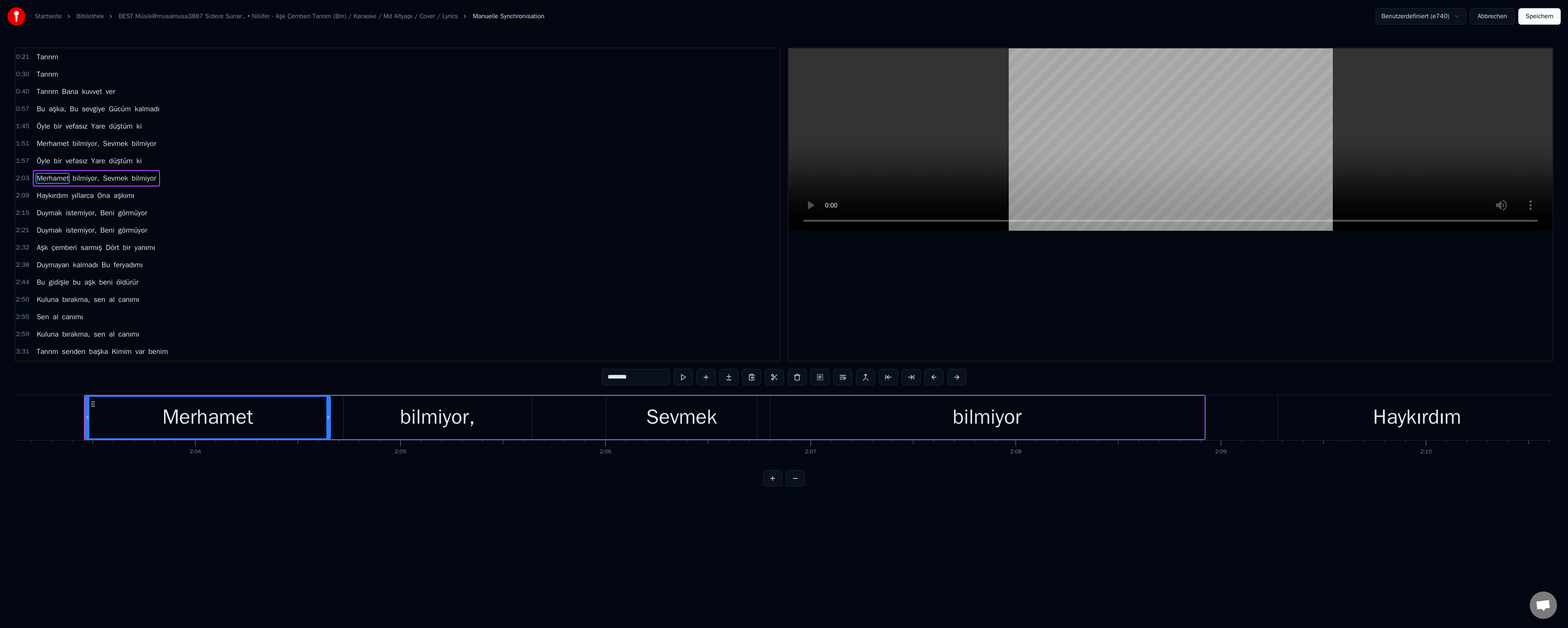 scroll, scrollTop: 0, scrollLeft: 25277, axis: horizontal 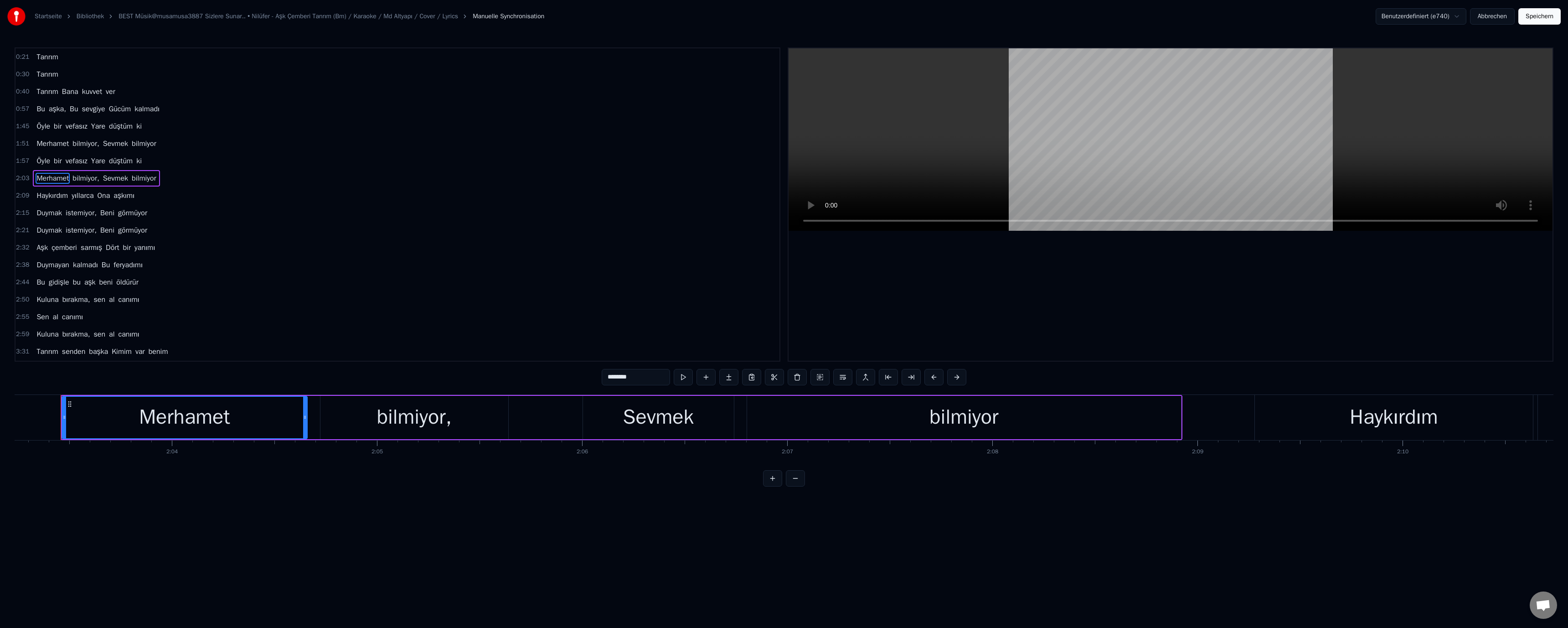 click on "Haykırdım" at bounding box center (52, 196) 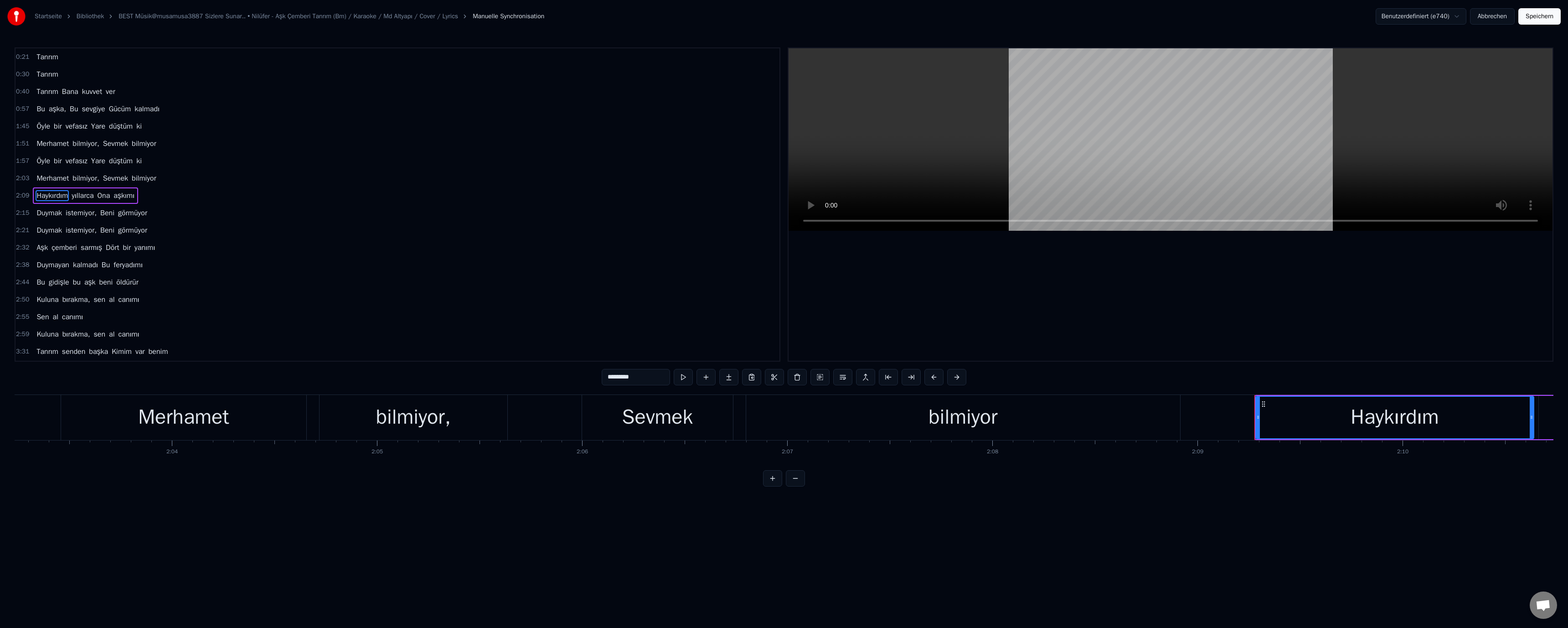 click on "Duymak" at bounding box center (49, 213) 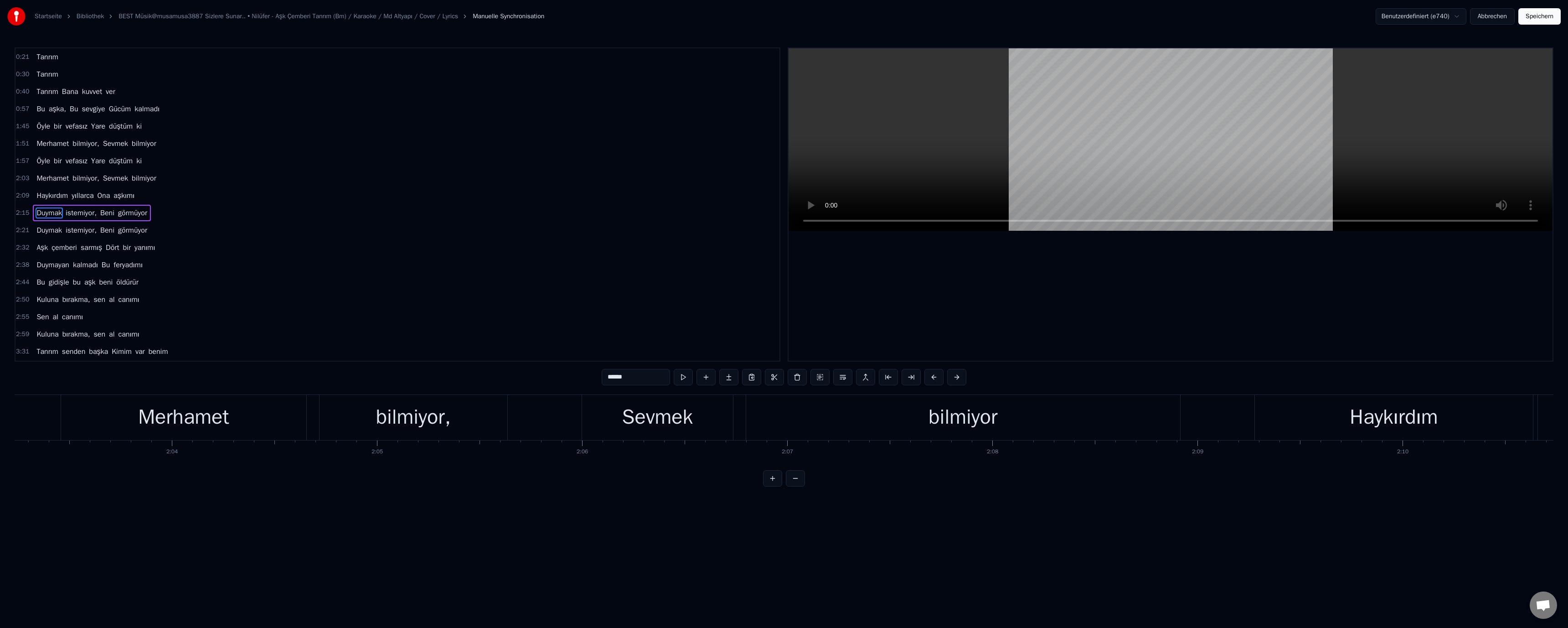 scroll, scrollTop: 8, scrollLeft: 0, axis: vertical 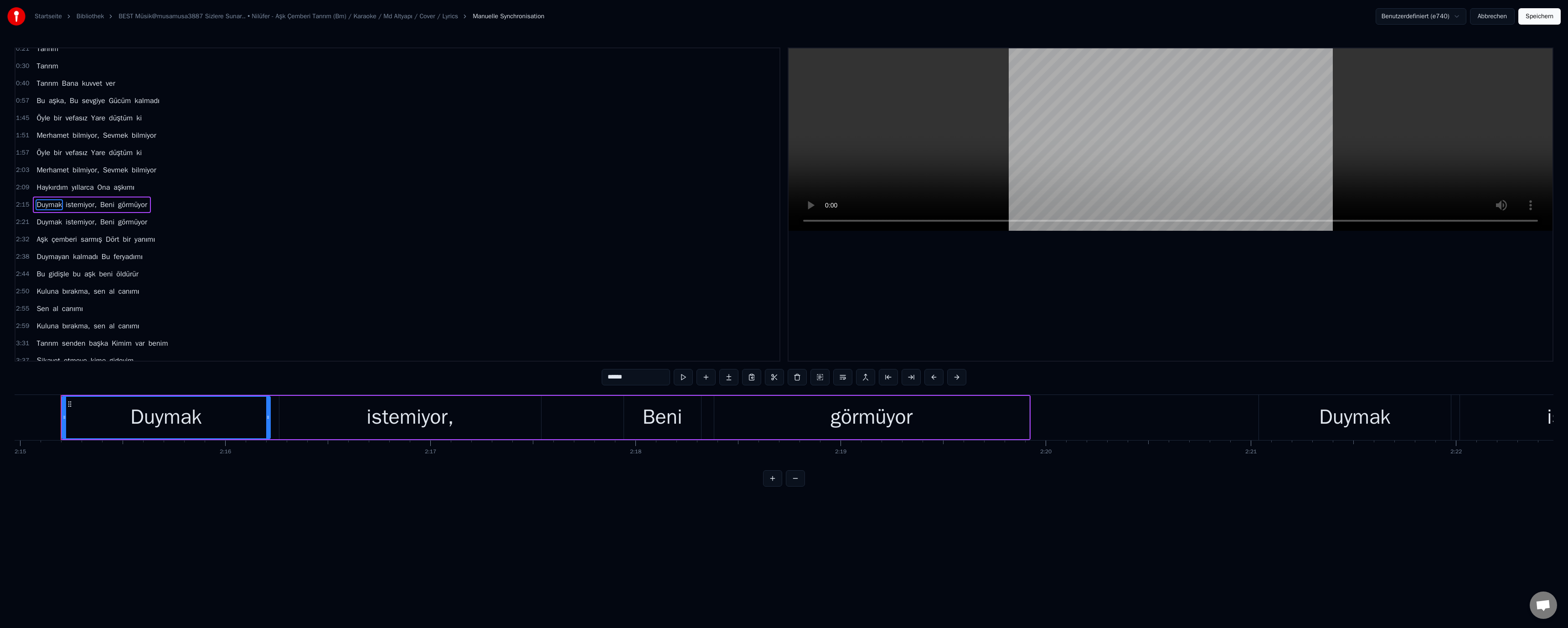 click on "Duymak" at bounding box center (49, 222) 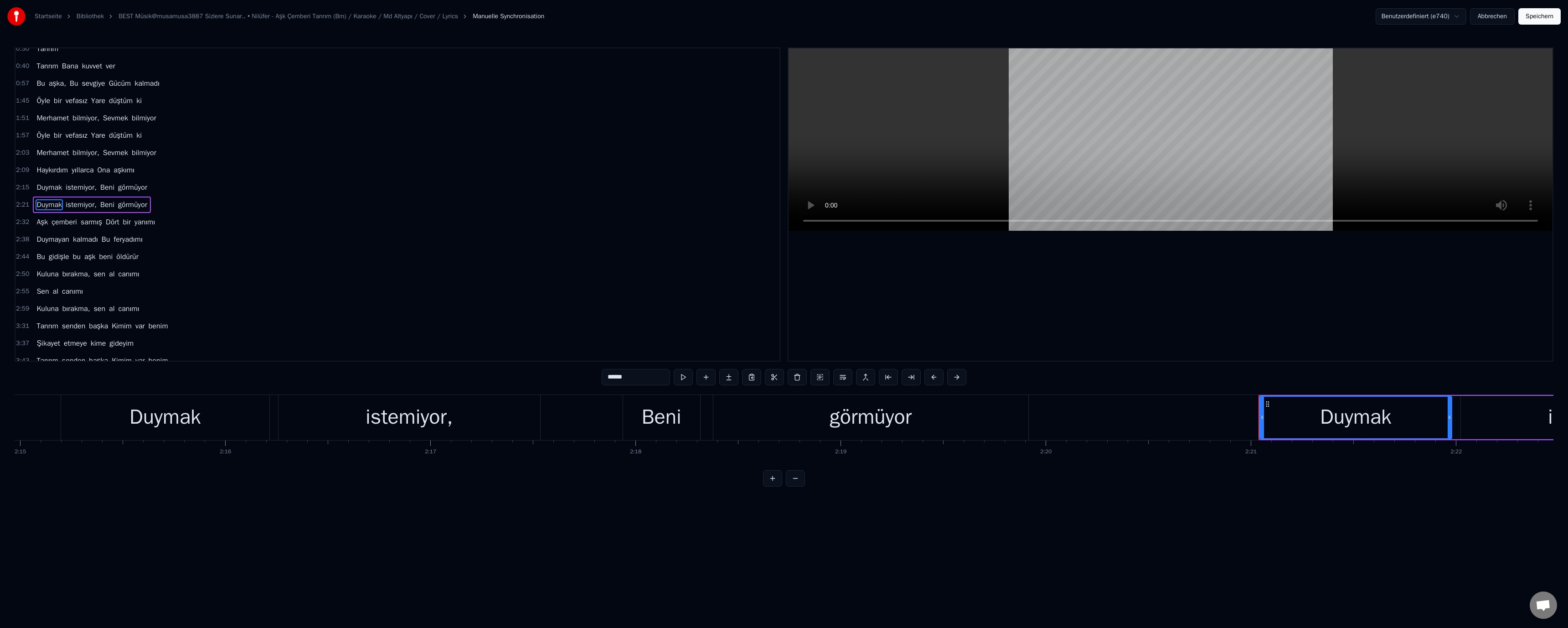 scroll, scrollTop: 71, scrollLeft: 0, axis: vertical 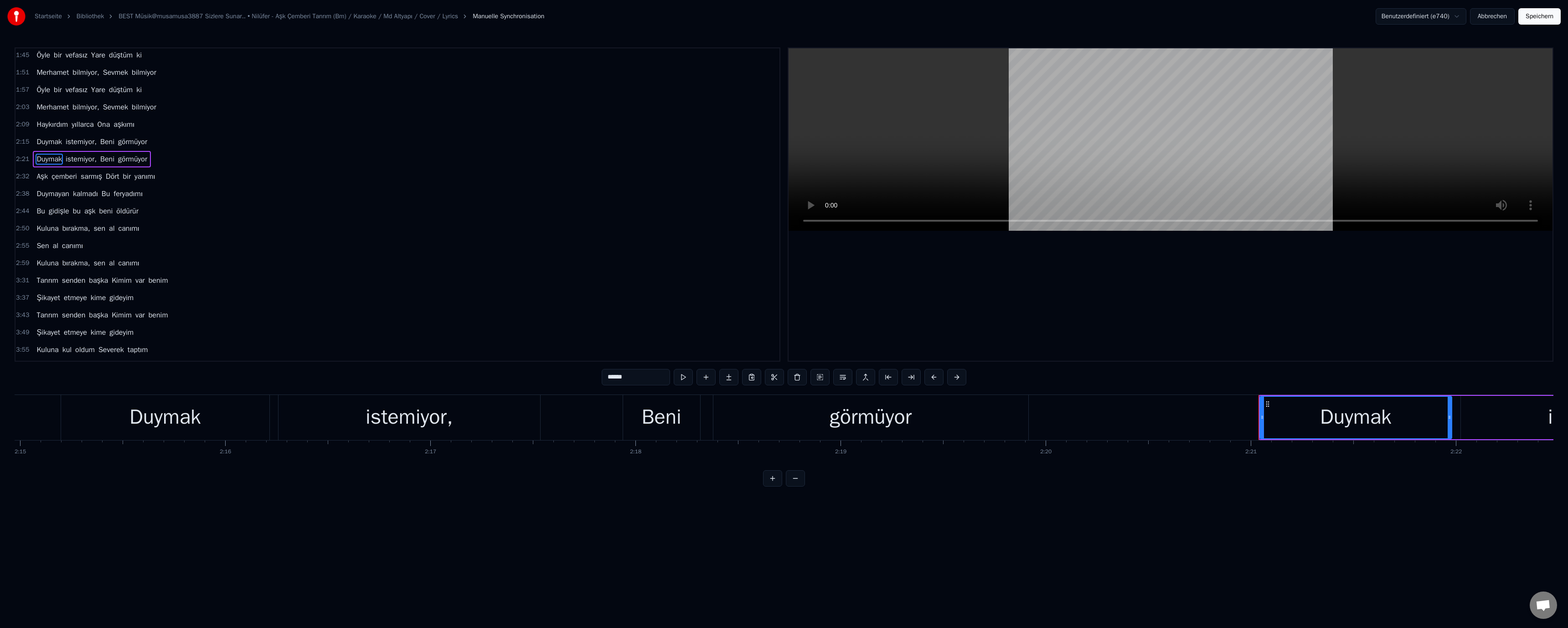 click on "Aşk" at bounding box center [42, 176] 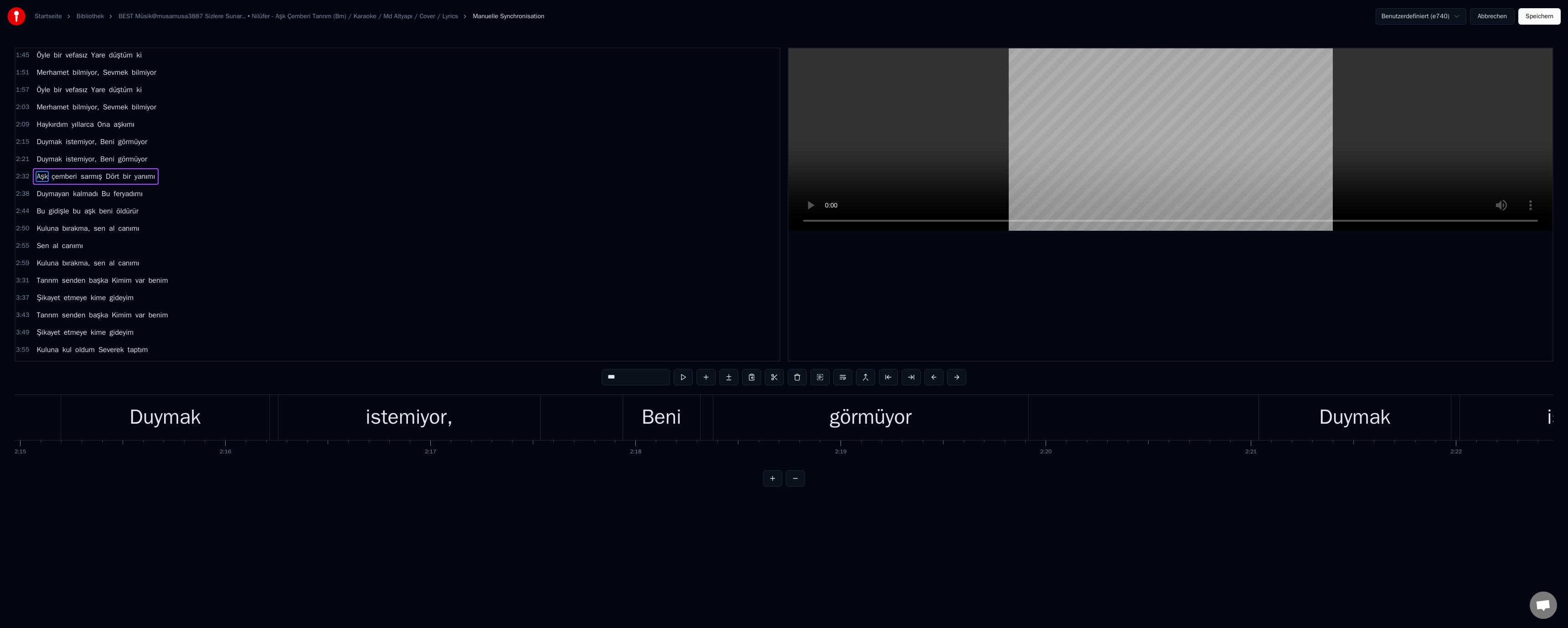 scroll, scrollTop: 43, scrollLeft: 0, axis: vertical 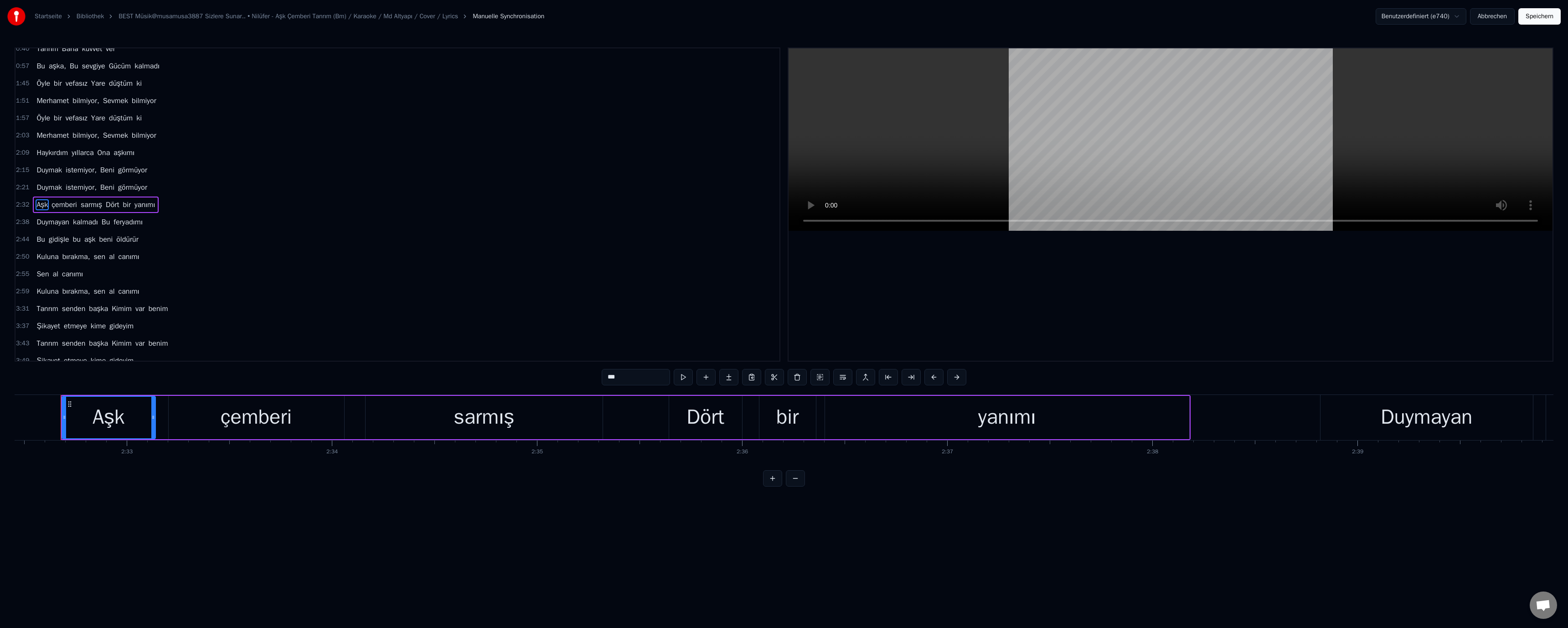 click on "Duymayan" at bounding box center [53, 222] 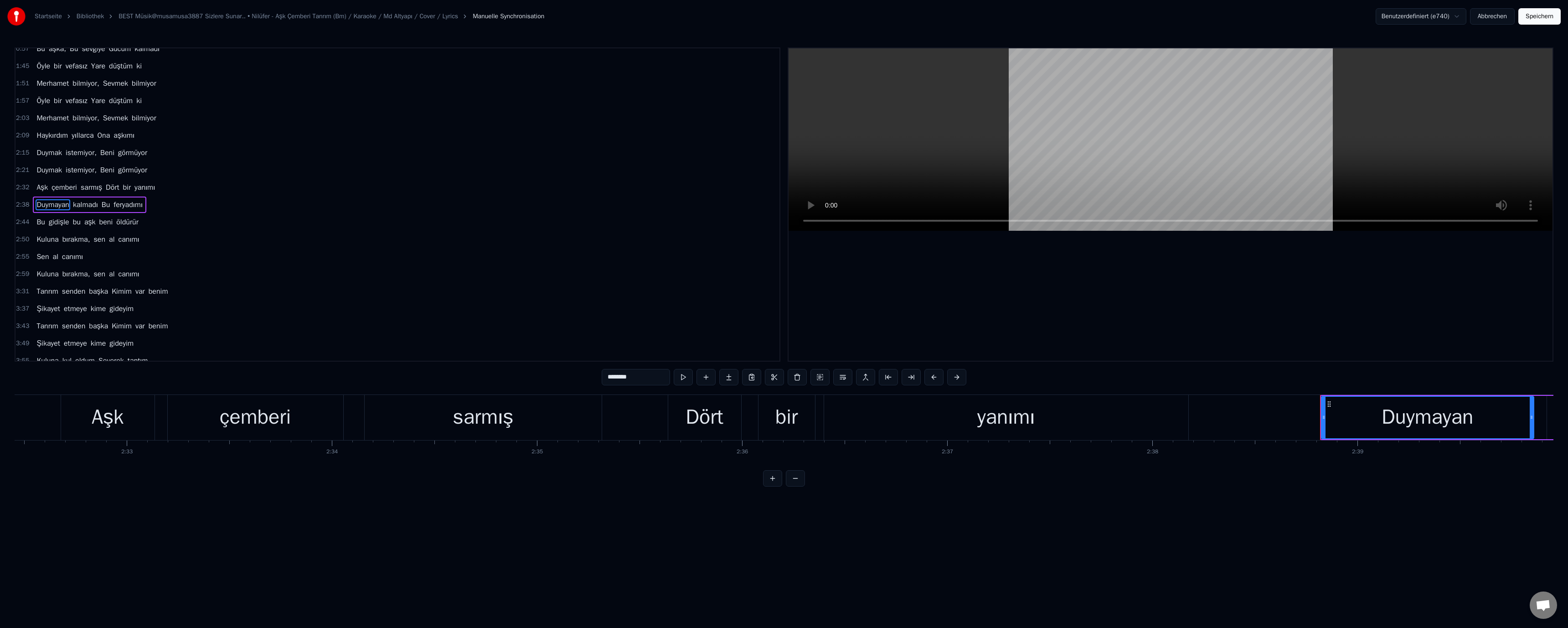 scroll, scrollTop: 106, scrollLeft: 0, axis: vertical 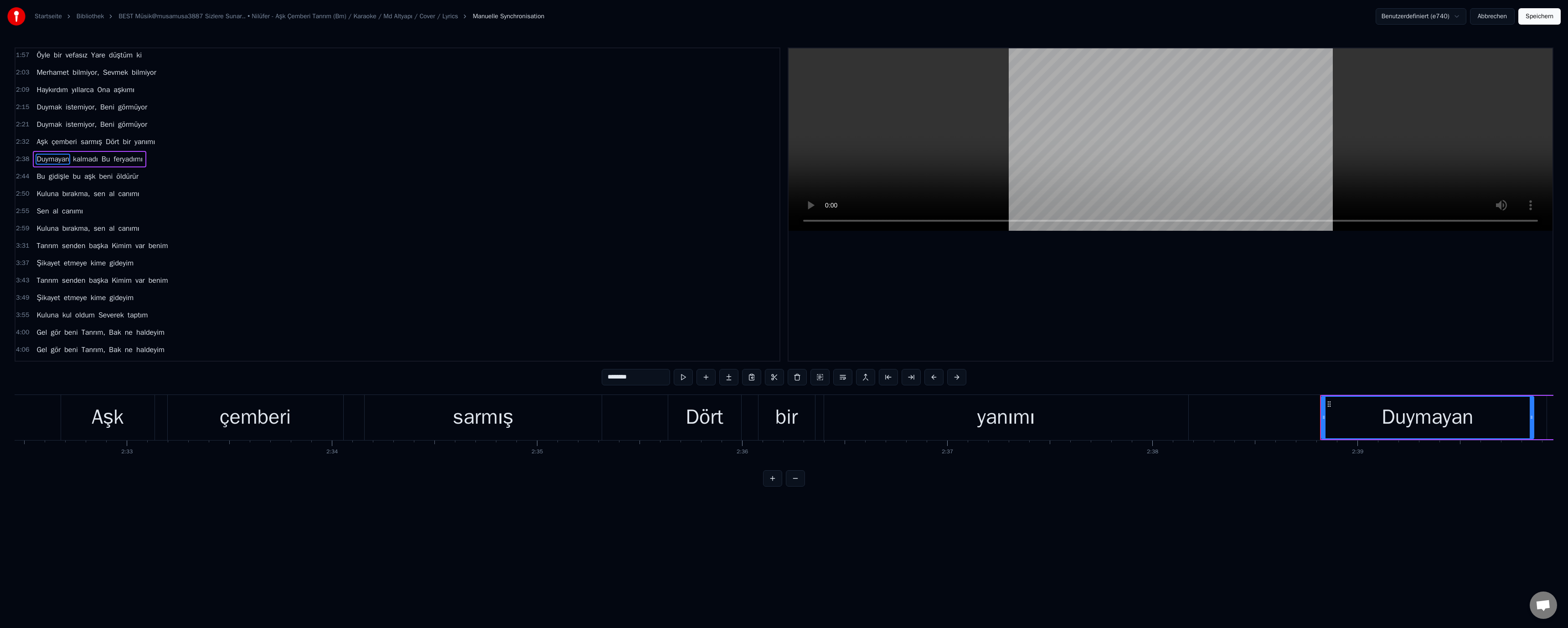 drag, startPoint x: 31, startPoint y: 182, endPoint x: 40, endPoint y: 183, distance: 9.05539 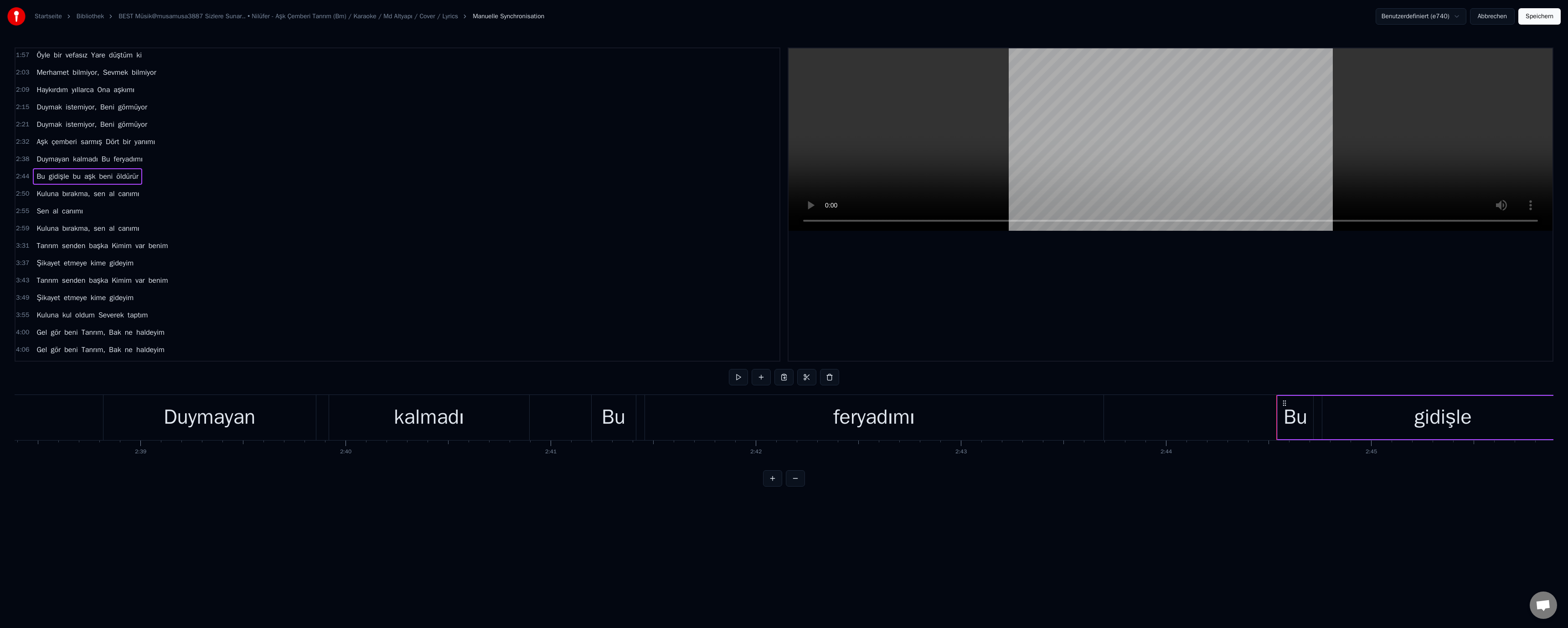 click on "Bu gidişle bu aşk beni öldürür" at bounding box center (87, 176) 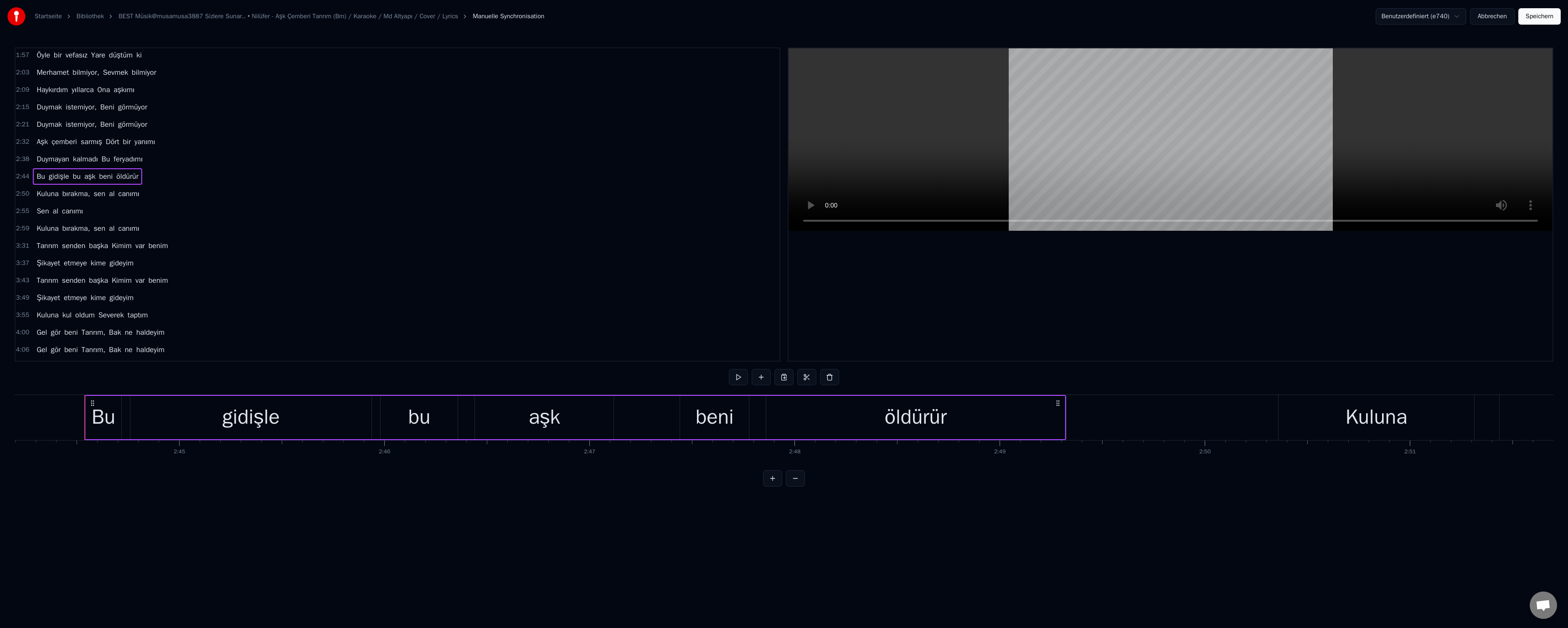 scroll, scrollTop: 0, scrollLeft: 33703, axis: horizontal 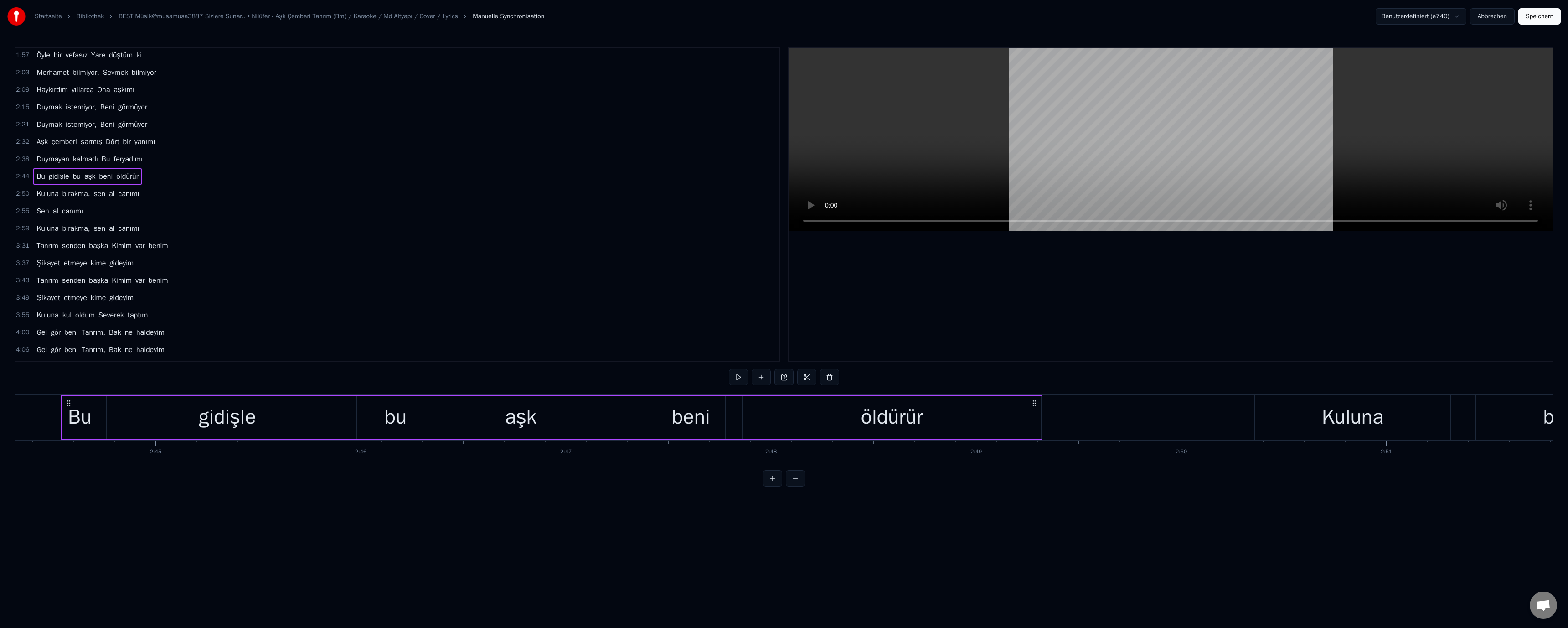 click on "Kuluna" at bounding box center (47, 194) 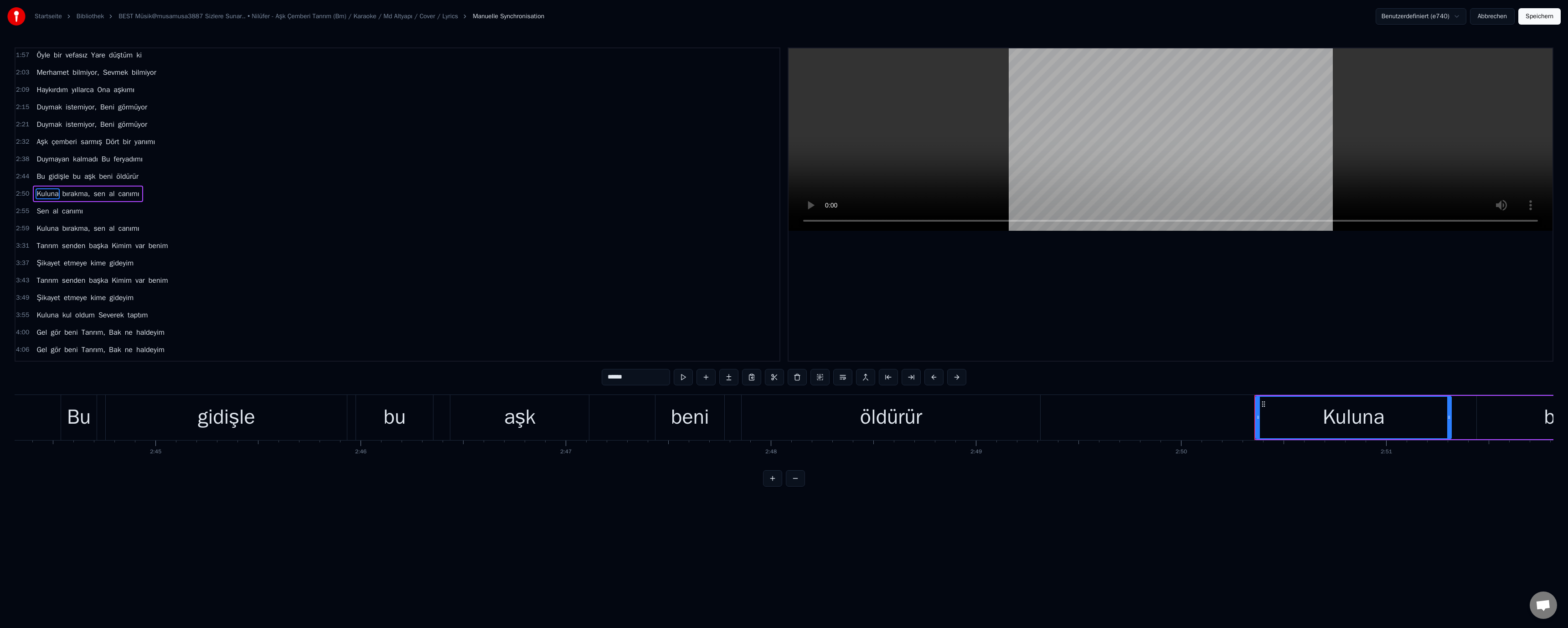 scroll, scrollTop: 95, scrollLeft: 0, axis: vertical 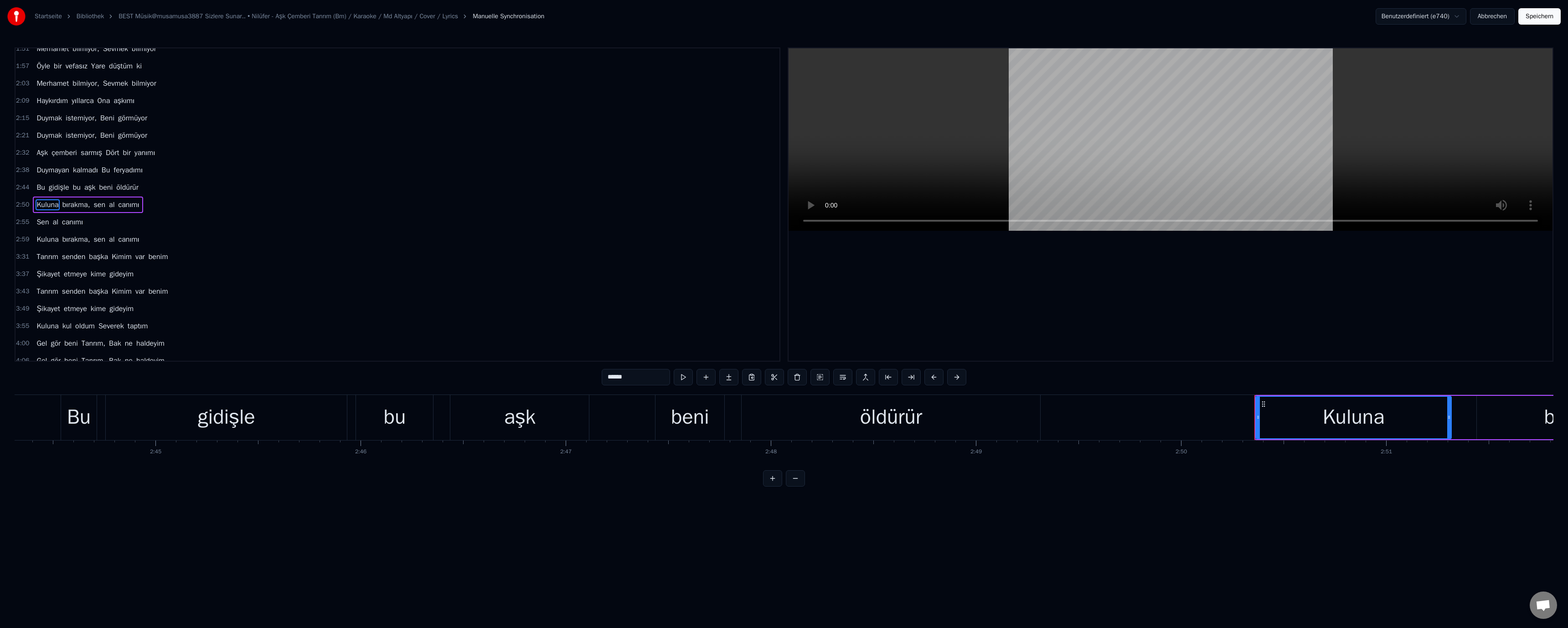 click on "Sen" at bounding box center (42, 222) 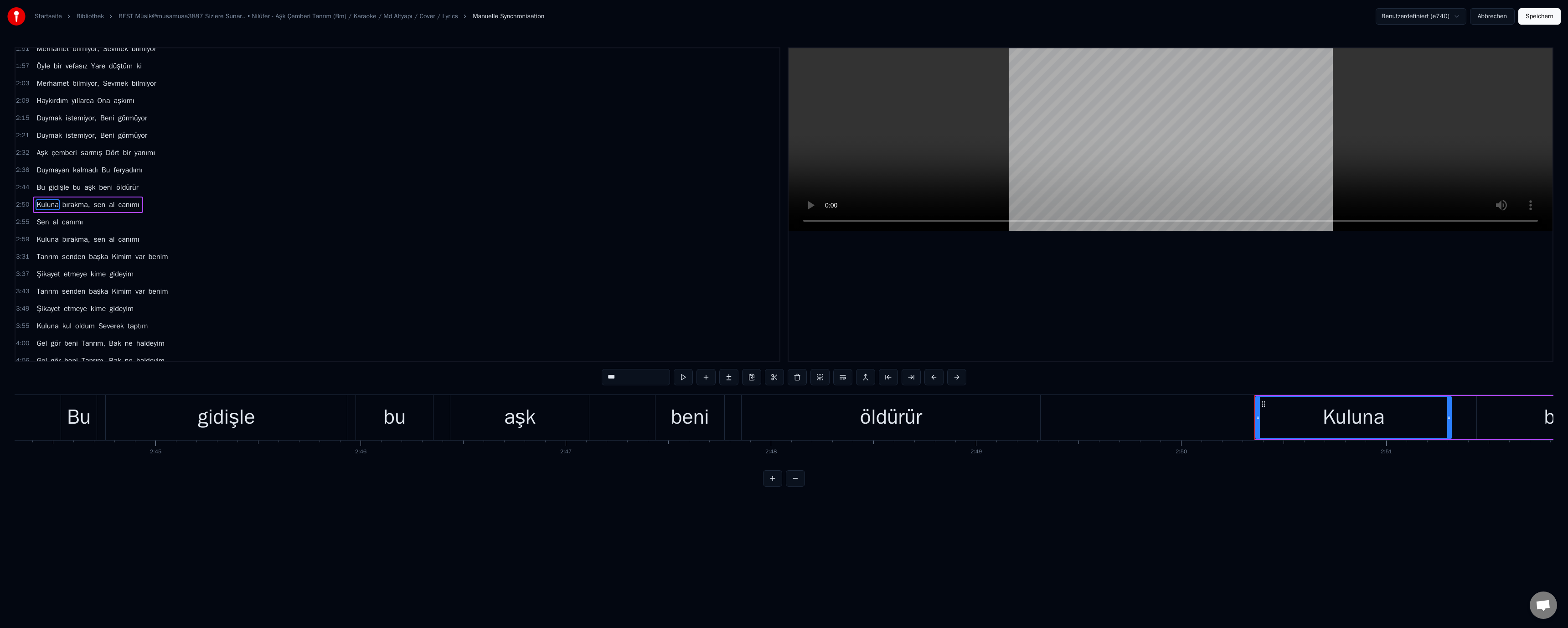 scroll, scrollTop: 112, scrollLeft: 0, axis: vertical 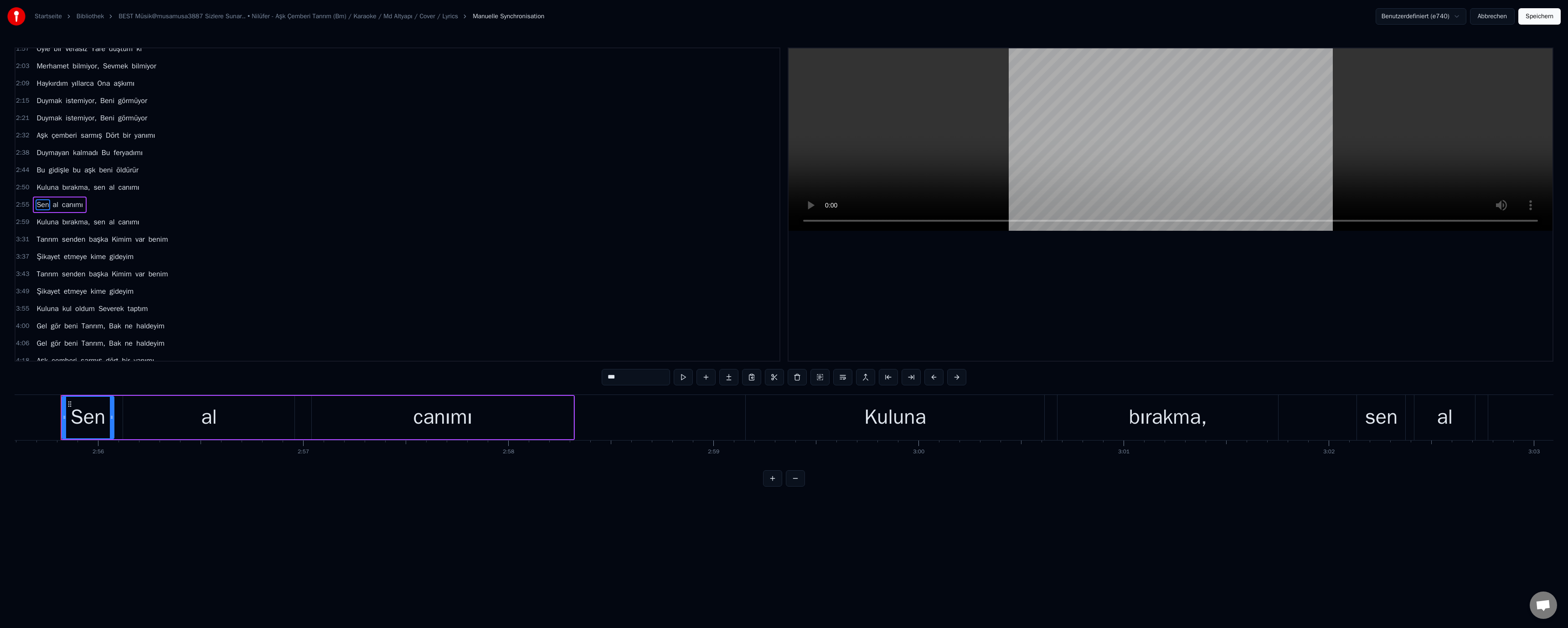 click on "Kuluna" at bounding box center (47, 222) 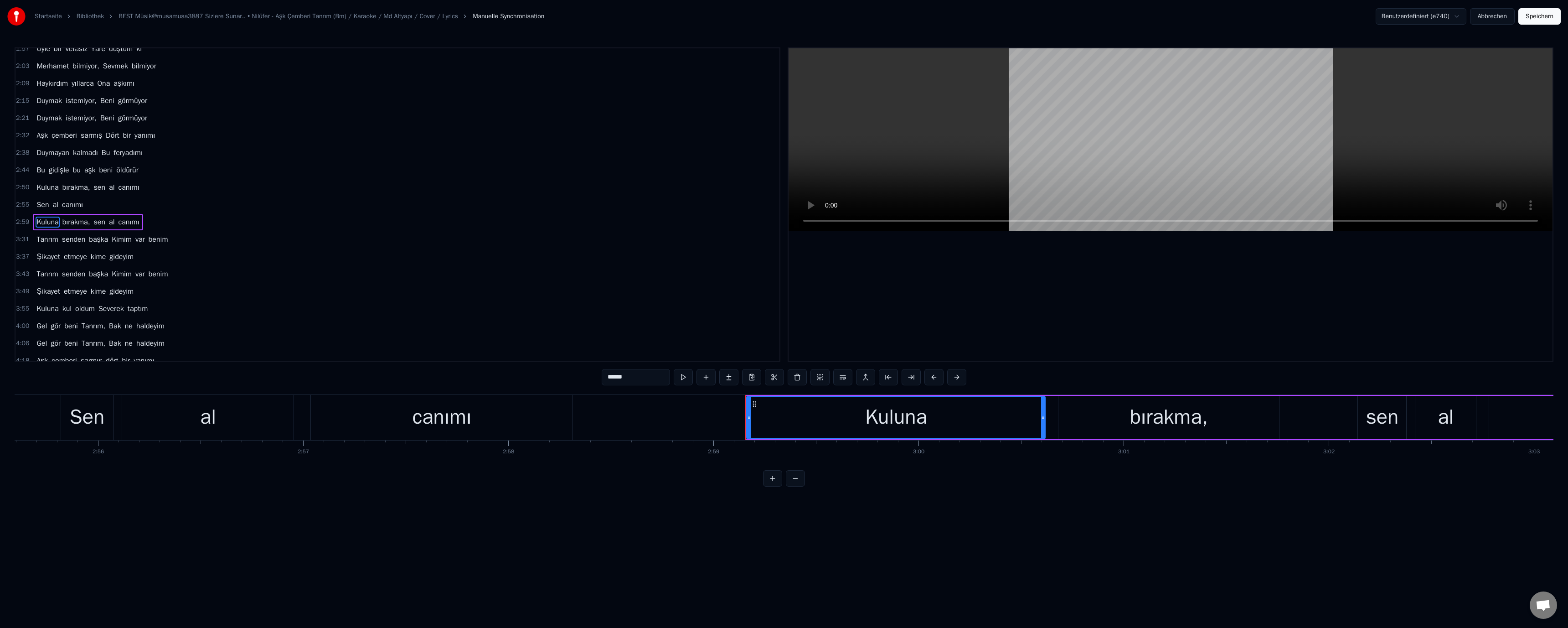 scroll, scrollTop: 130, scrollLeft: 0, axis: vertical 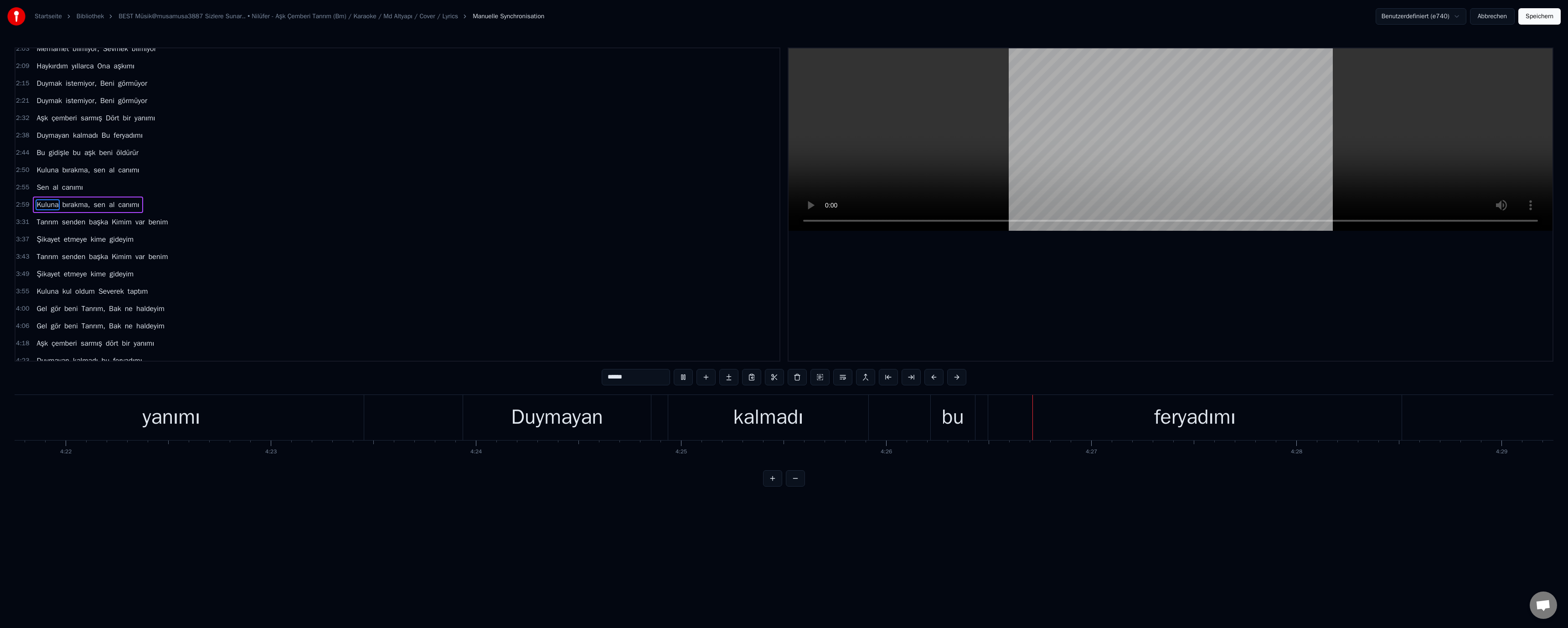 click at bounding box center [1171, 140] 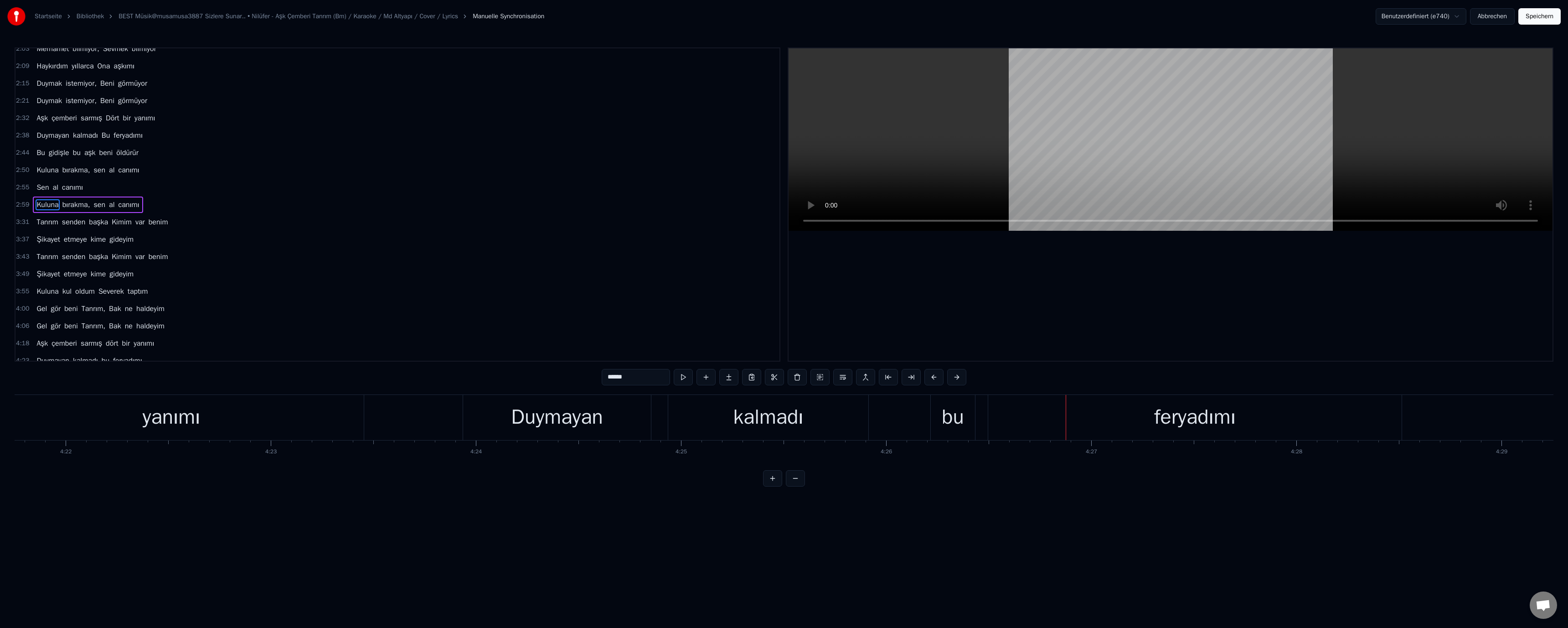 click on "bu" at bounding box center (953, 417) 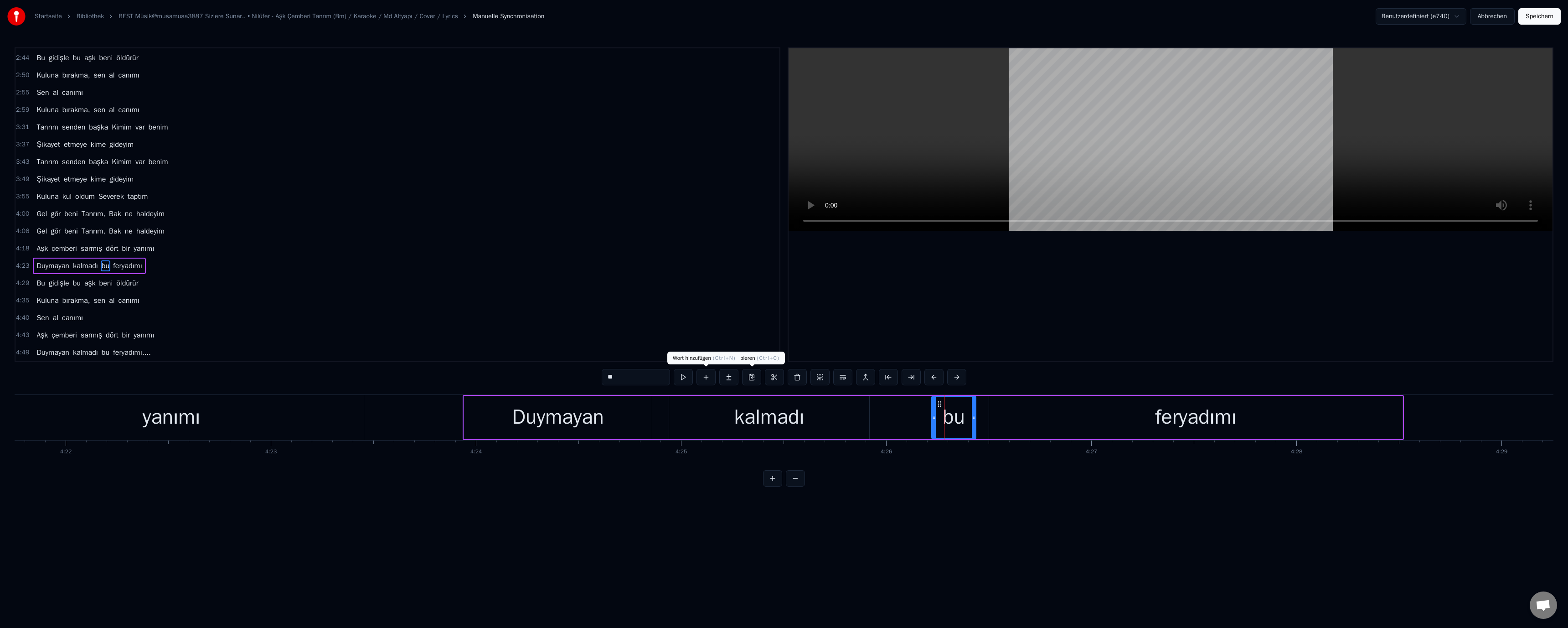 scroll, scrollTop: 225, scrollLeft: 0, axis: vertical 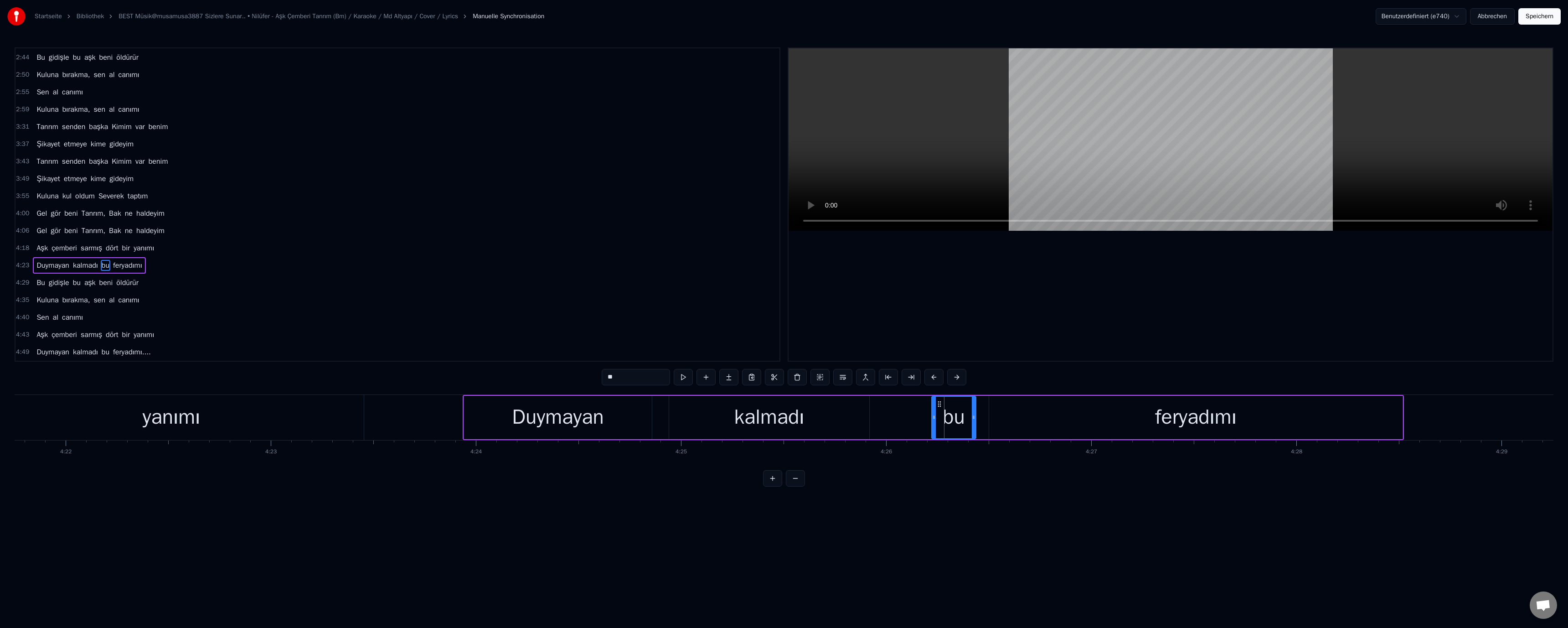 click on "**" at bounding box center [636, 377] 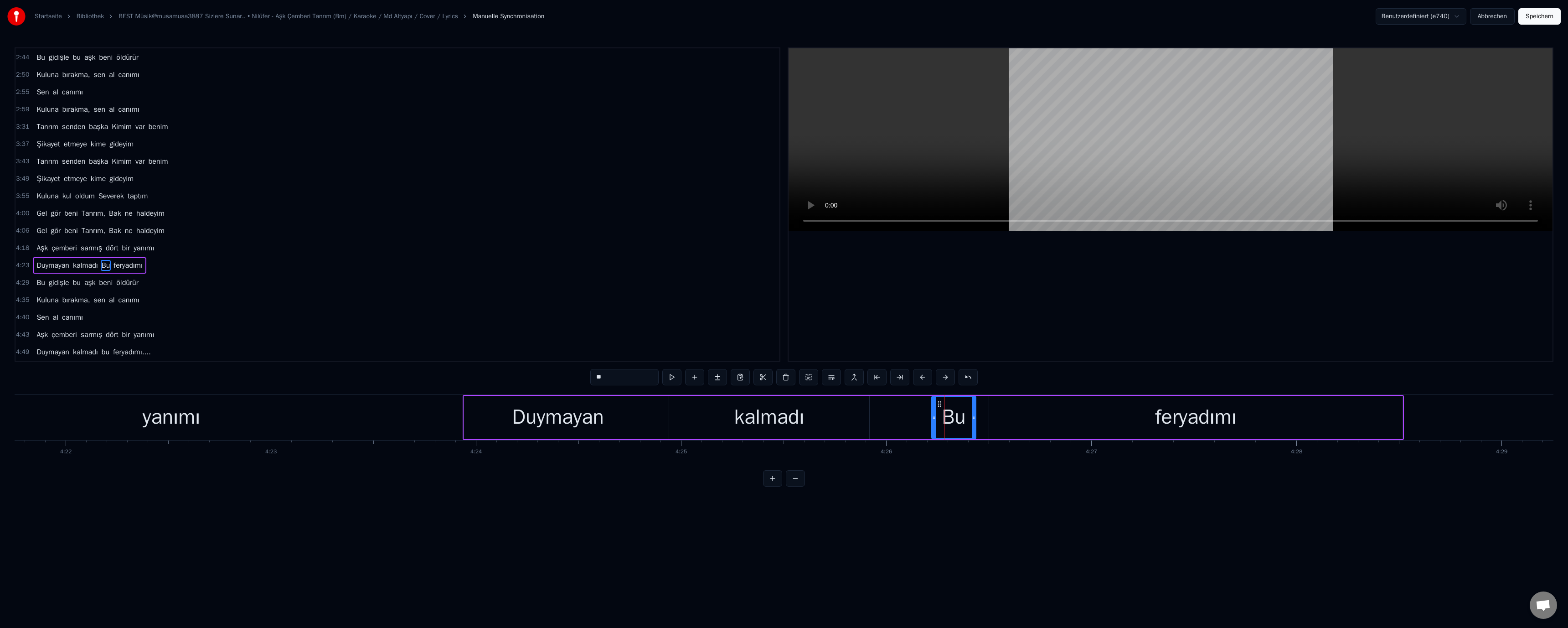 type on "**" 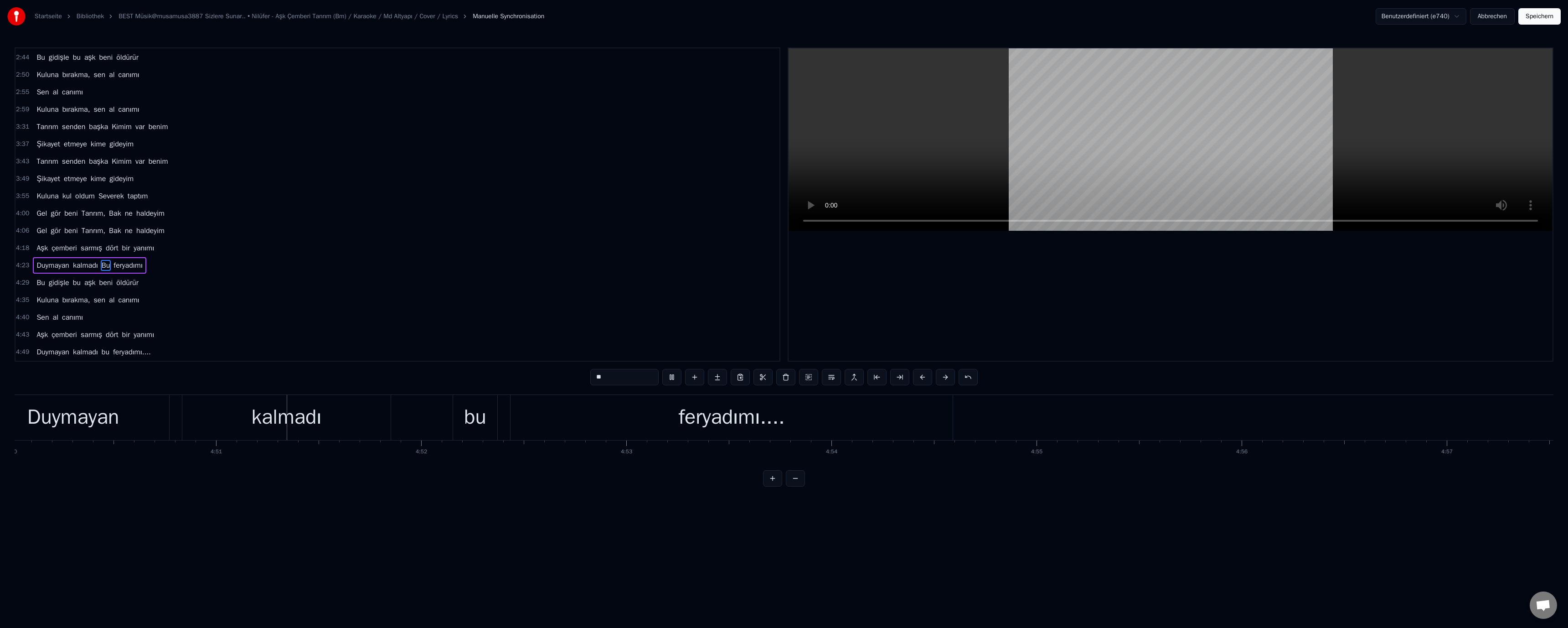scroll, scrollTop: 0, scrollLeft: 59569, axis: horizontal 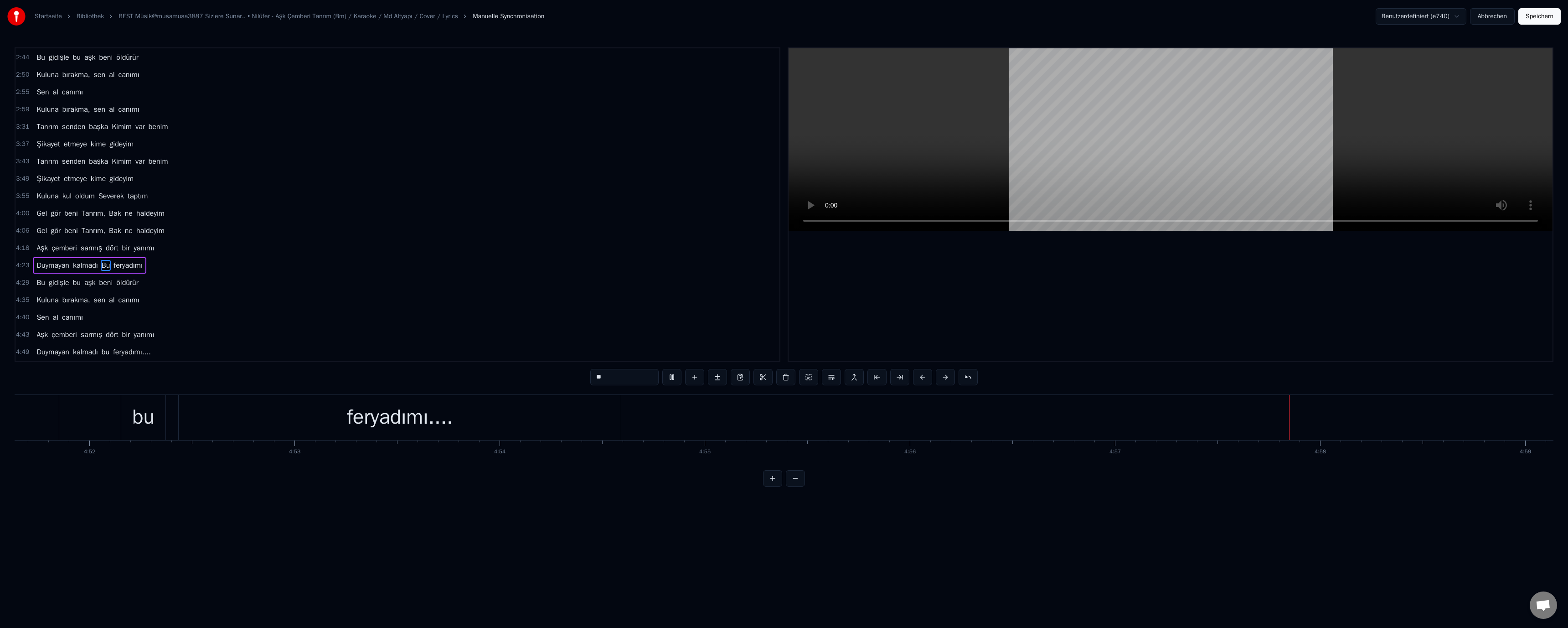 click on "Duymayan kalmadı bu feryadımı...." at bounding box center [134, 417] 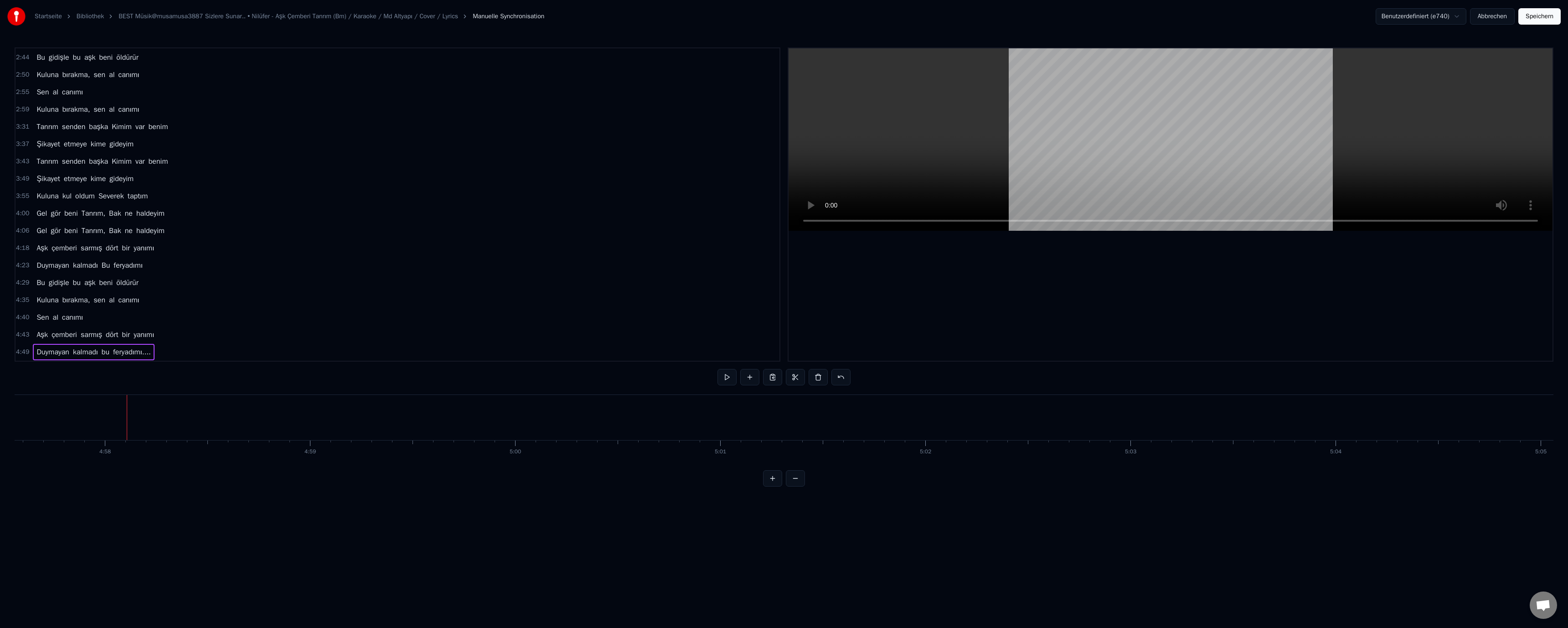 scroll, scrollTop: 0, scrollLeft: 61041, axis: horizontal 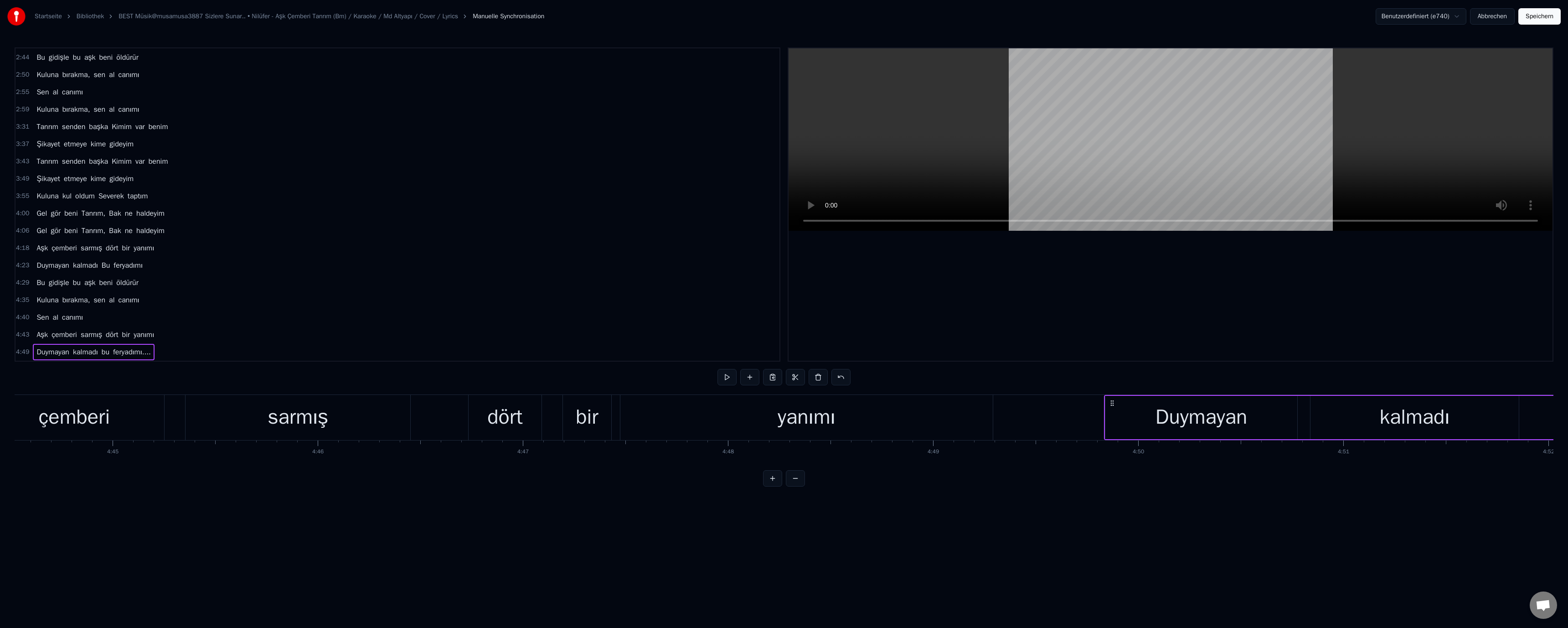 click on "yanımı" at bounding box center [806, 417] 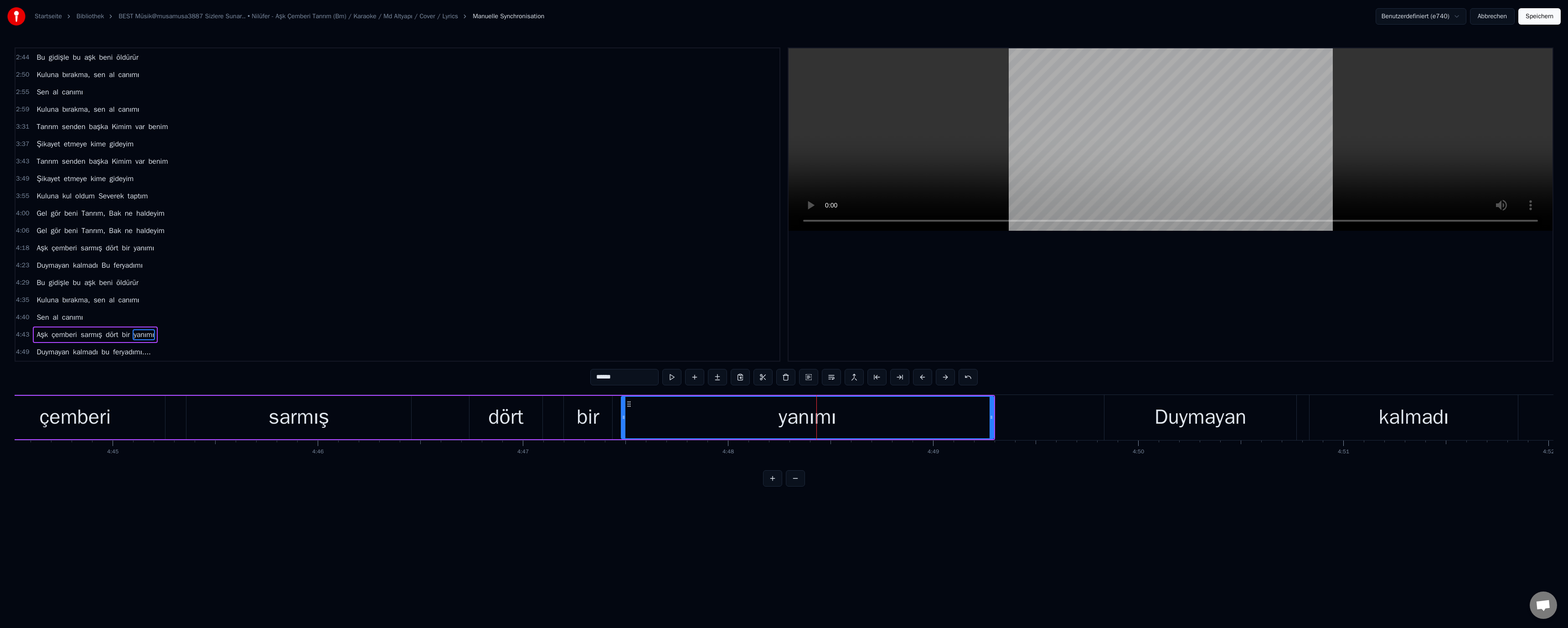 click on "çemberi" at bounding box center [75, 417] 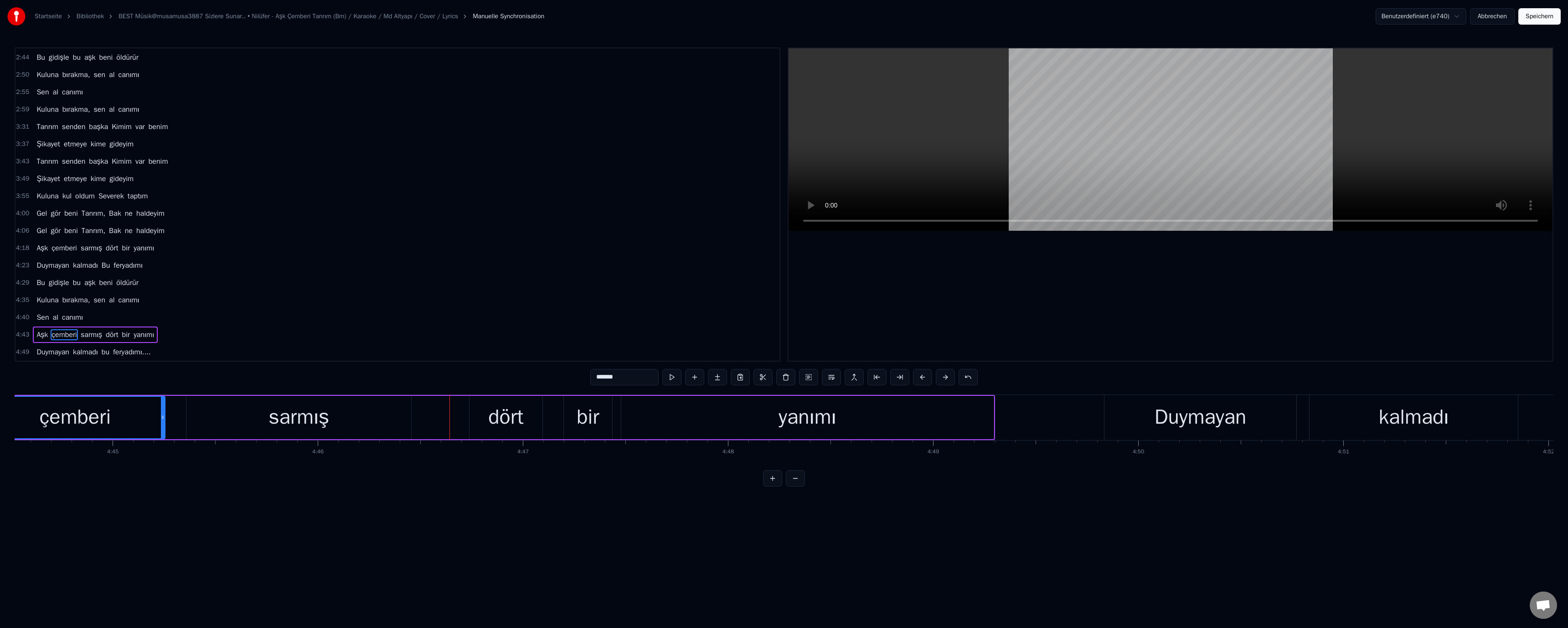 click on "dört" at bounding box center [505, 417] 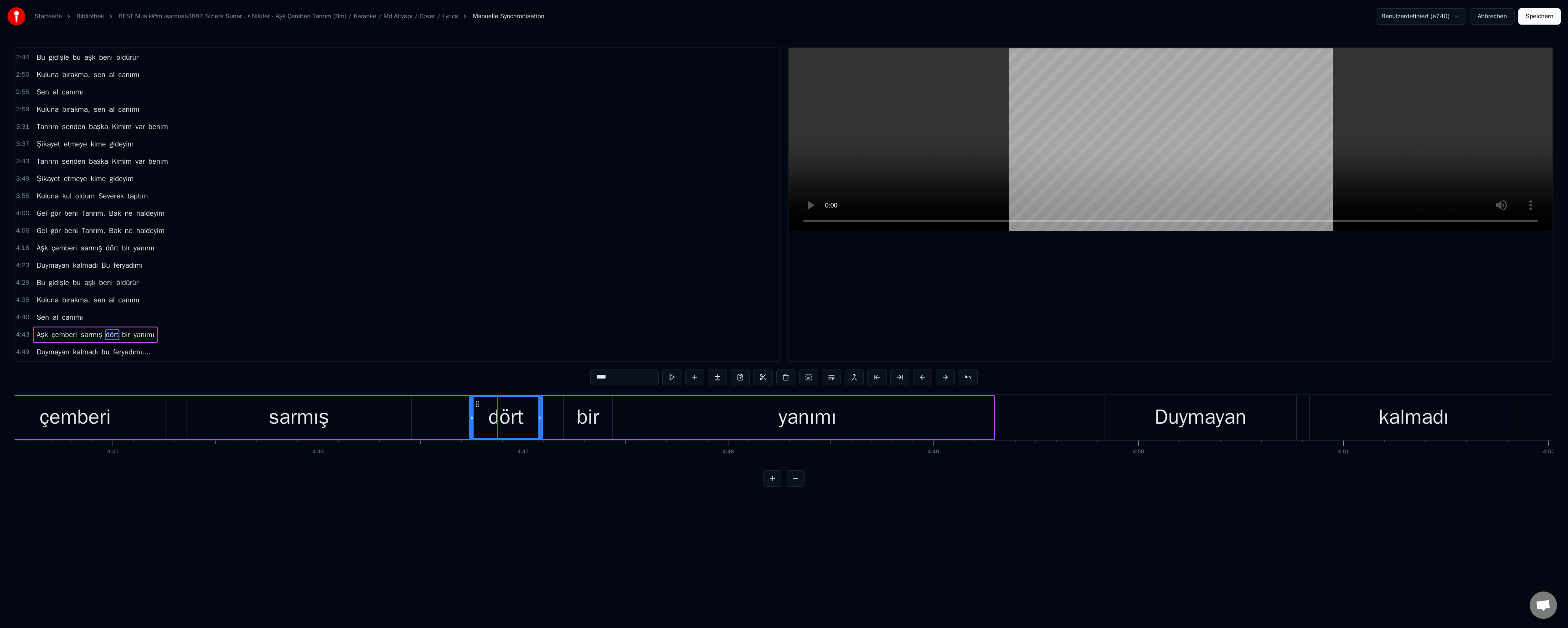 drag, startPoint x: 598, startPoint y: 375, endPoint x: 598, endPoint y: 380, distance: 5 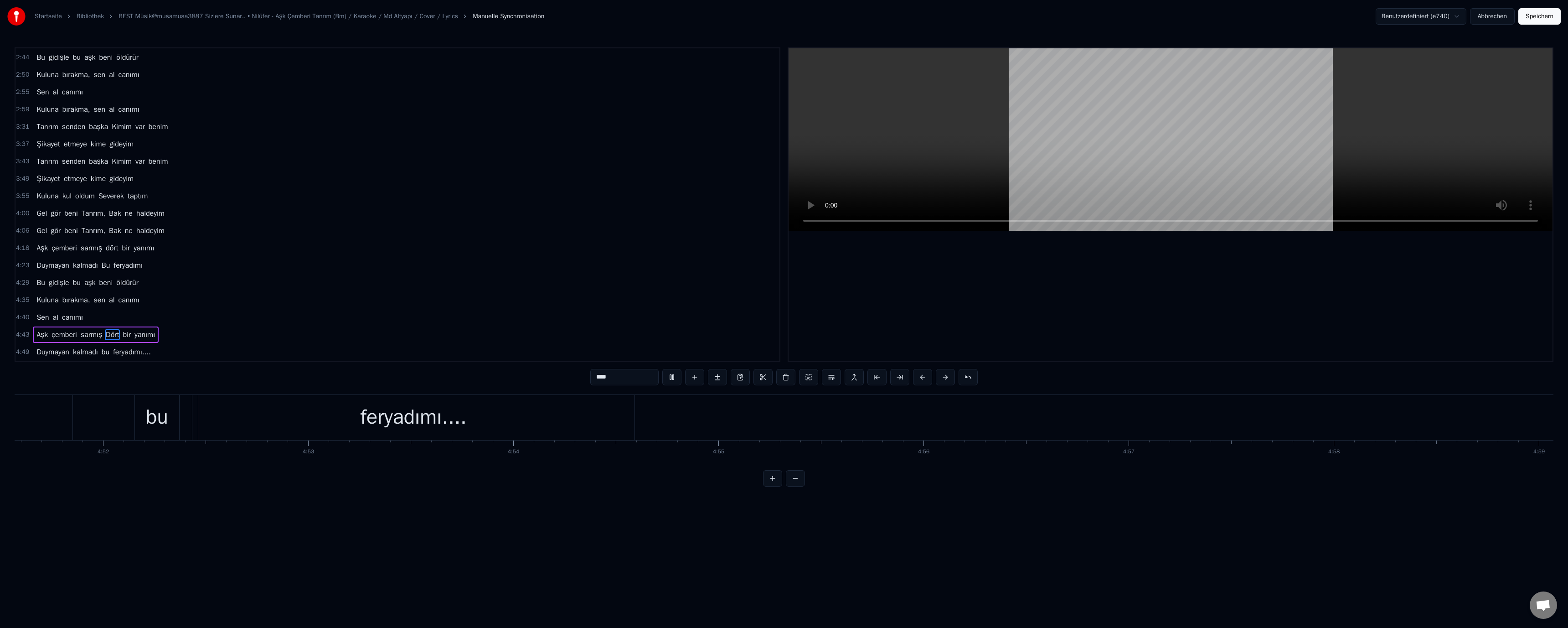 scroll, scrollTop: 0, scrollLeft: 59812, axis: horizontal 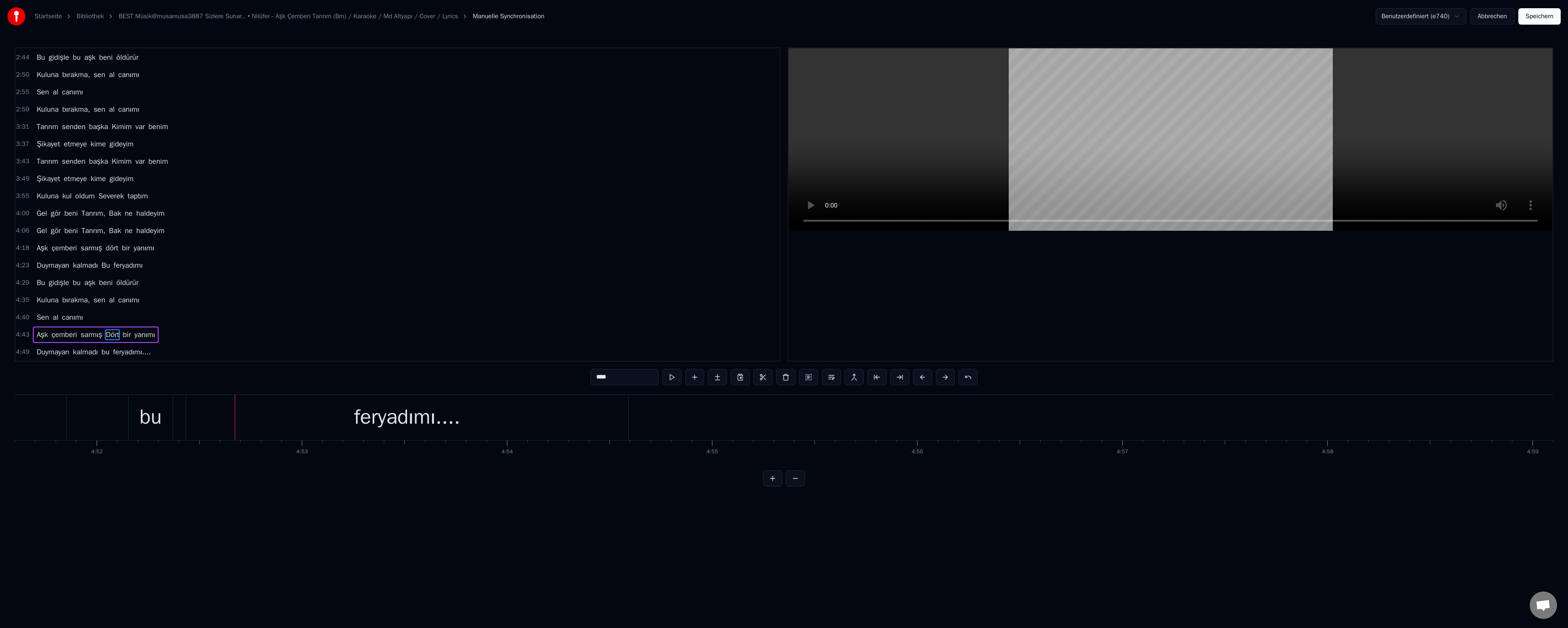 click on "bu" at bounding box center [150, 417] 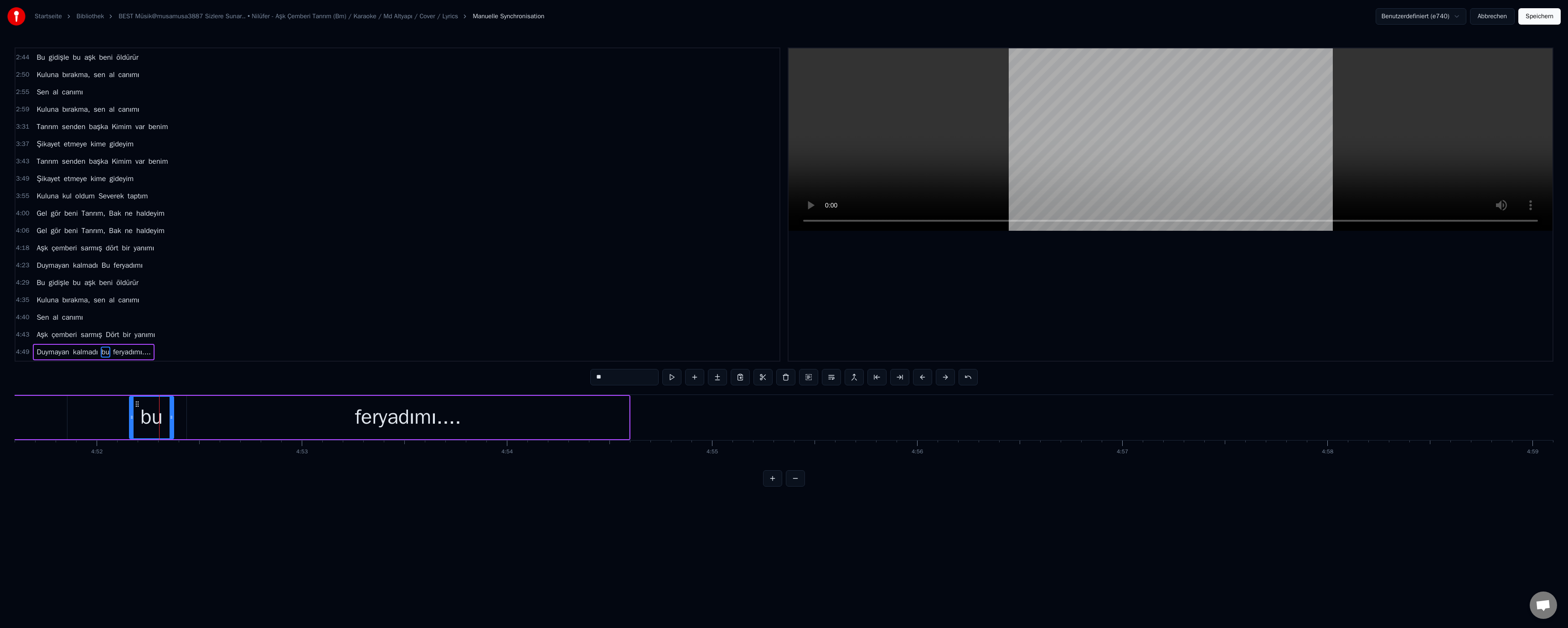drag, startPoint x: 594, startPoint y: 377, endPoint x: 600, endPoint y: 382, distance: 7.8102 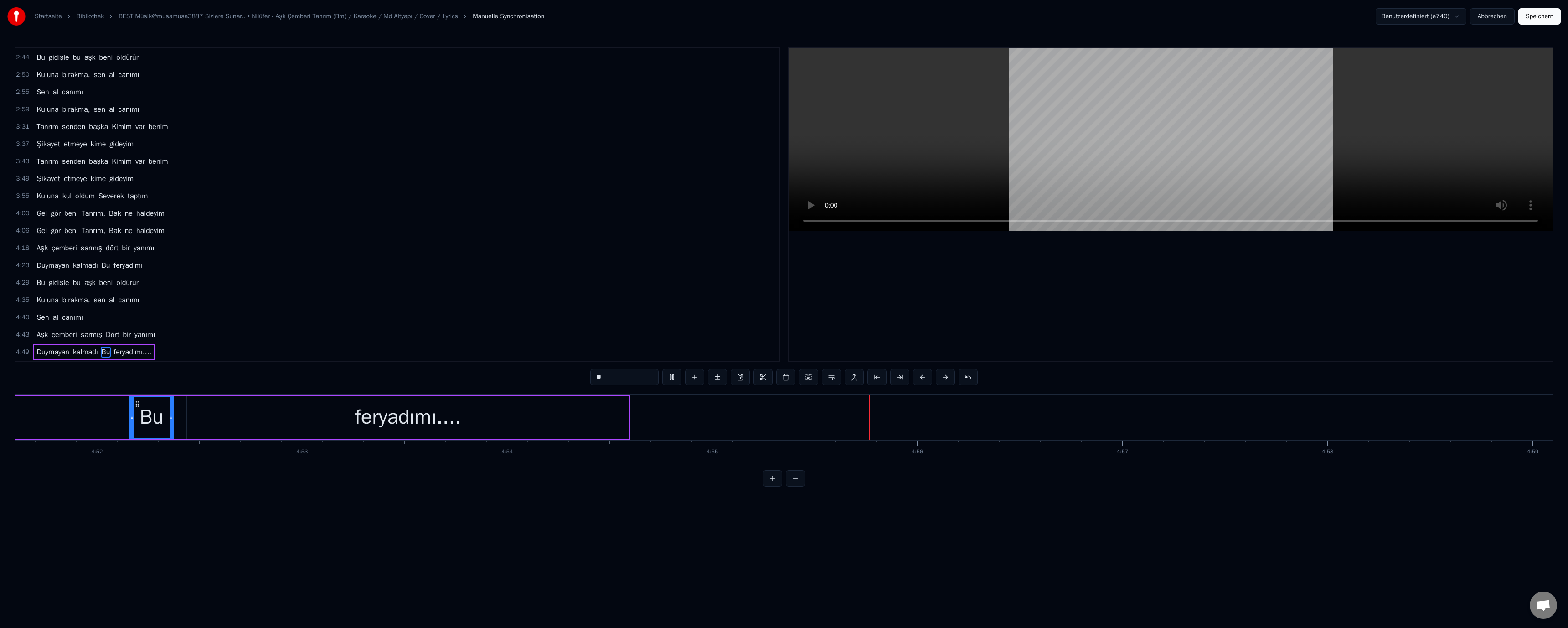 click at bounding box center (1171, 140) 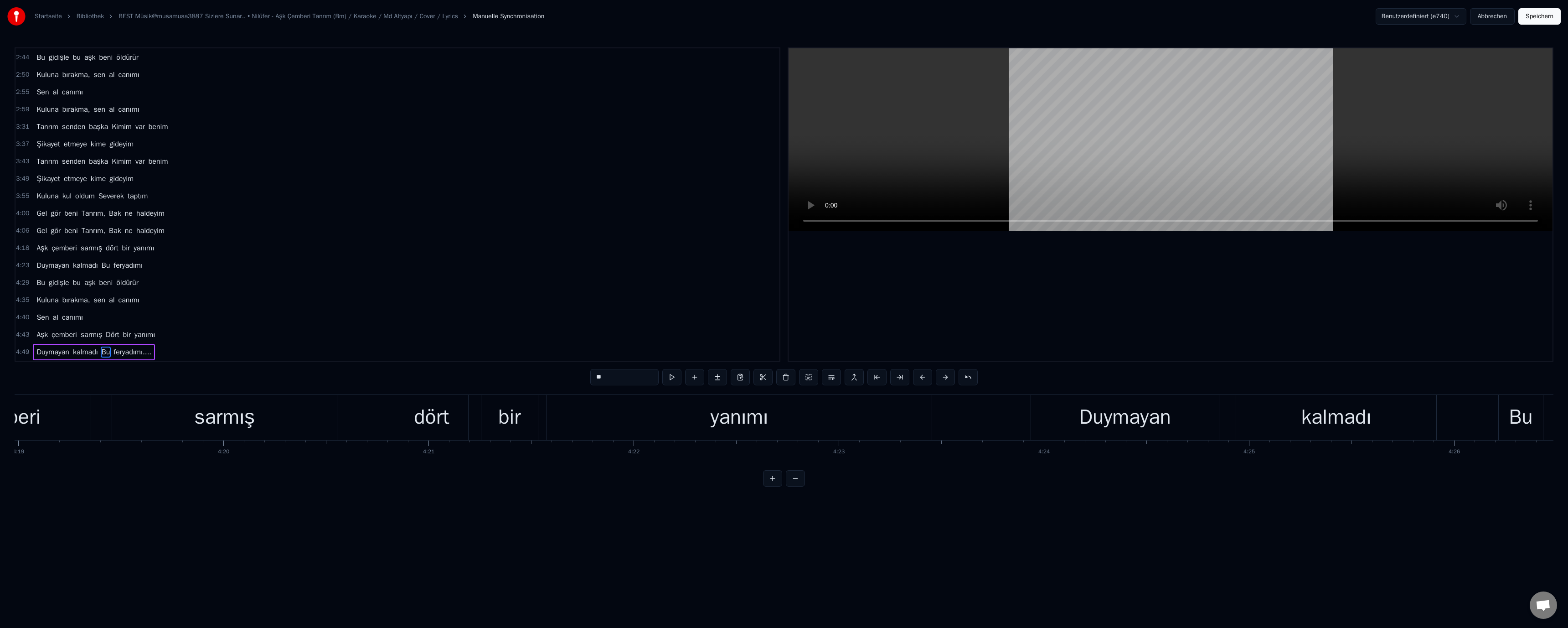 scroll, scrollTop: 0, scrollLeft: 53028, axis: horizontal 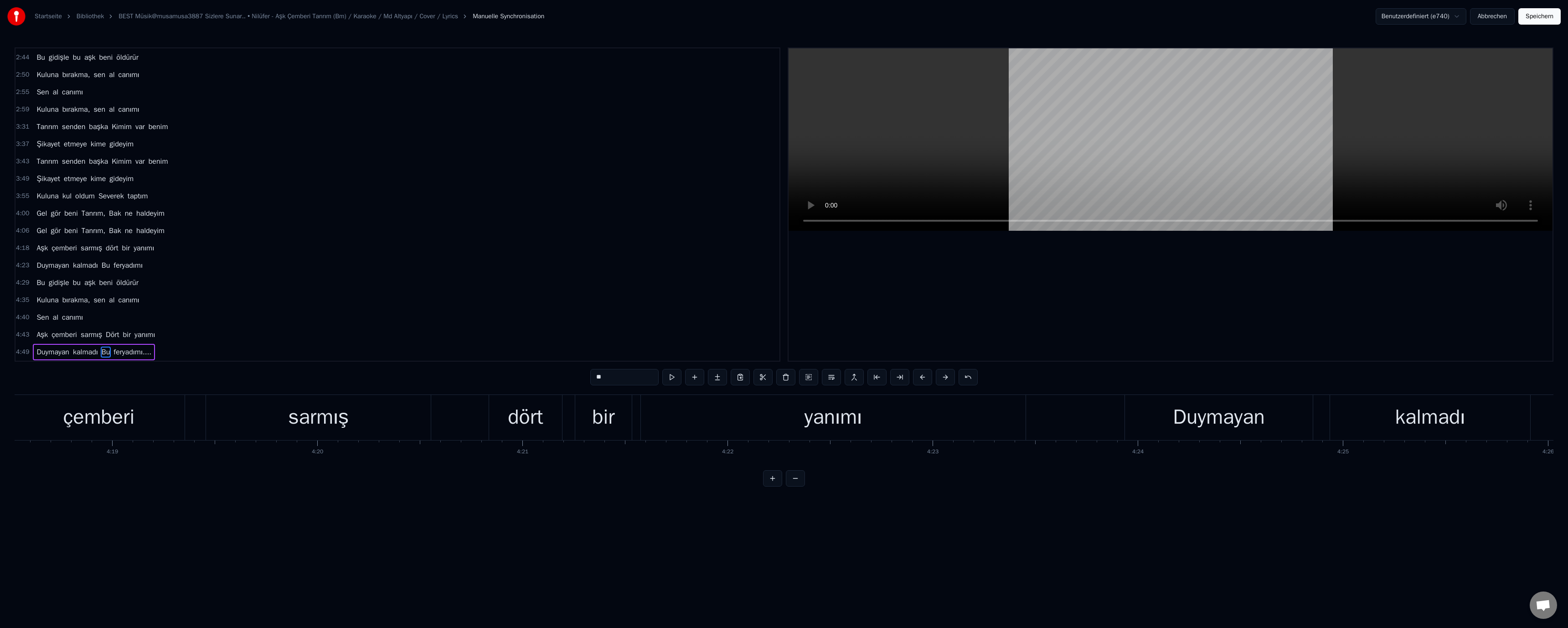click on "yanımı" at bounding box center [833, 417] 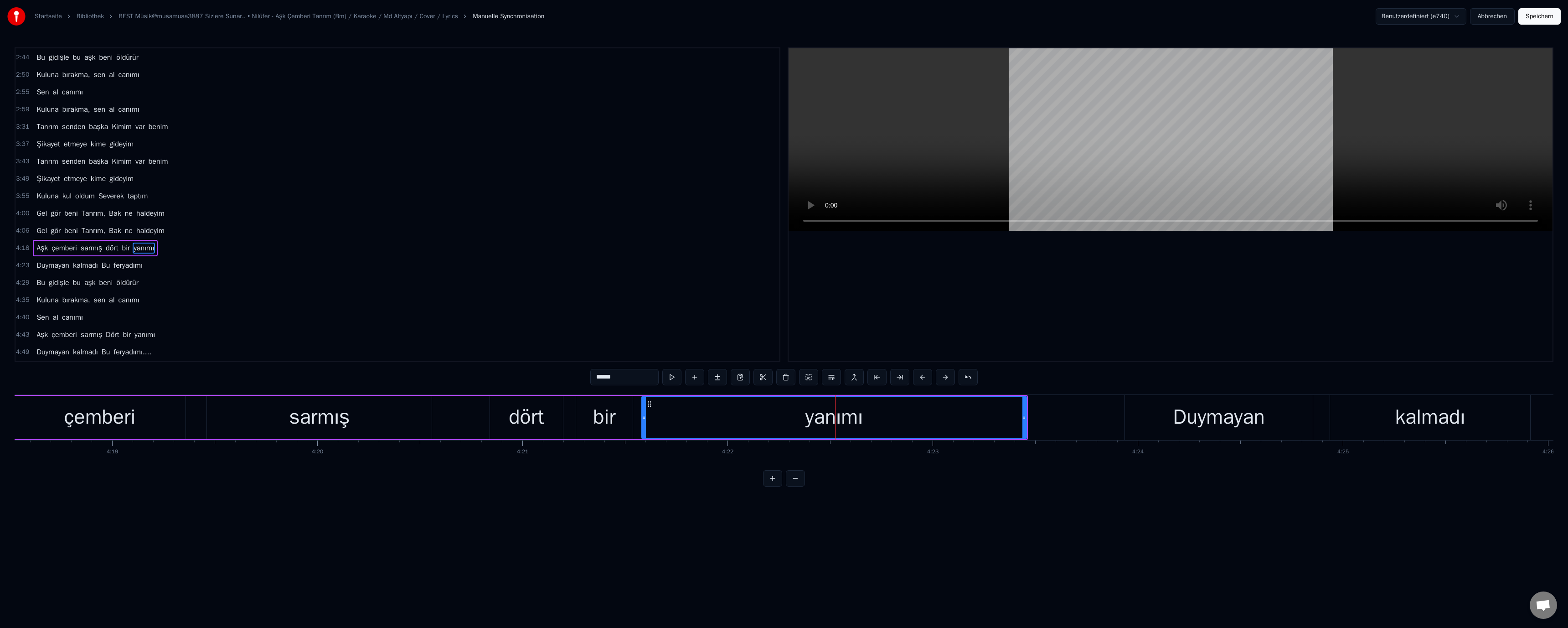 click on "dört" at bounding box center (526, 417) 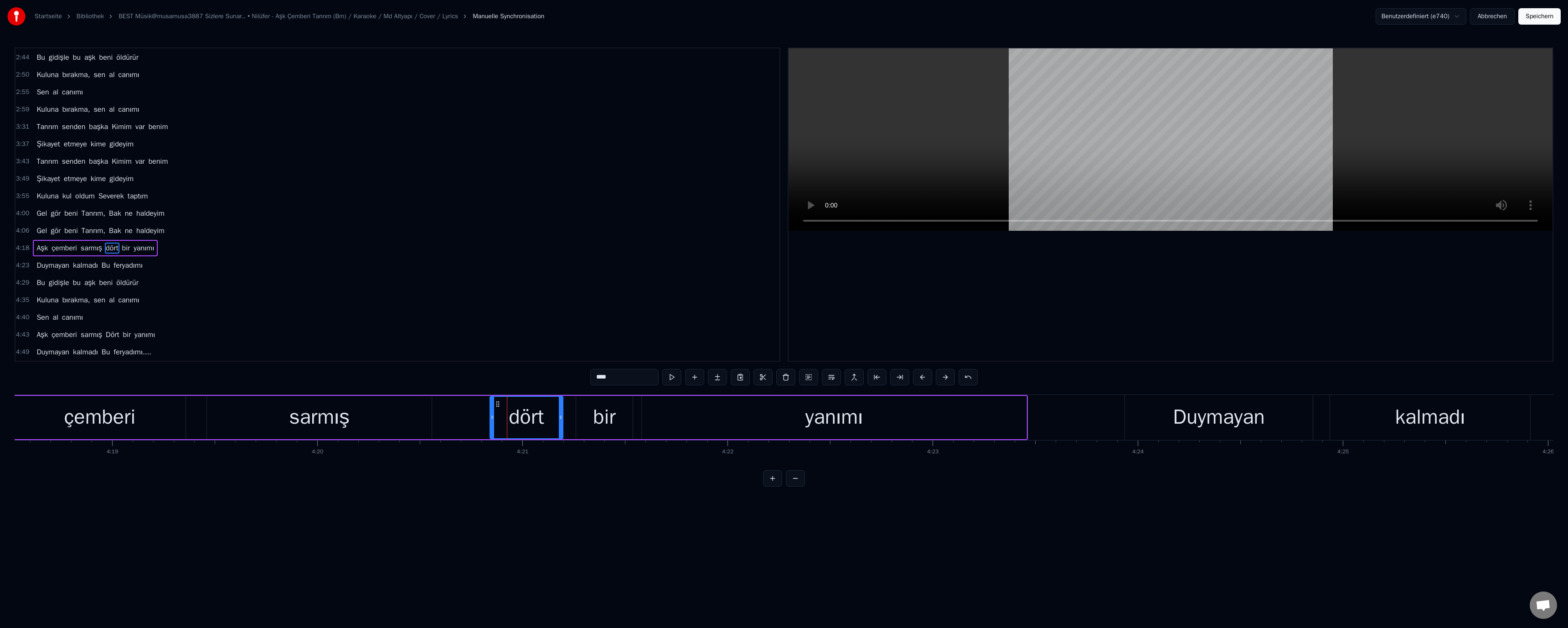 drag, startPoint x: 598, startPoint y: 375, endPoint x: 600, endPoint y: 385, distance: 10.198039 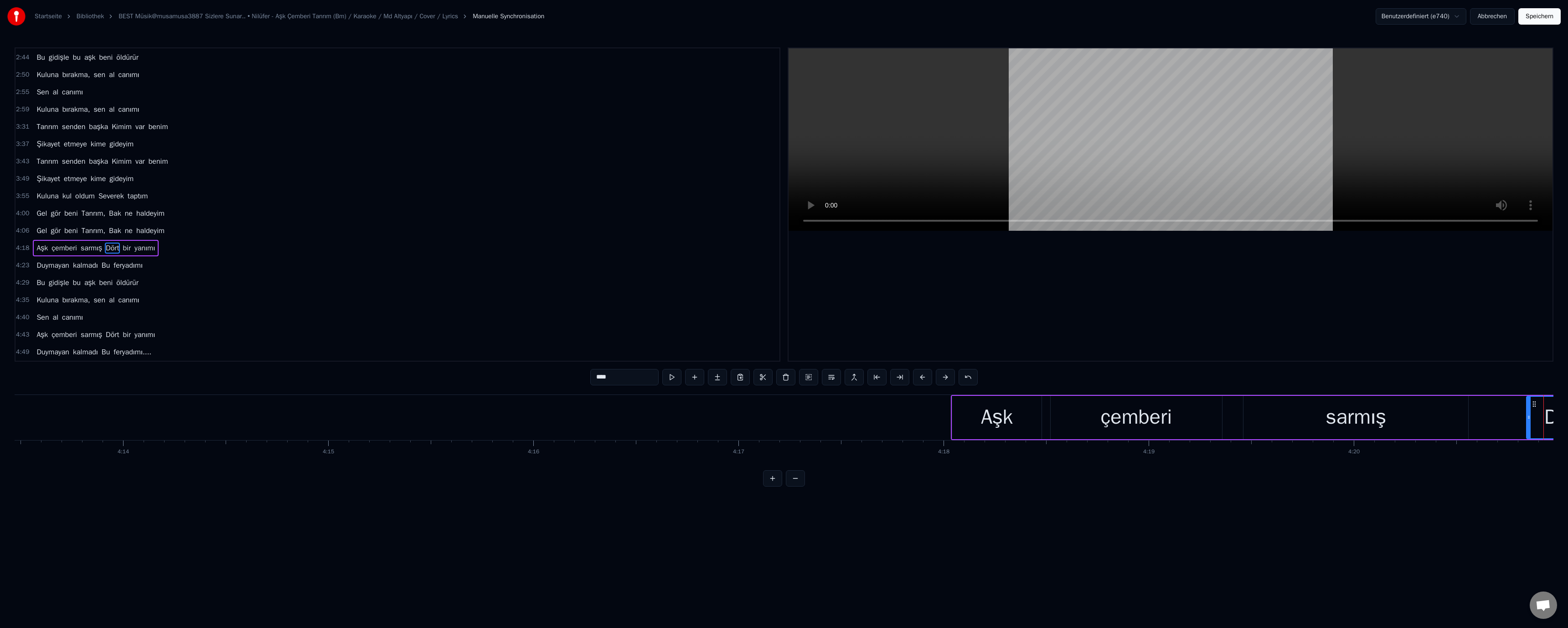 scroll, scrollTop: 0, scrollLeft: 51652, axis: horizontal 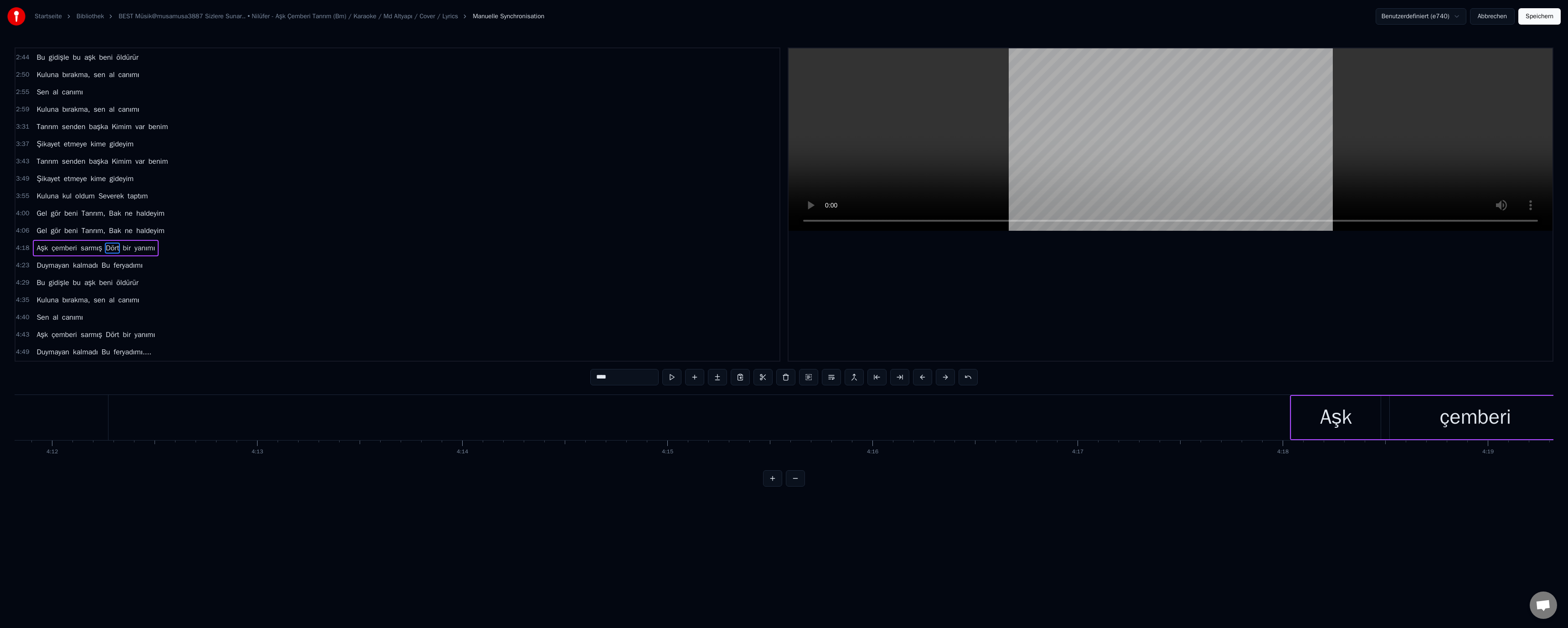 click on "Aşk" at bounding box center [1336, 417] 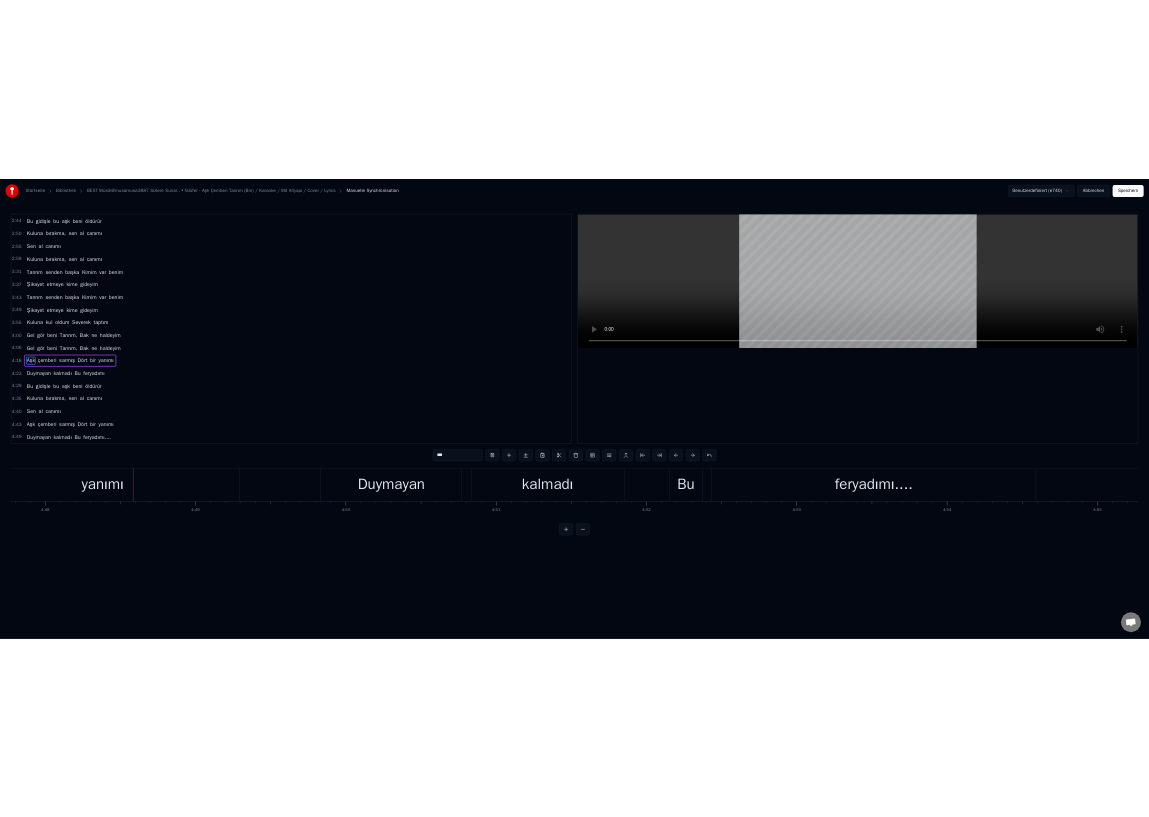 scroll, scrollTop: 0, scrollLeft: 129501, axis: horizontal 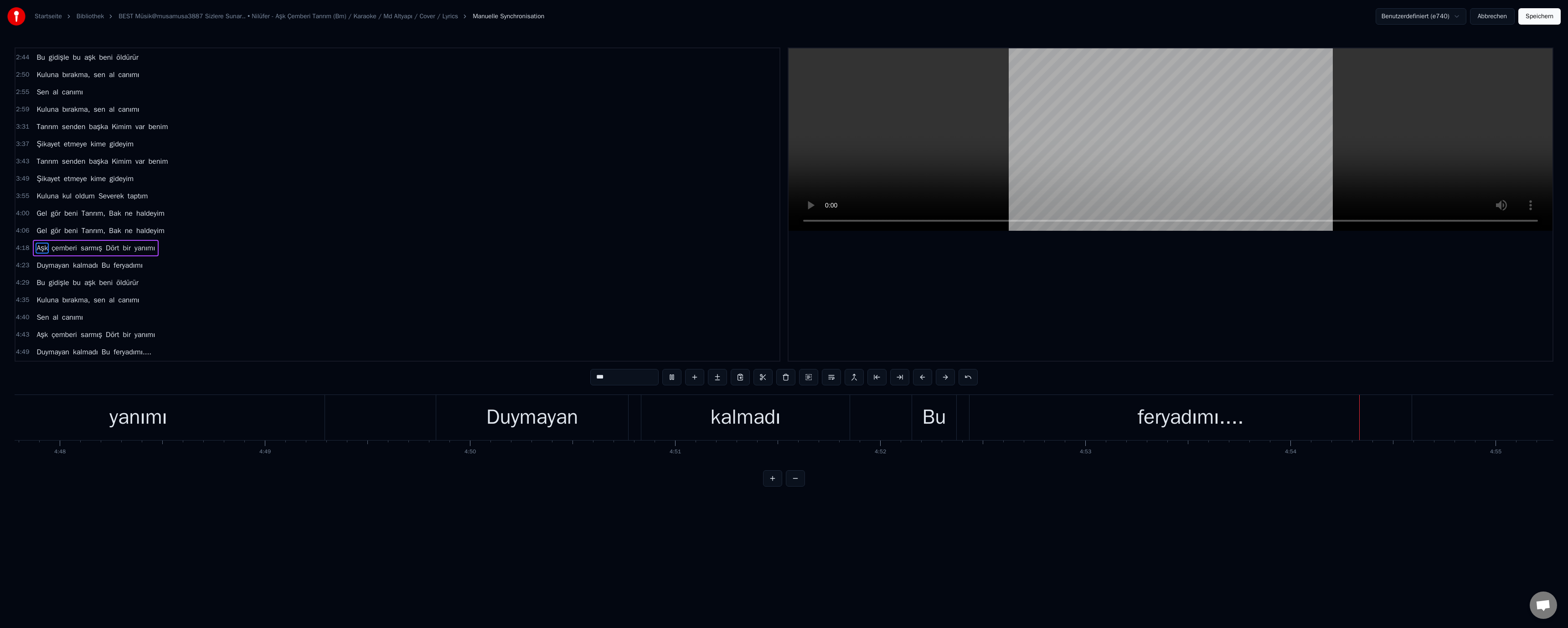 click on "Speichern" at bounding box center (1539, 16) 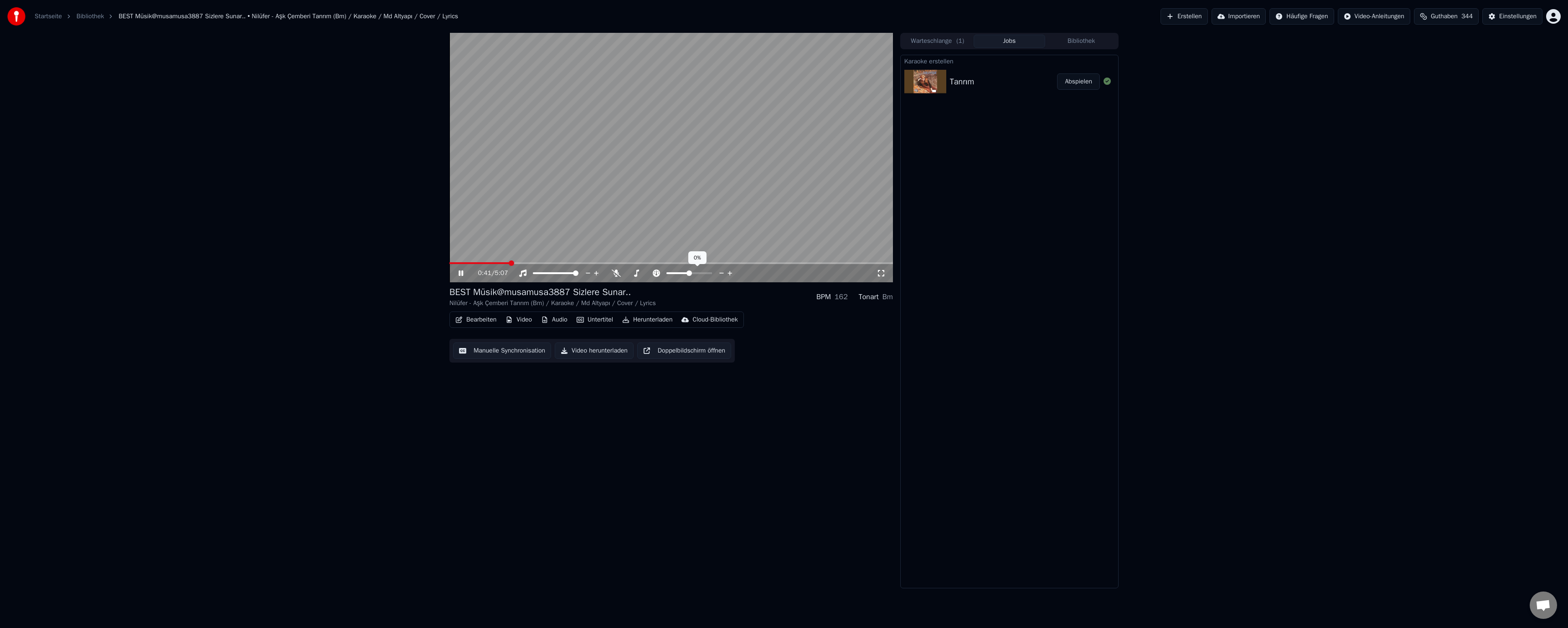 click 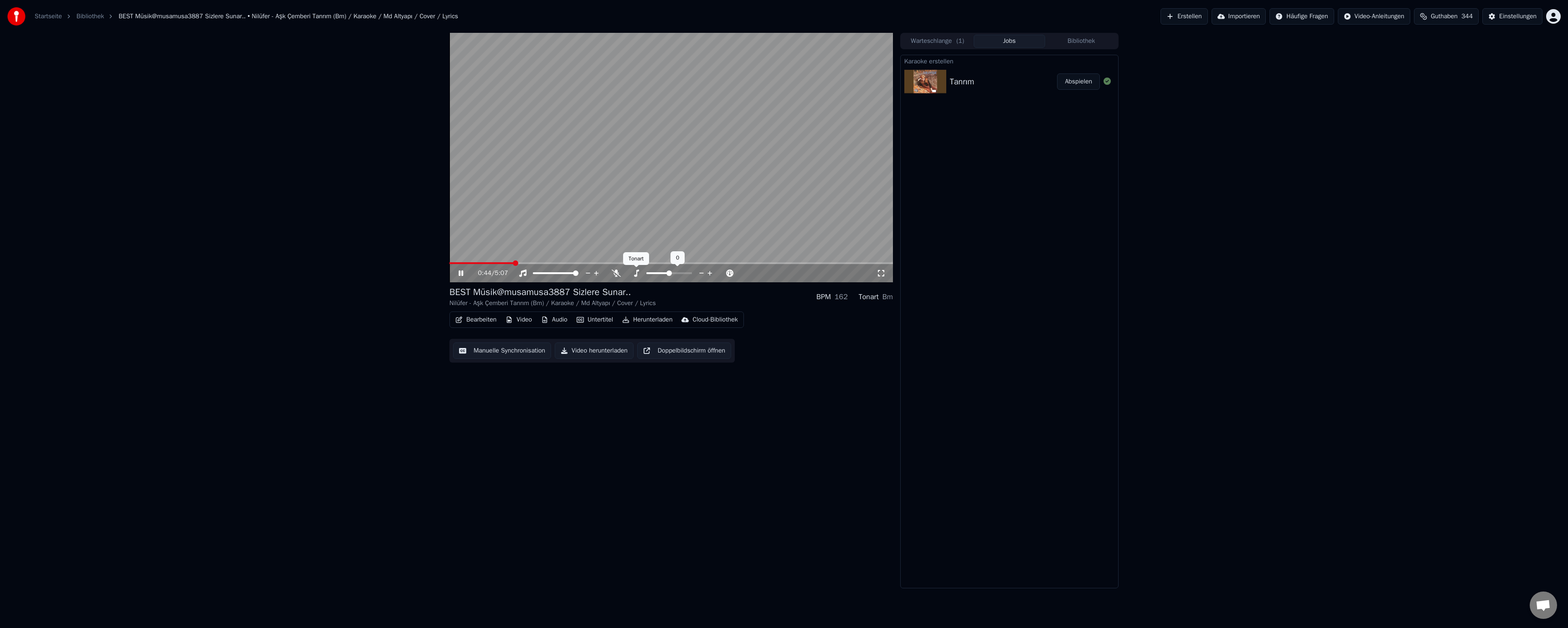 click 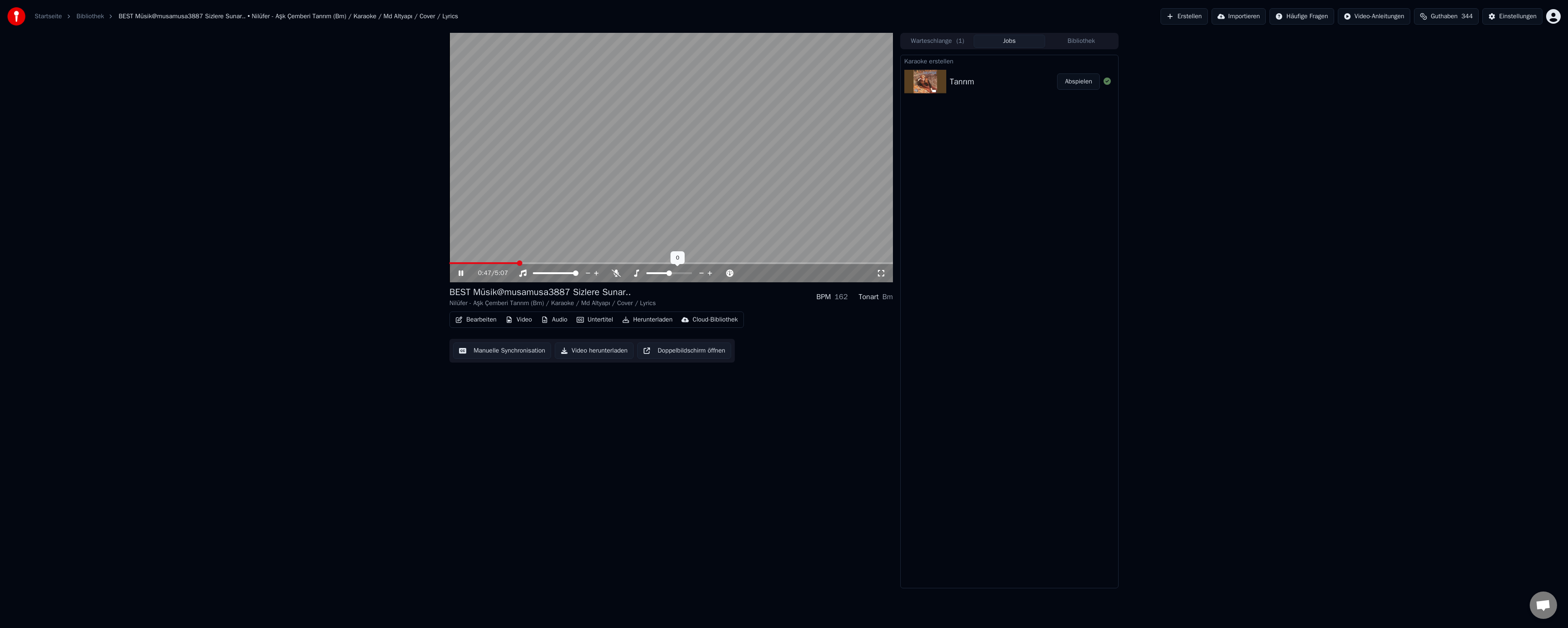 click 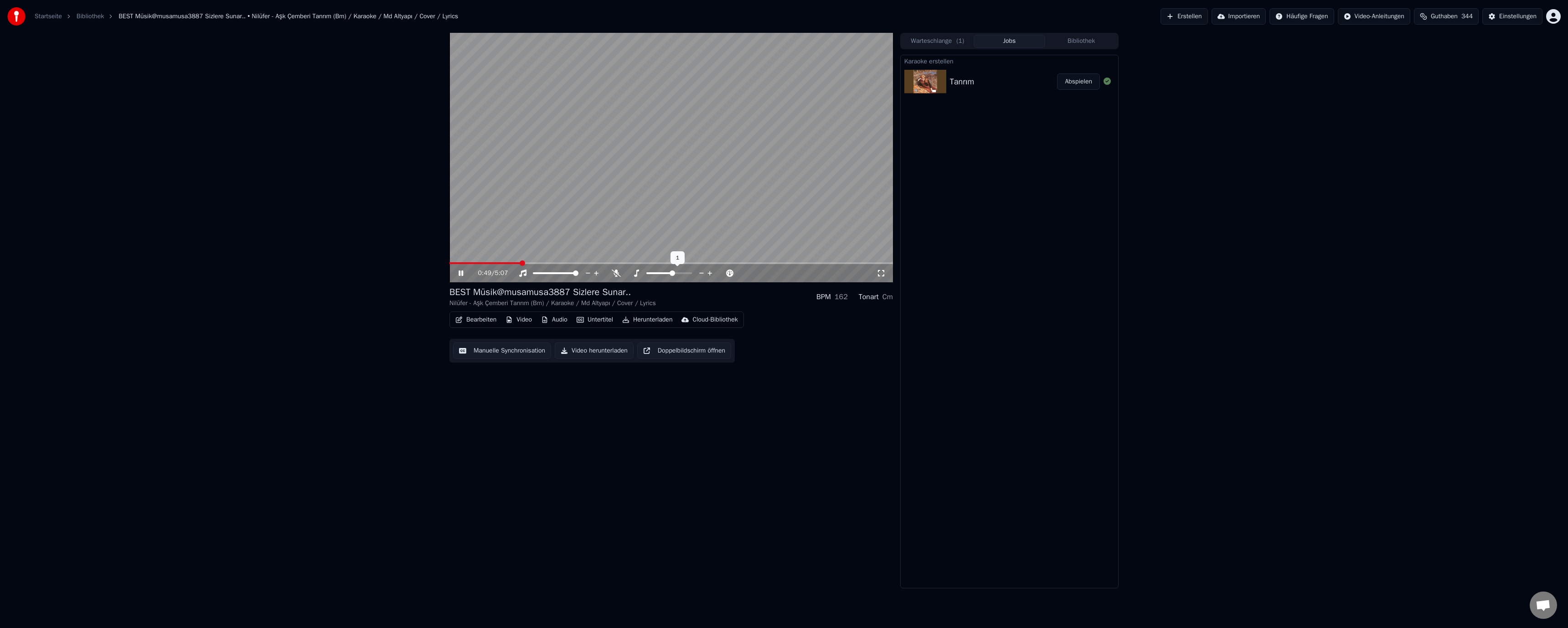 click 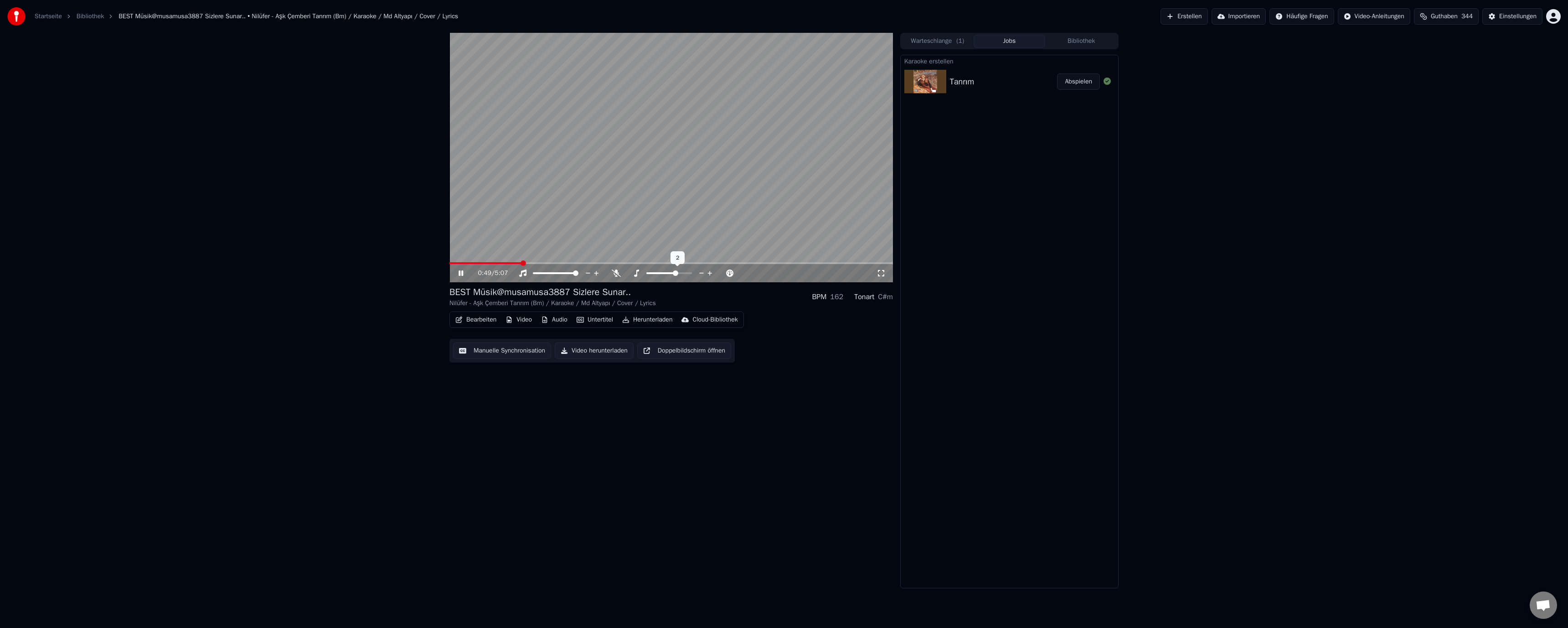 click 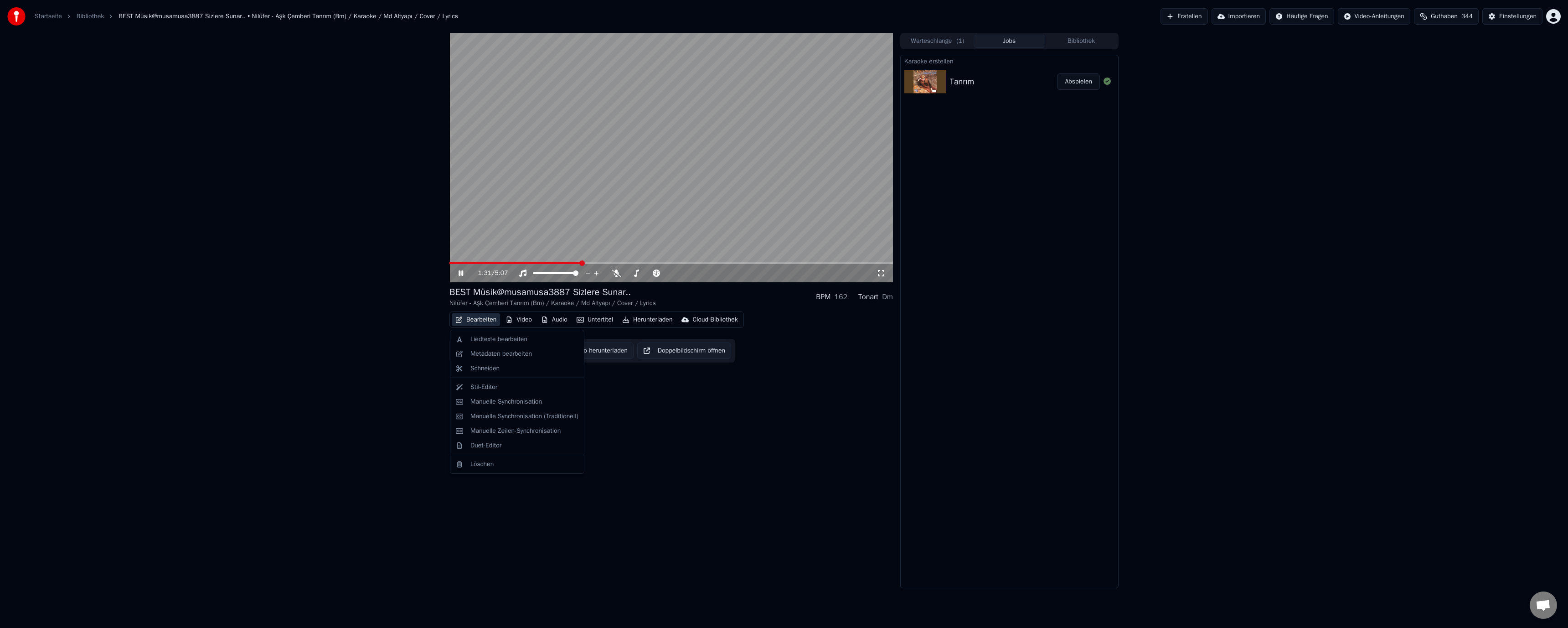 click on "Bearbeiten" at bounding box center [476, 320] 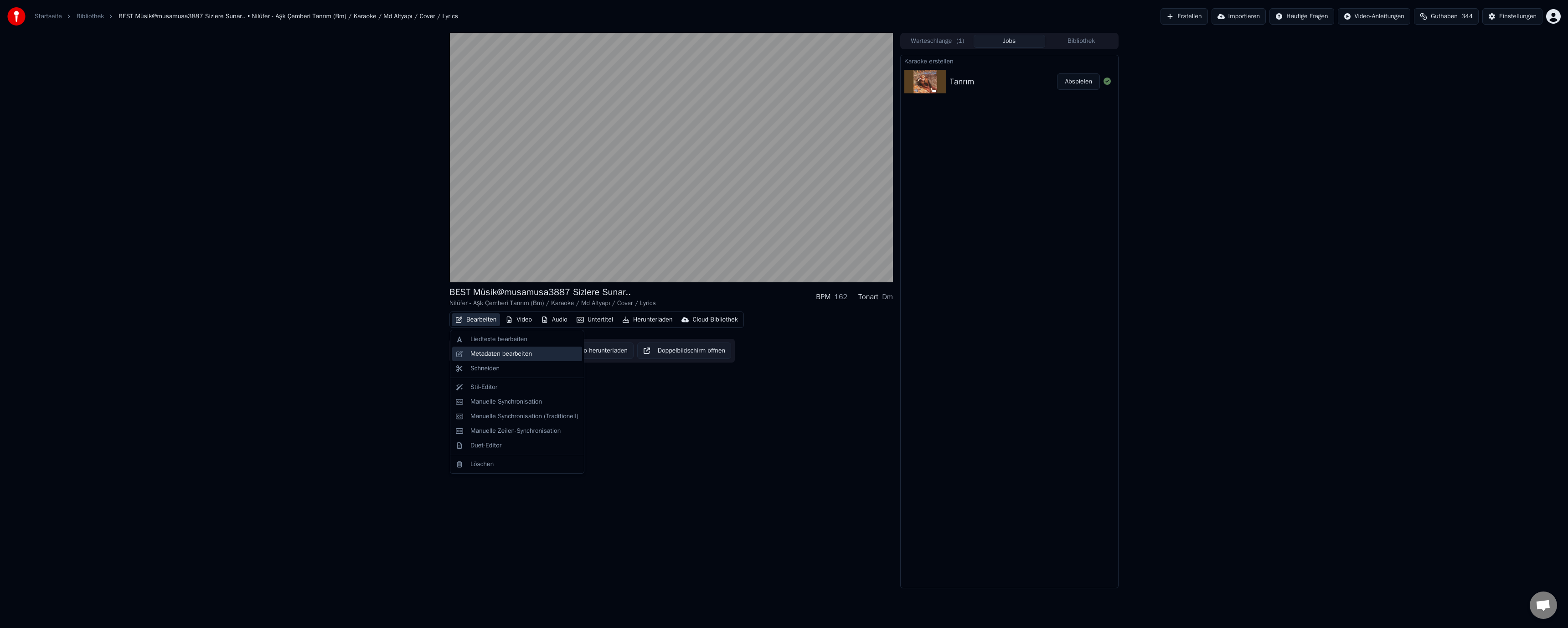 click on "Metadaten bearbeiten" at bounding box center [501, 354] 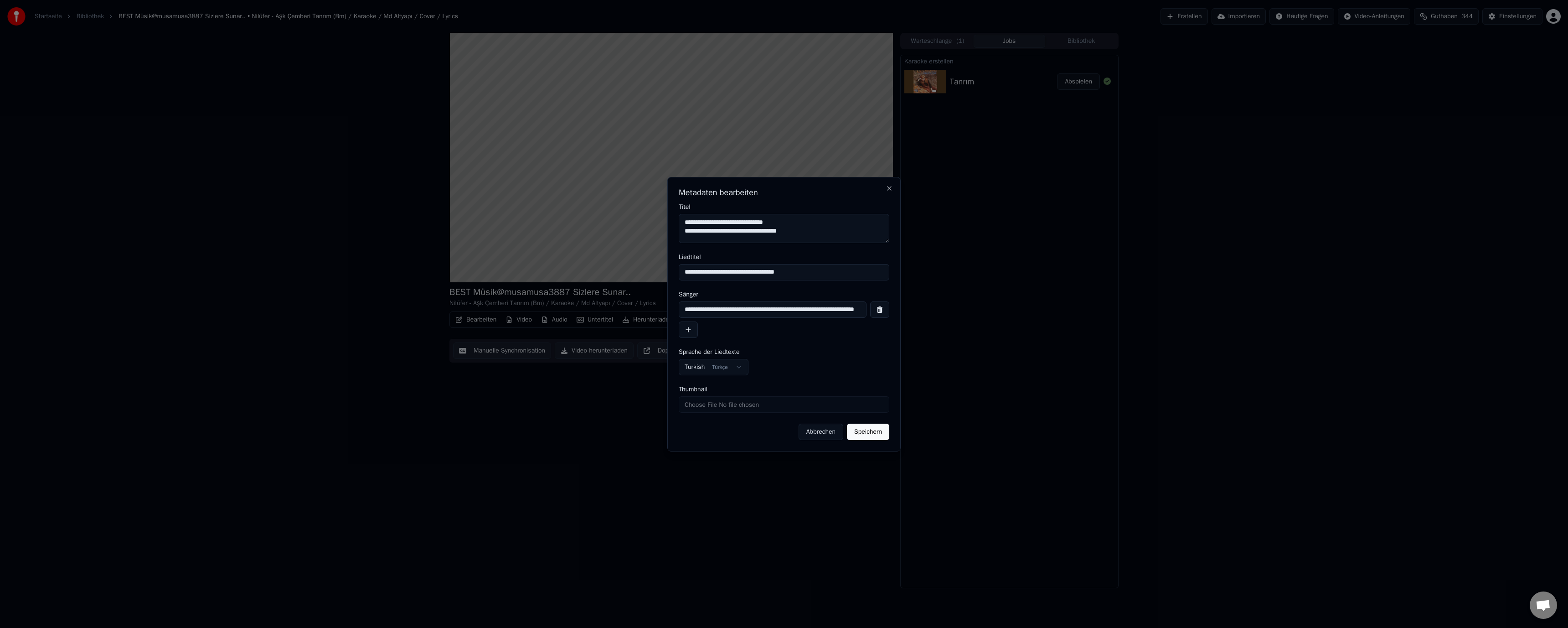 drag, startPoint x: 772, startPoint y: 221, endPoint x: 789, endPoint y: 221, distance: 17 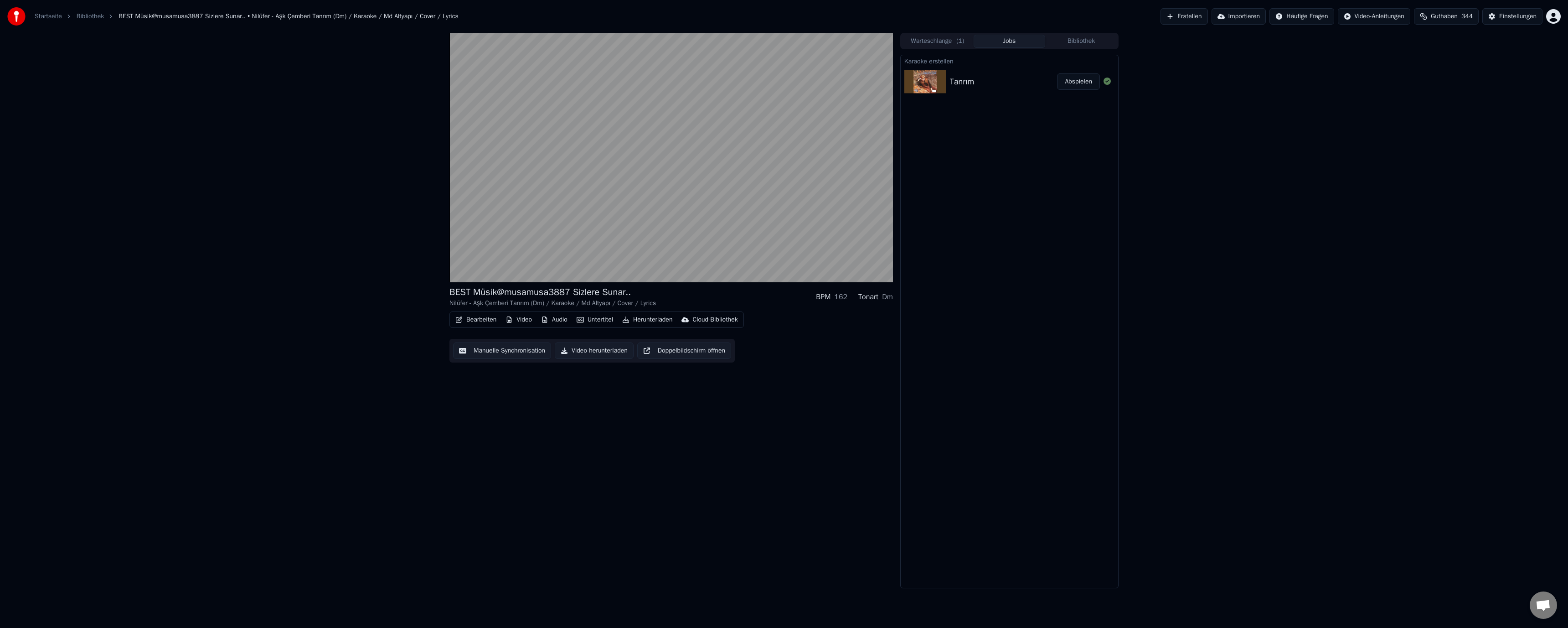 click on "Cloud-Bibliothek" at bounding box center [715, 320] 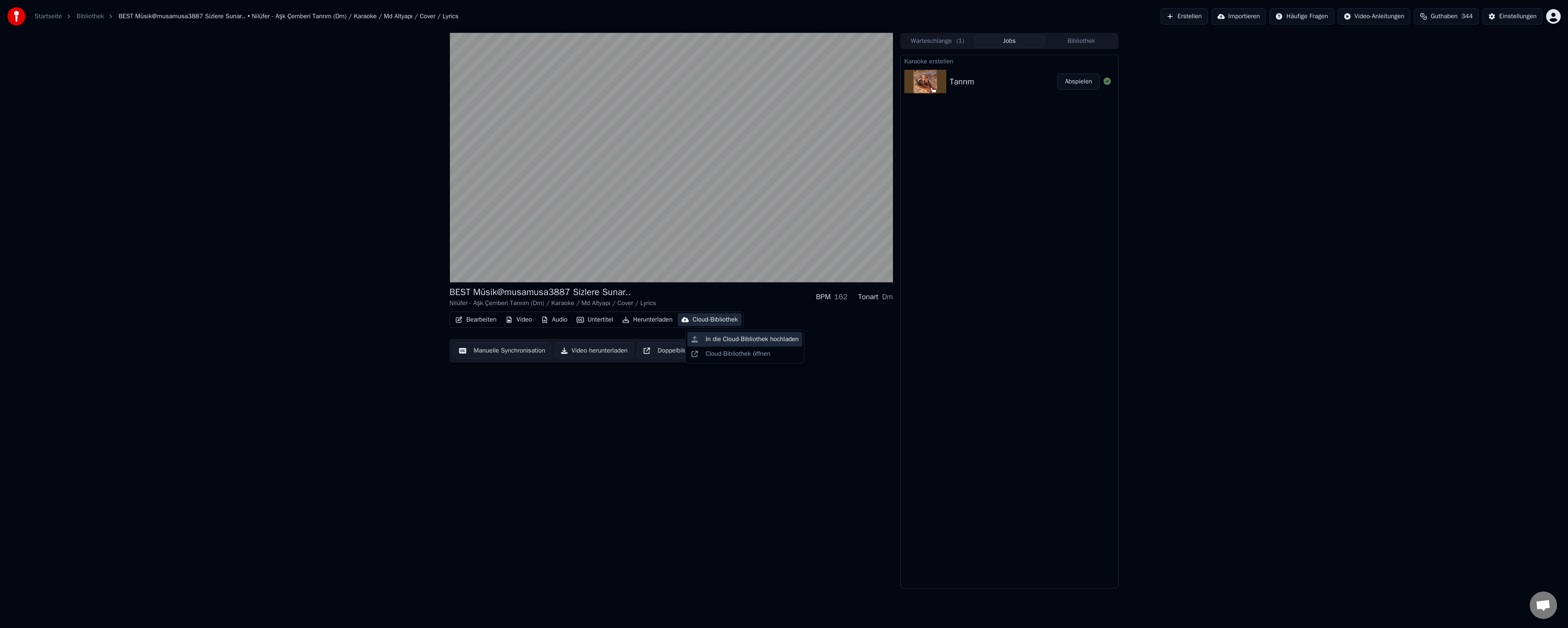 click on "In die Cloud-Bibliothek hochladen" at bounding box center (752, 339) 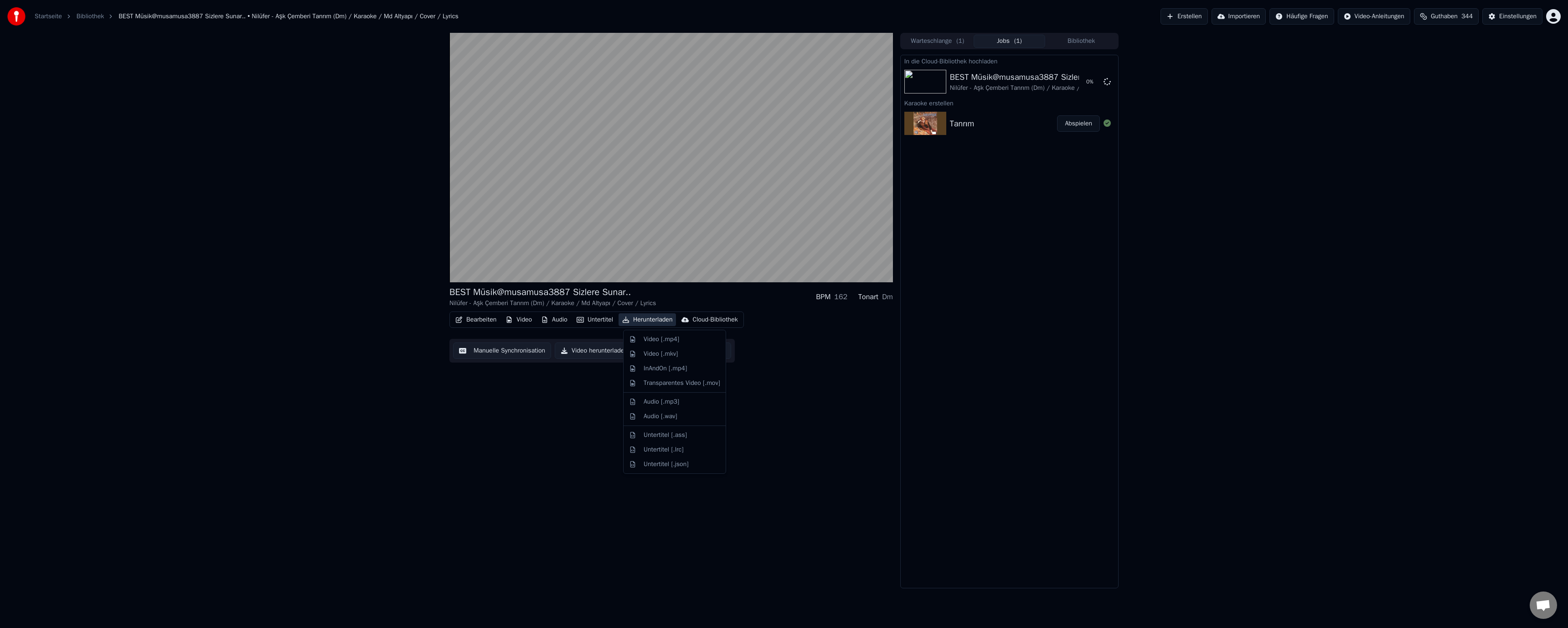 click on "Herunterladen" at bounding box center (647, 320) 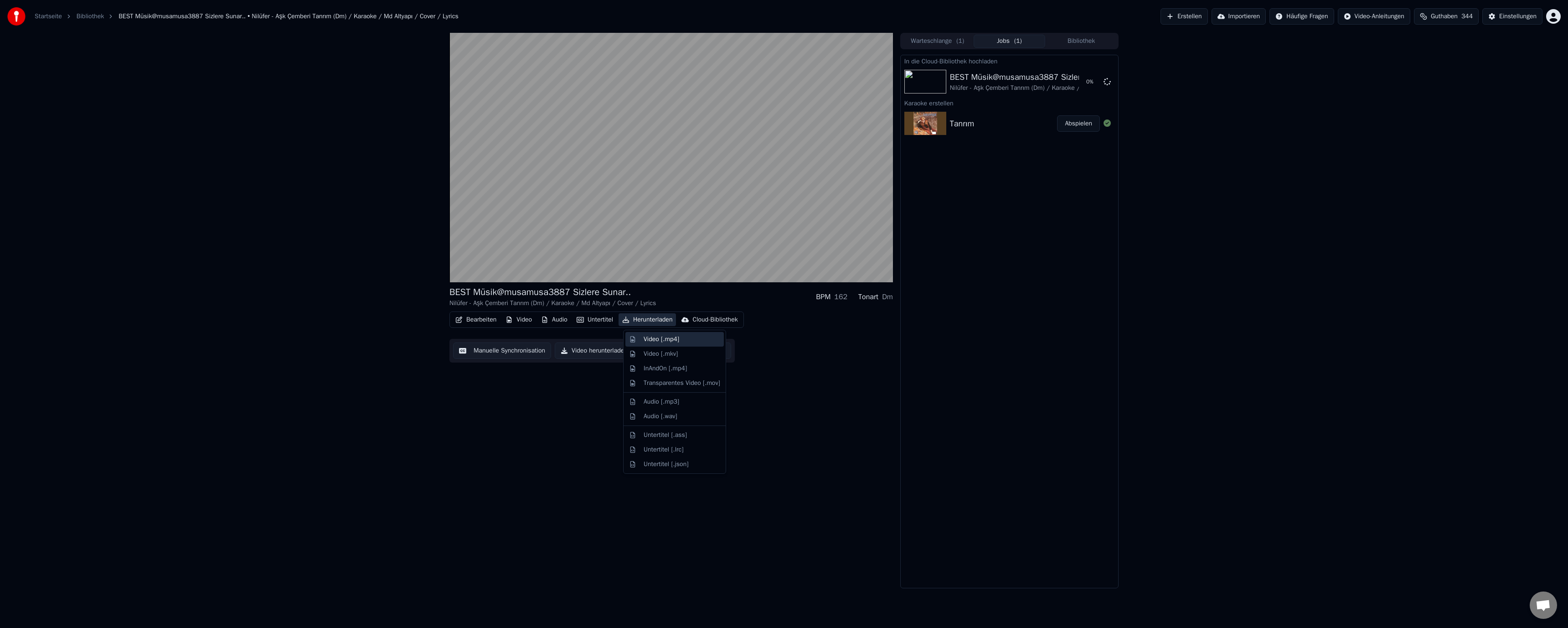 click on "Video [.mp4]" at bounding box center [661, 339] 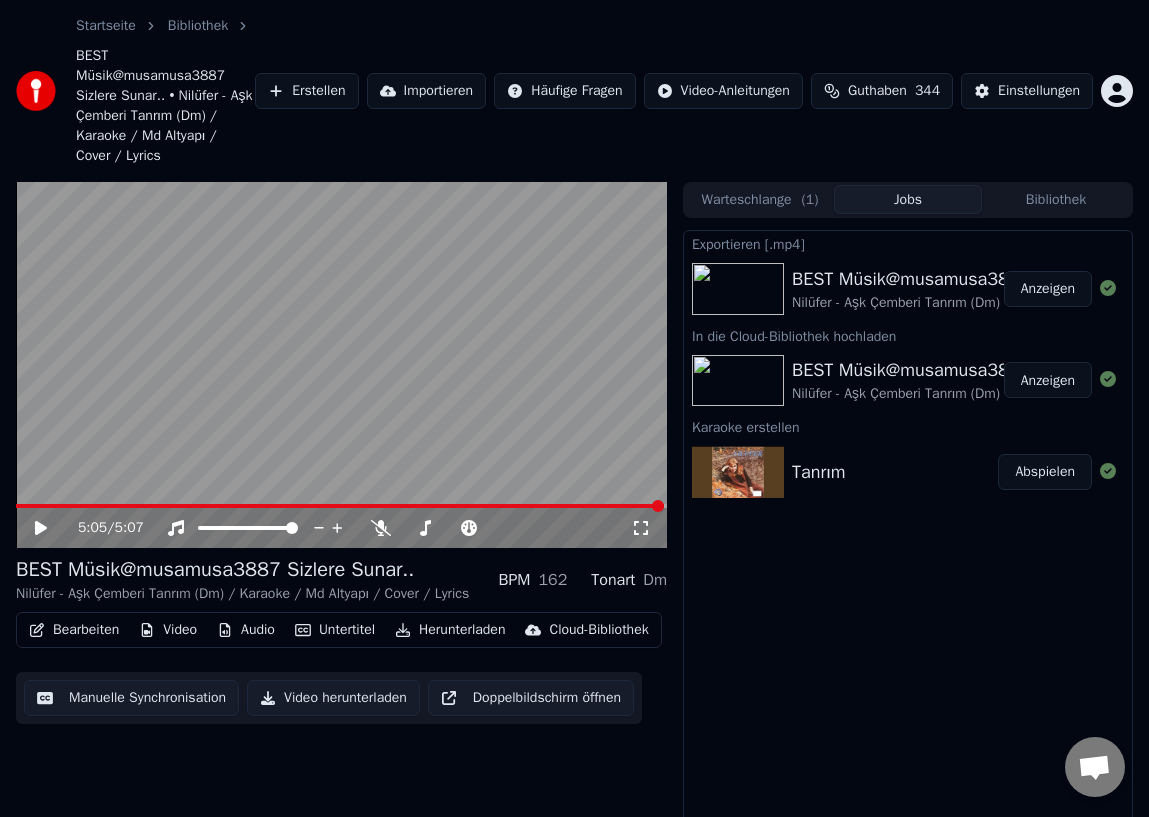 click on "Anzeigen" at bounding box center [1048, 289] 